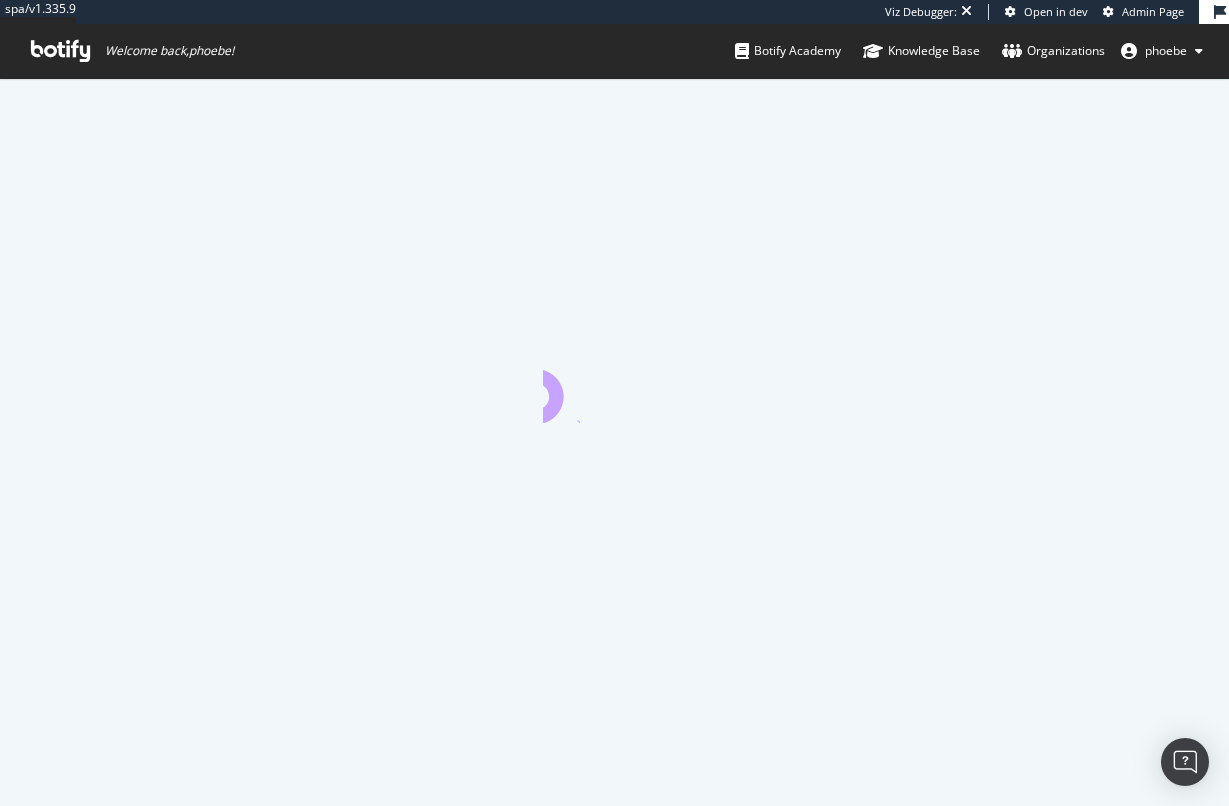 scroll, scrollTop: 0, scrollLeft: 0, axis: both 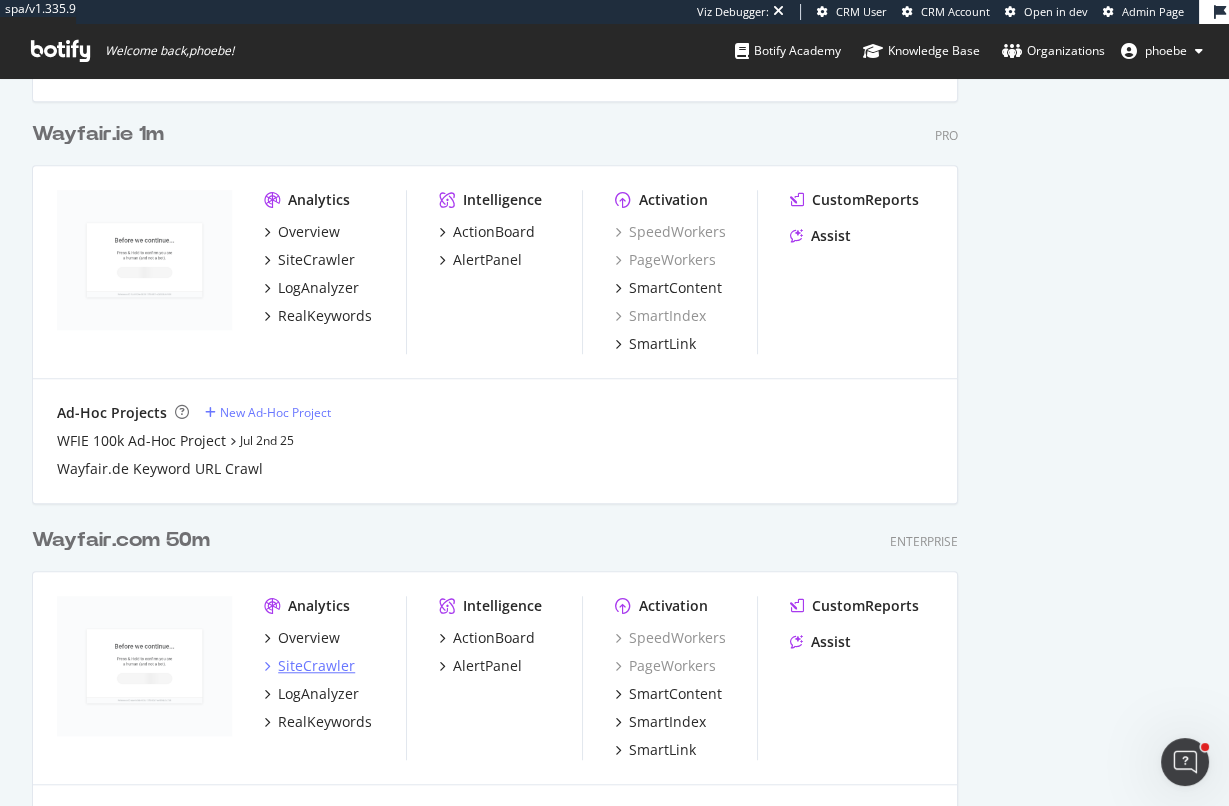 click on "SiteCrawler" at bounding box center (316, 666) 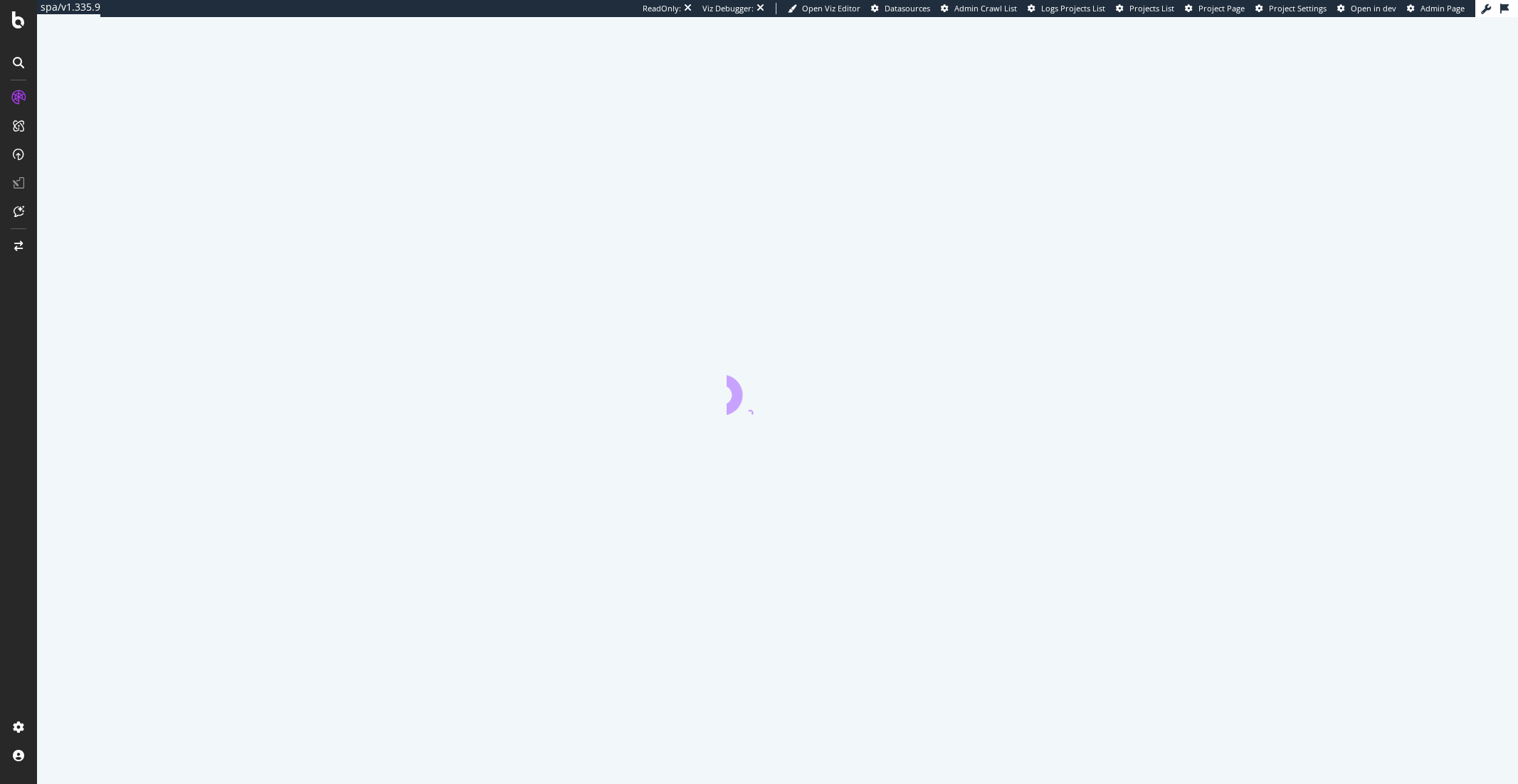 scroll, scrollTop: 0, scrollLeft: 0, axis: both 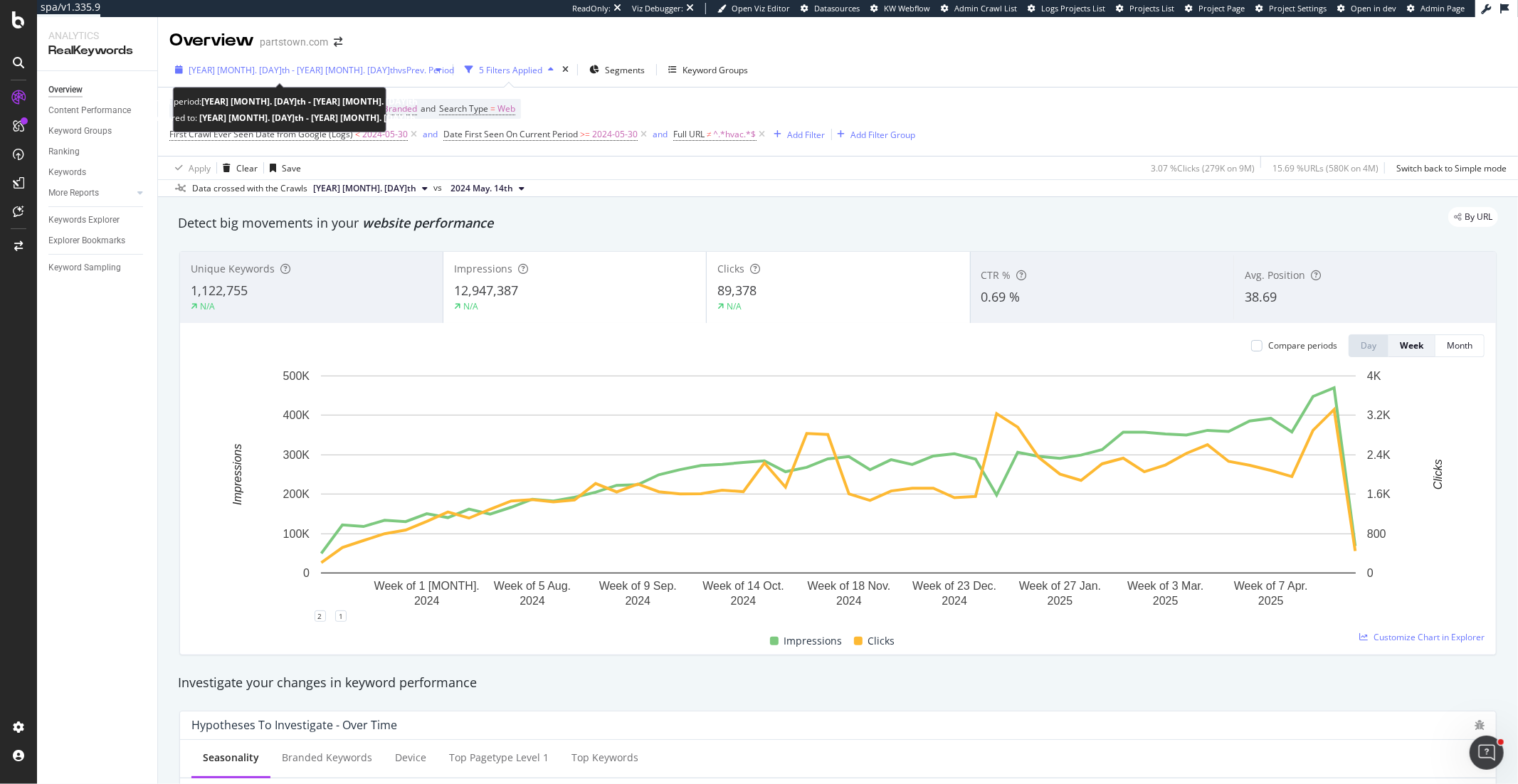 click on "2024 May. 30th - 2025 May. 5th" at bounding box center [293, 70] 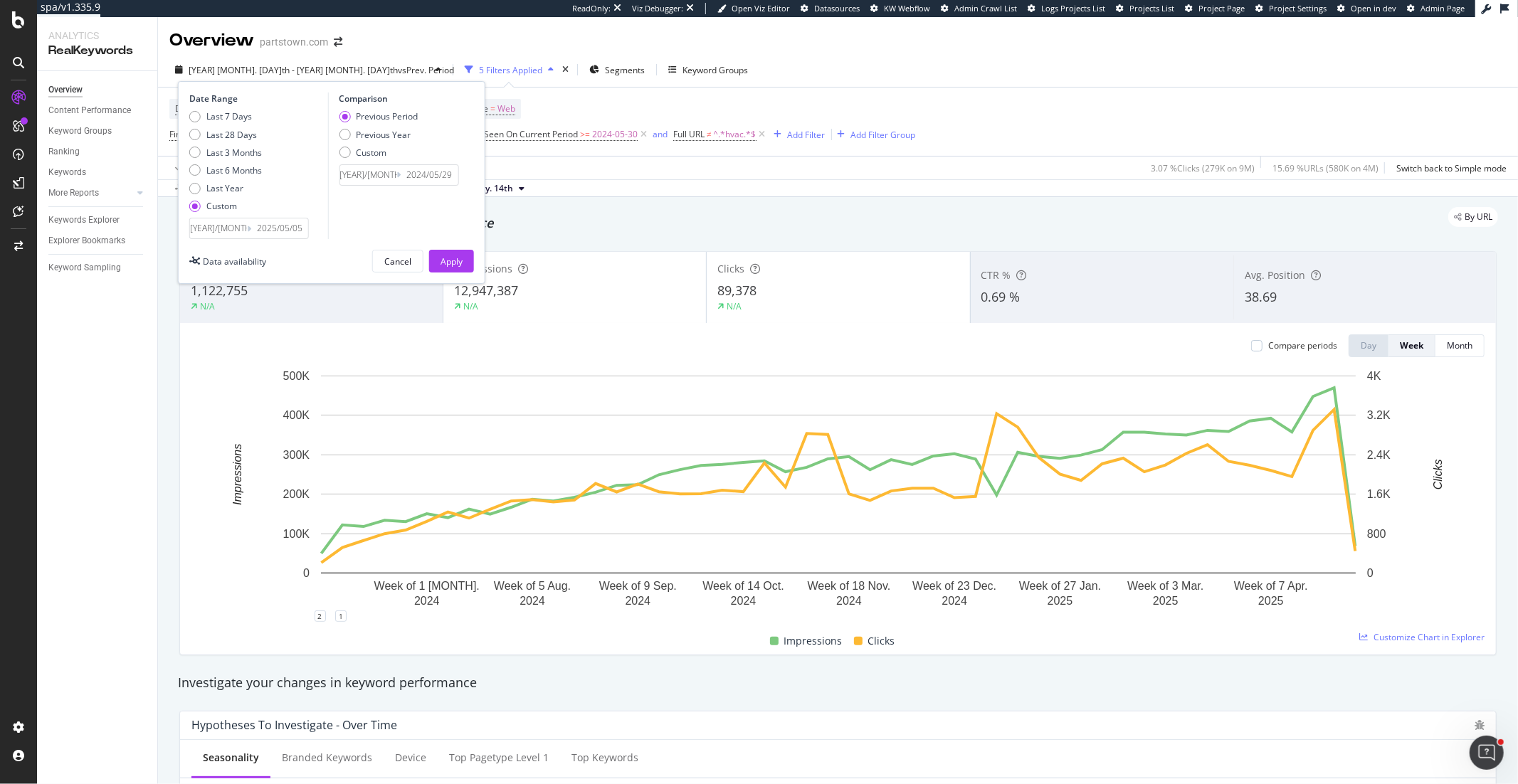 click on "2025/05/05" at bounding box center (280, 228) 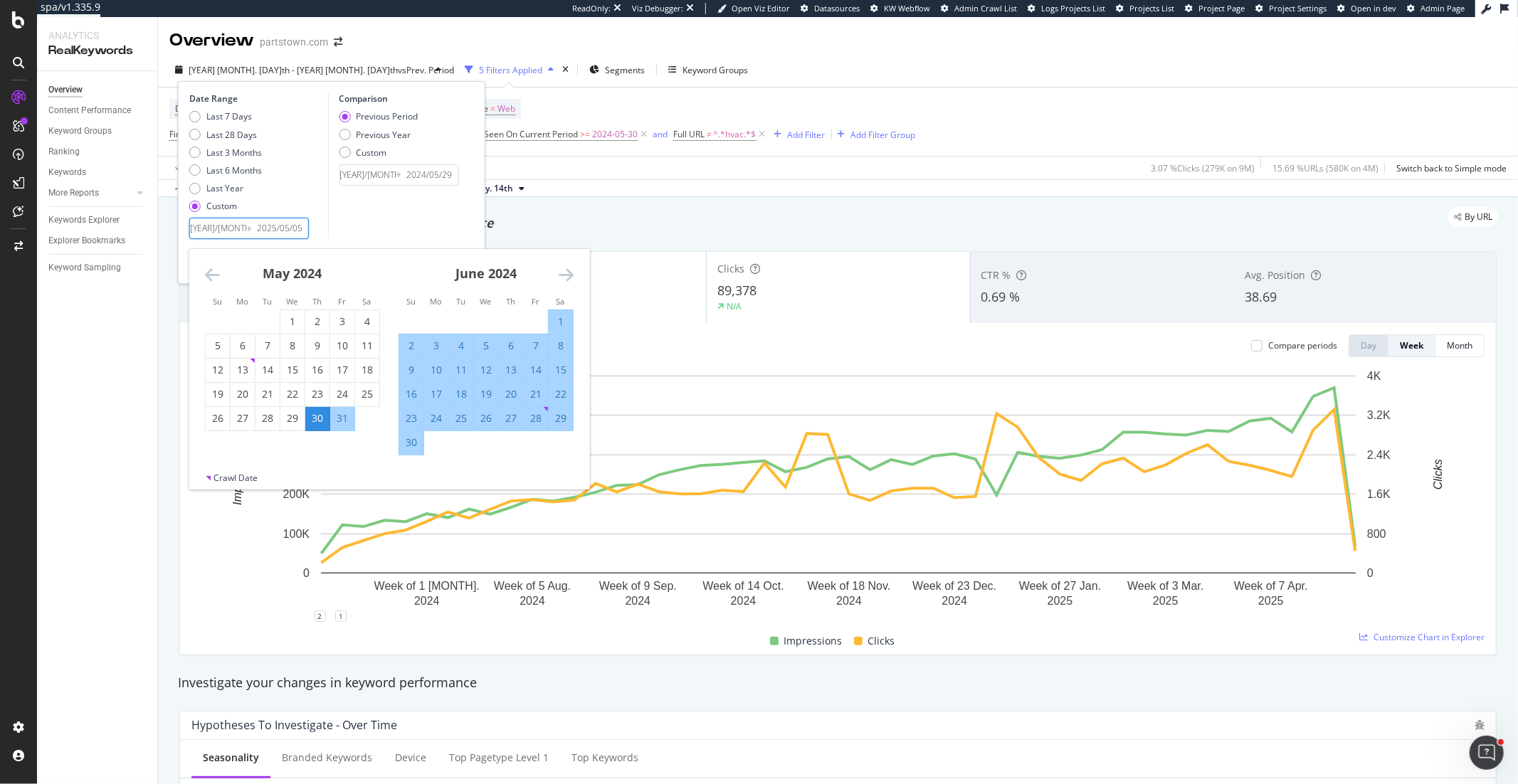 click at bounding box center [566, 275] 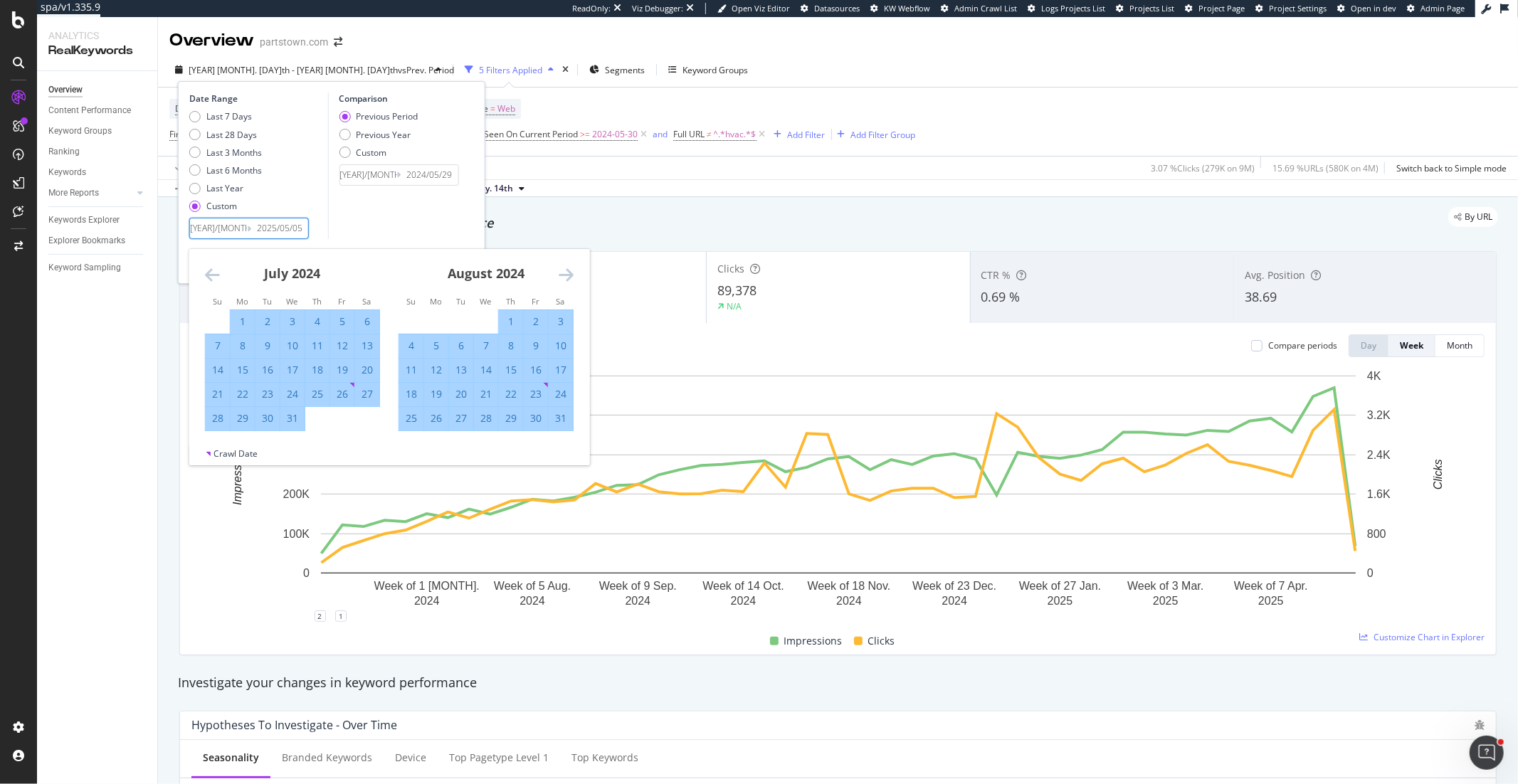 click at bounding box center (566, 275) 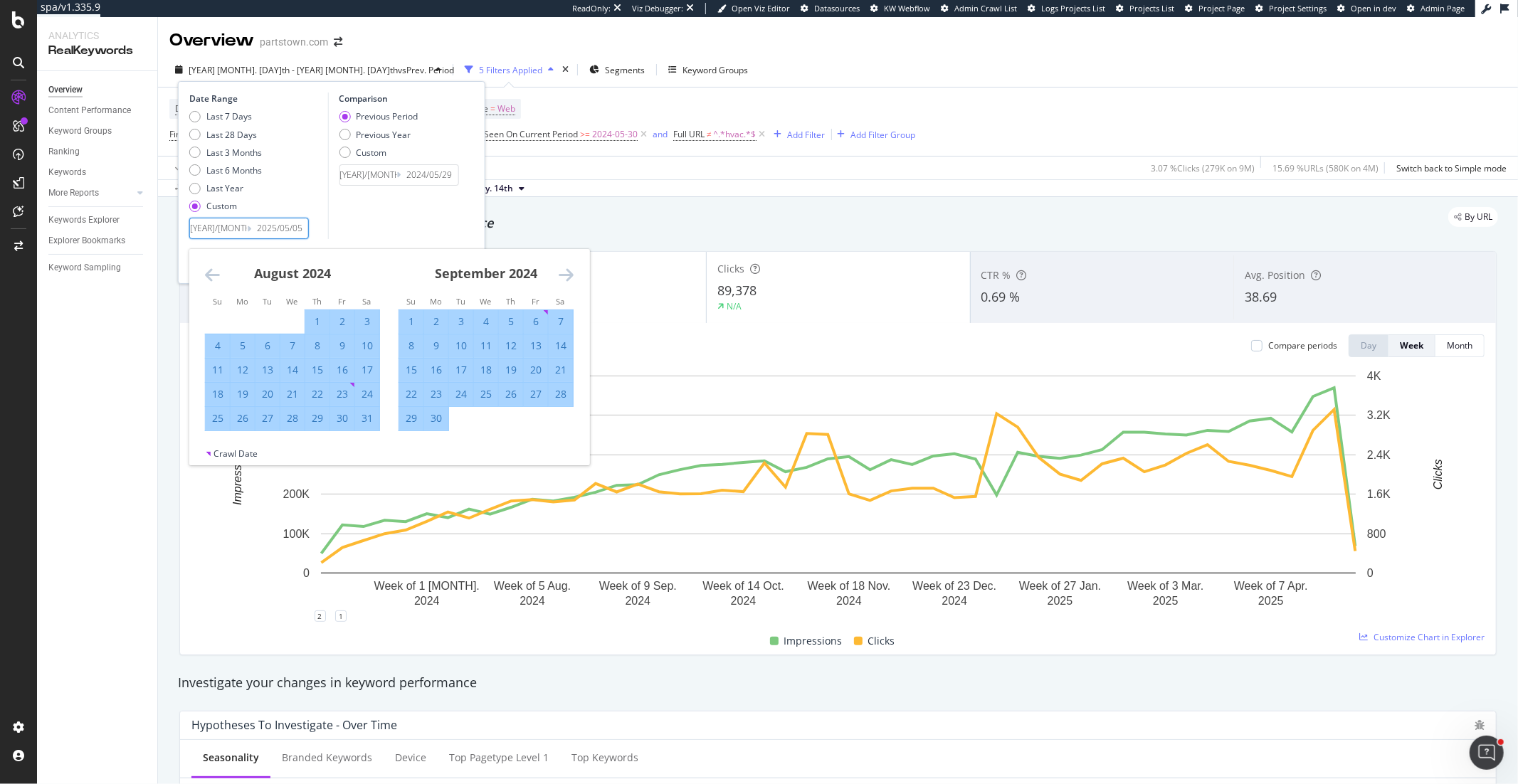 click at bounding box center [566, 275] 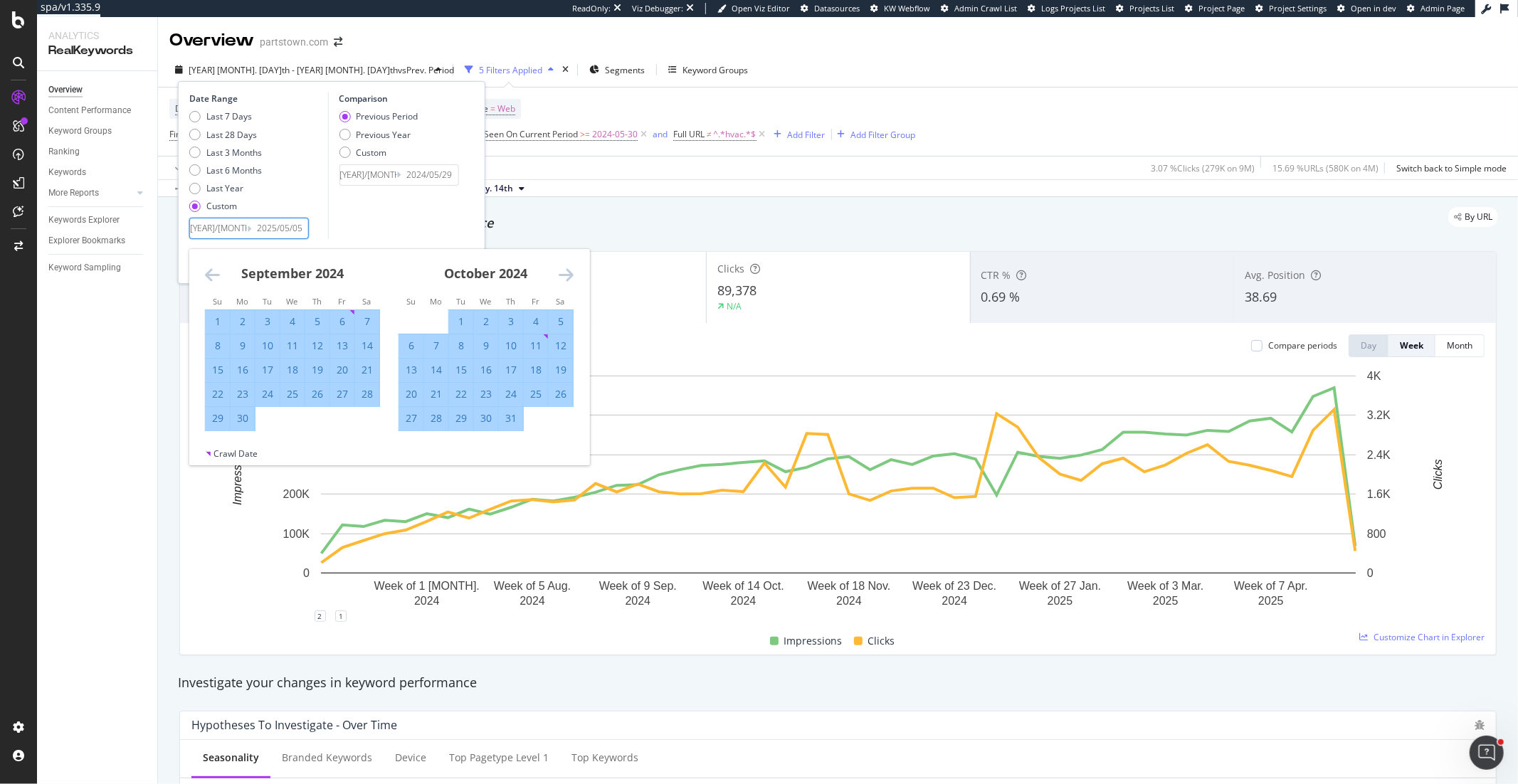 click at bounding box center [566, 275] 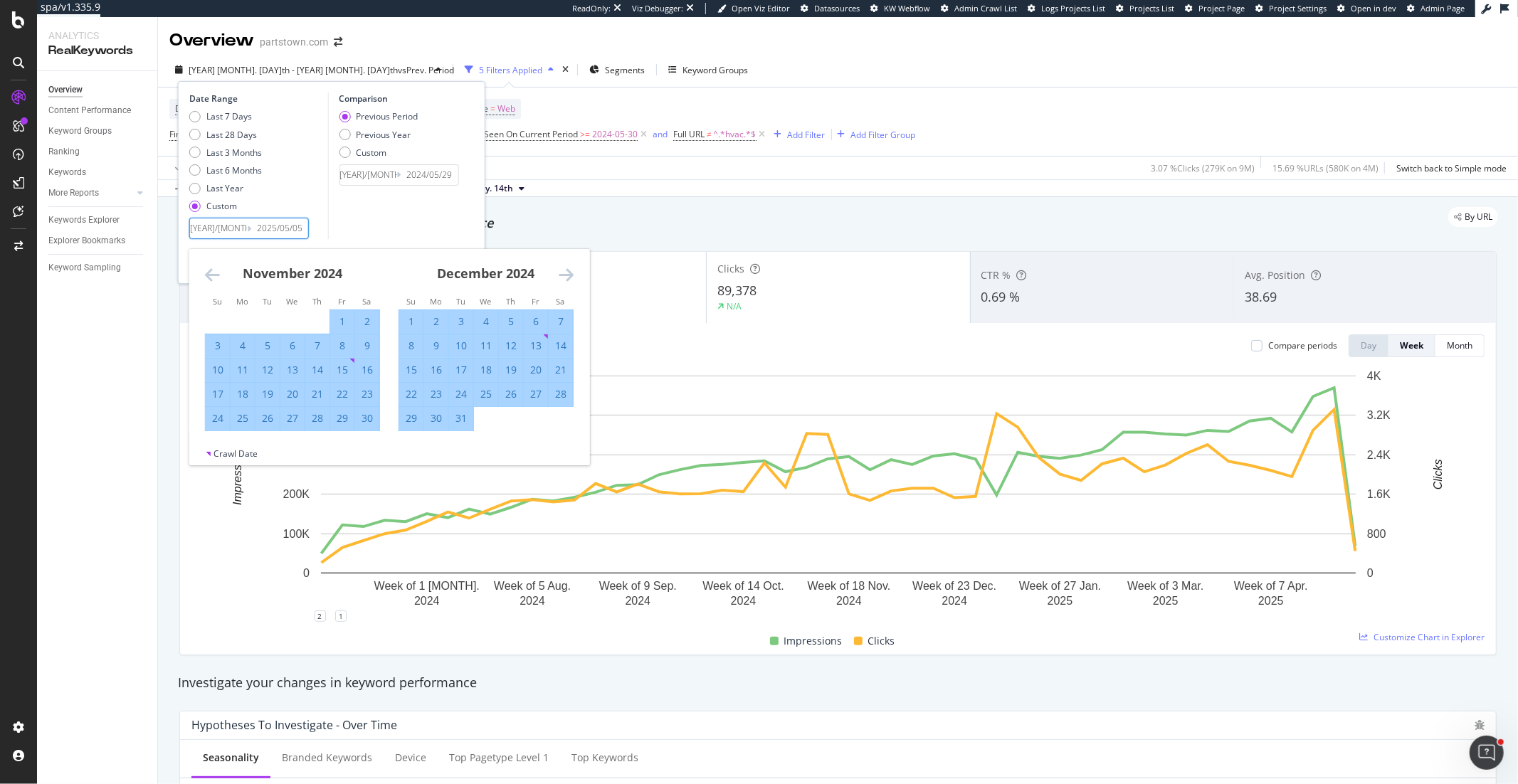 click at bounding box center (566, 275) 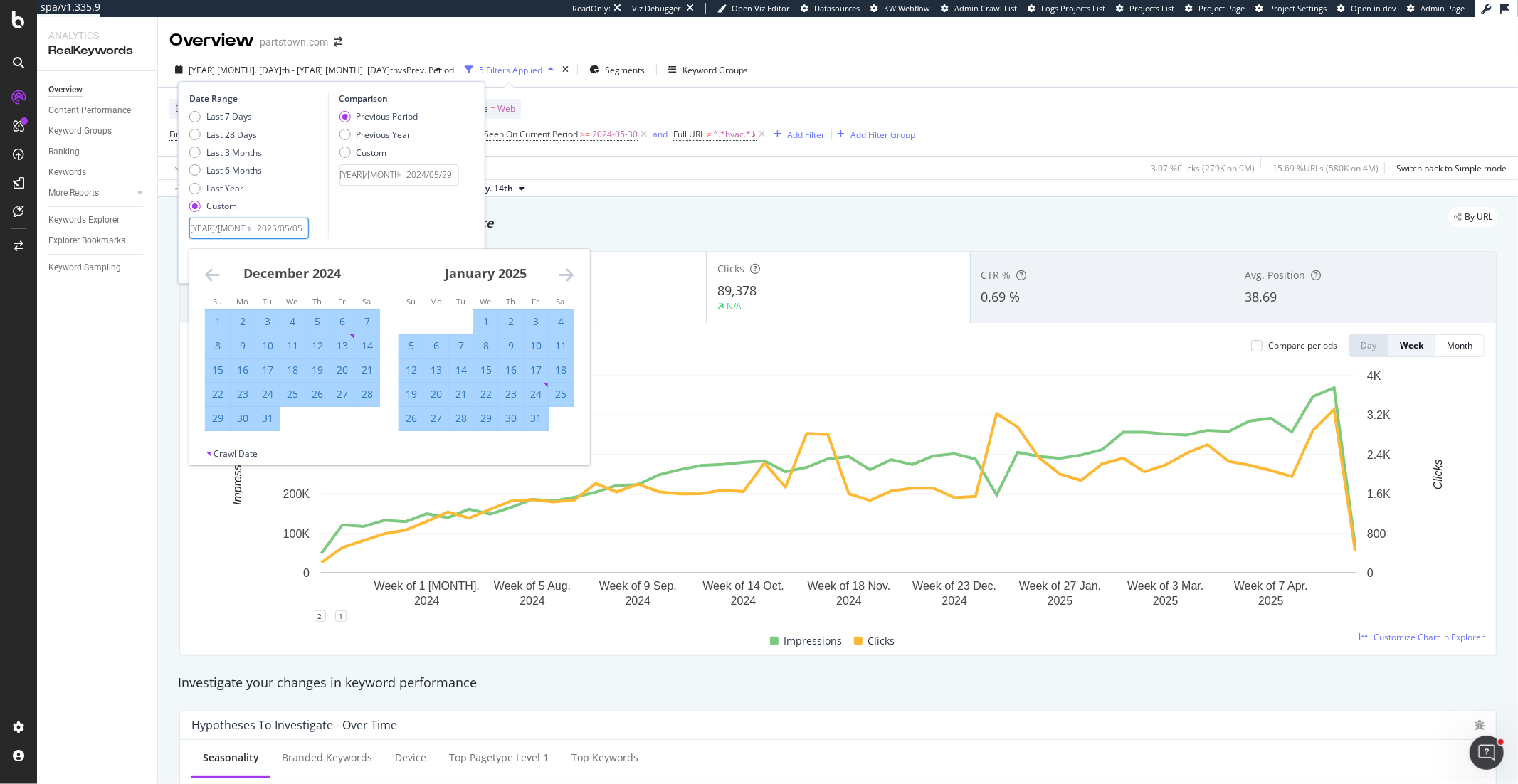 click at bounding box center [566, 275] 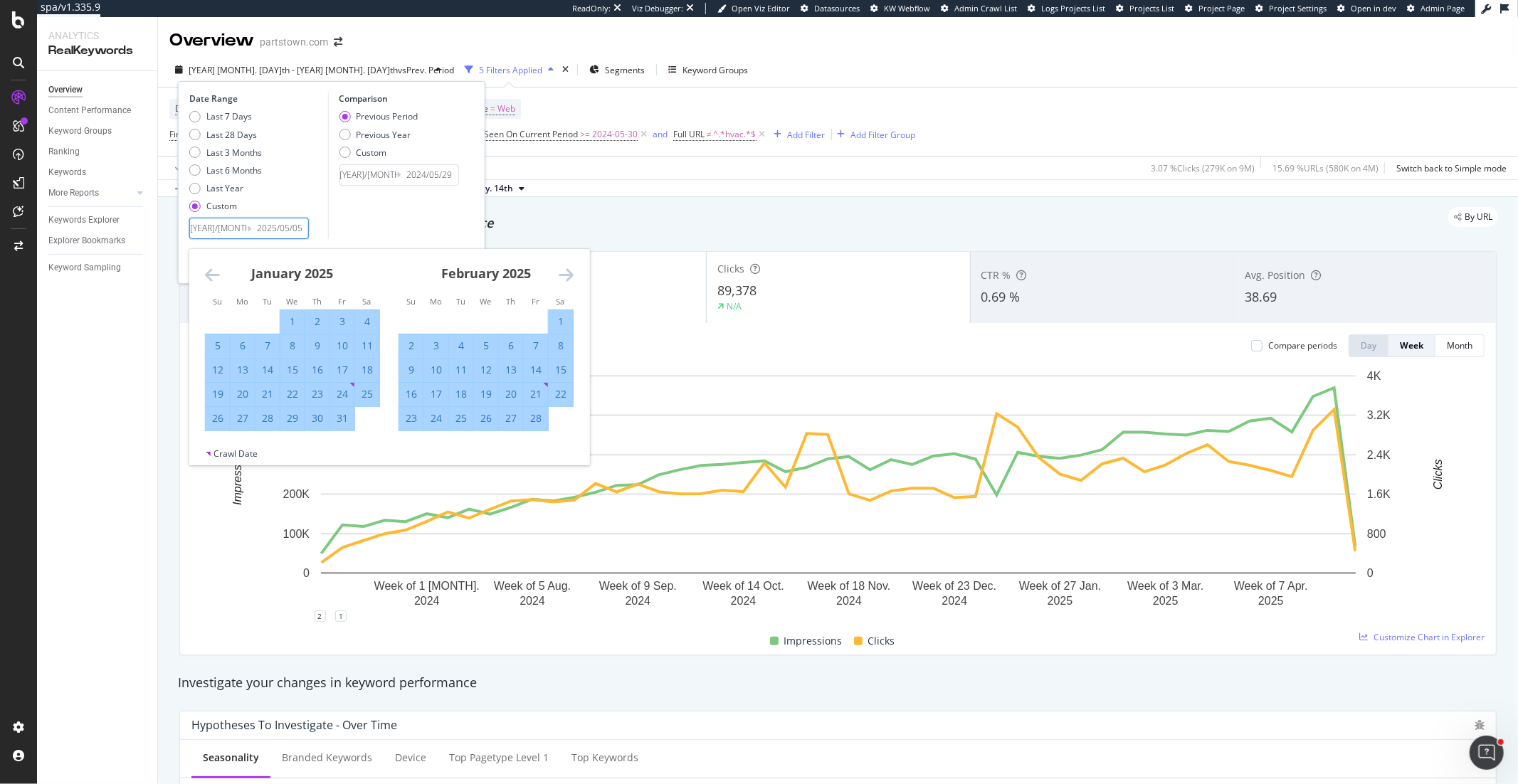 click at bounding box center [566, 275] 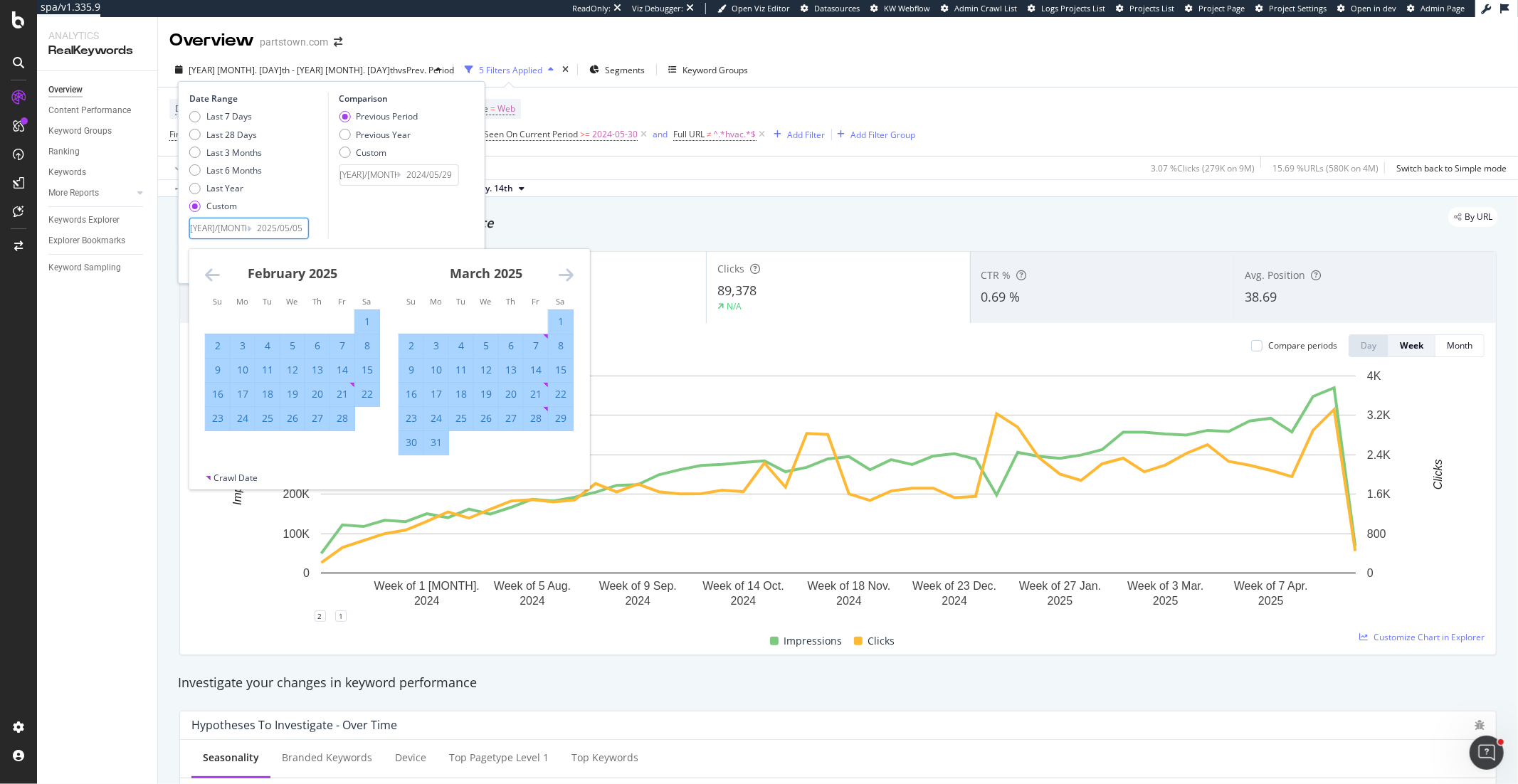 click at bounding box center (566, 275) 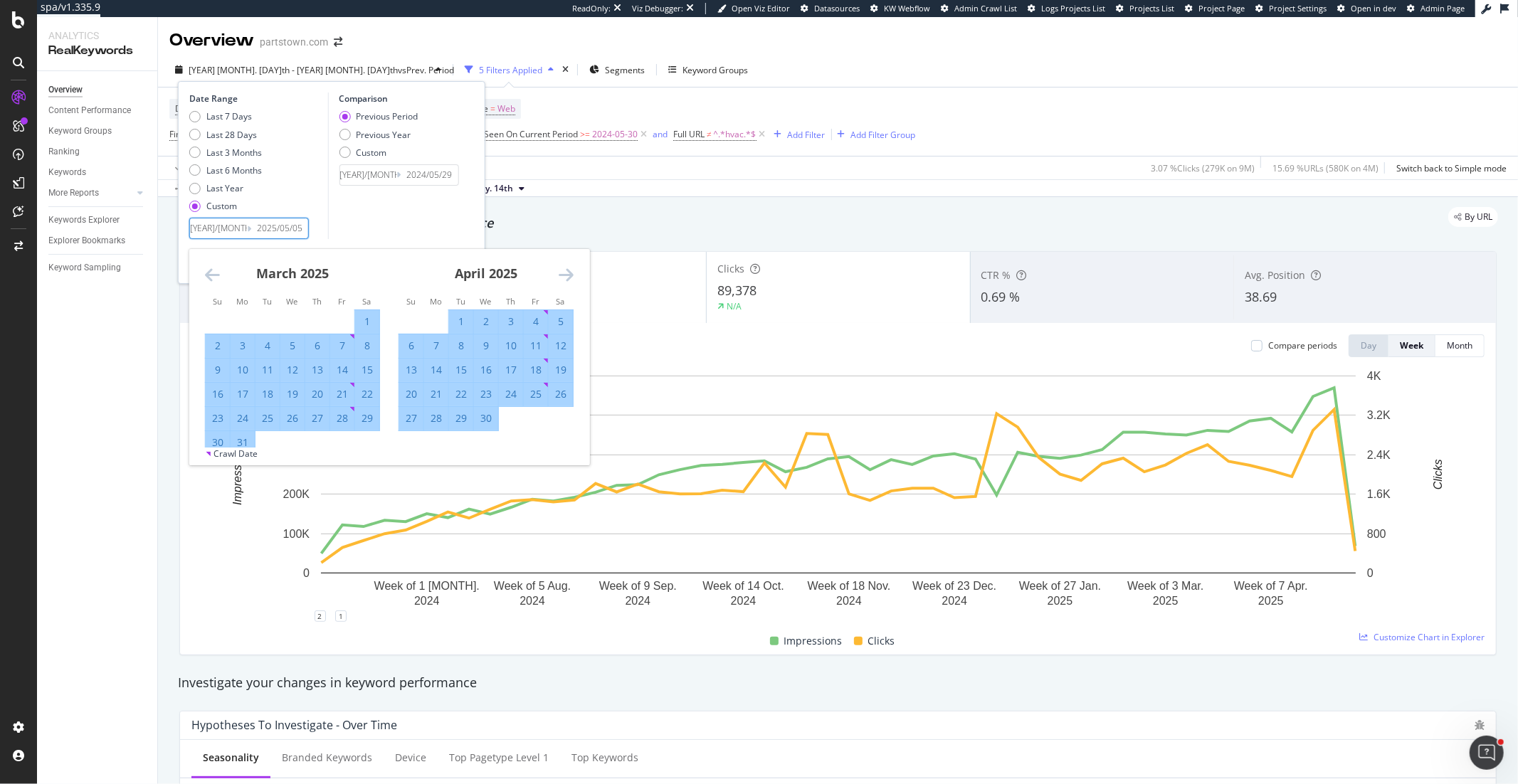 click at bounding box center [566, 275] 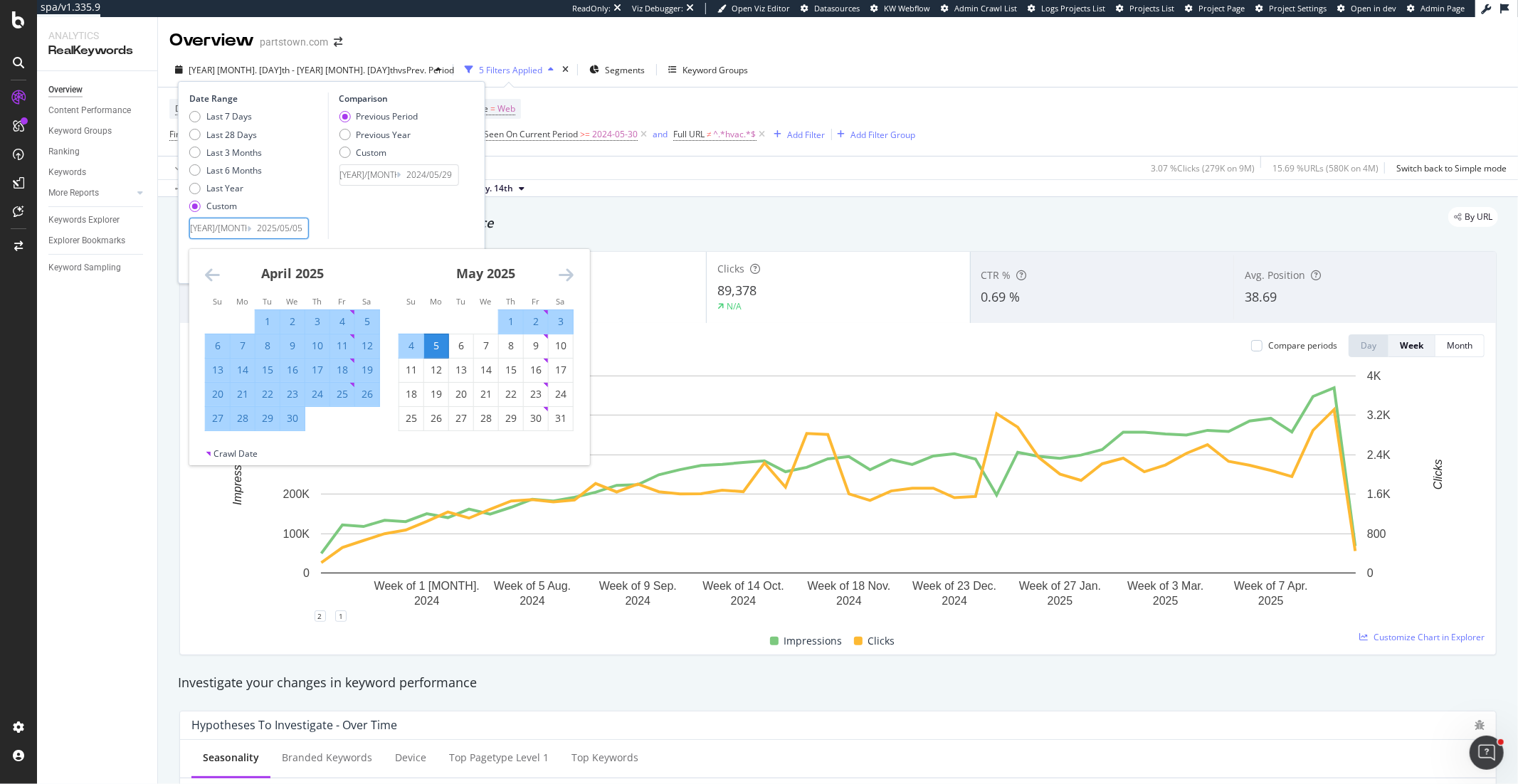 click at bounding box center (566, 275) 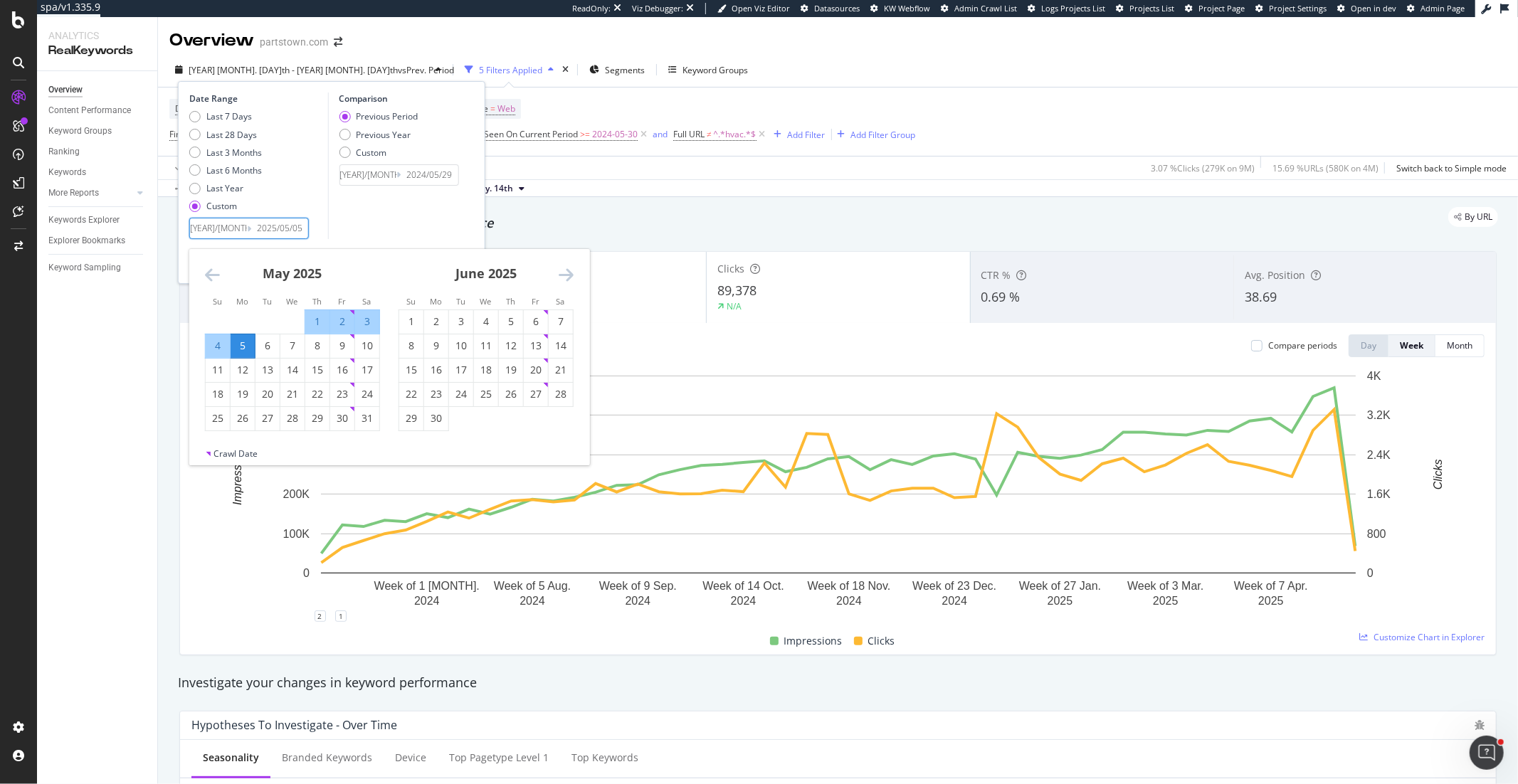 click at bounding box center [566, 275] 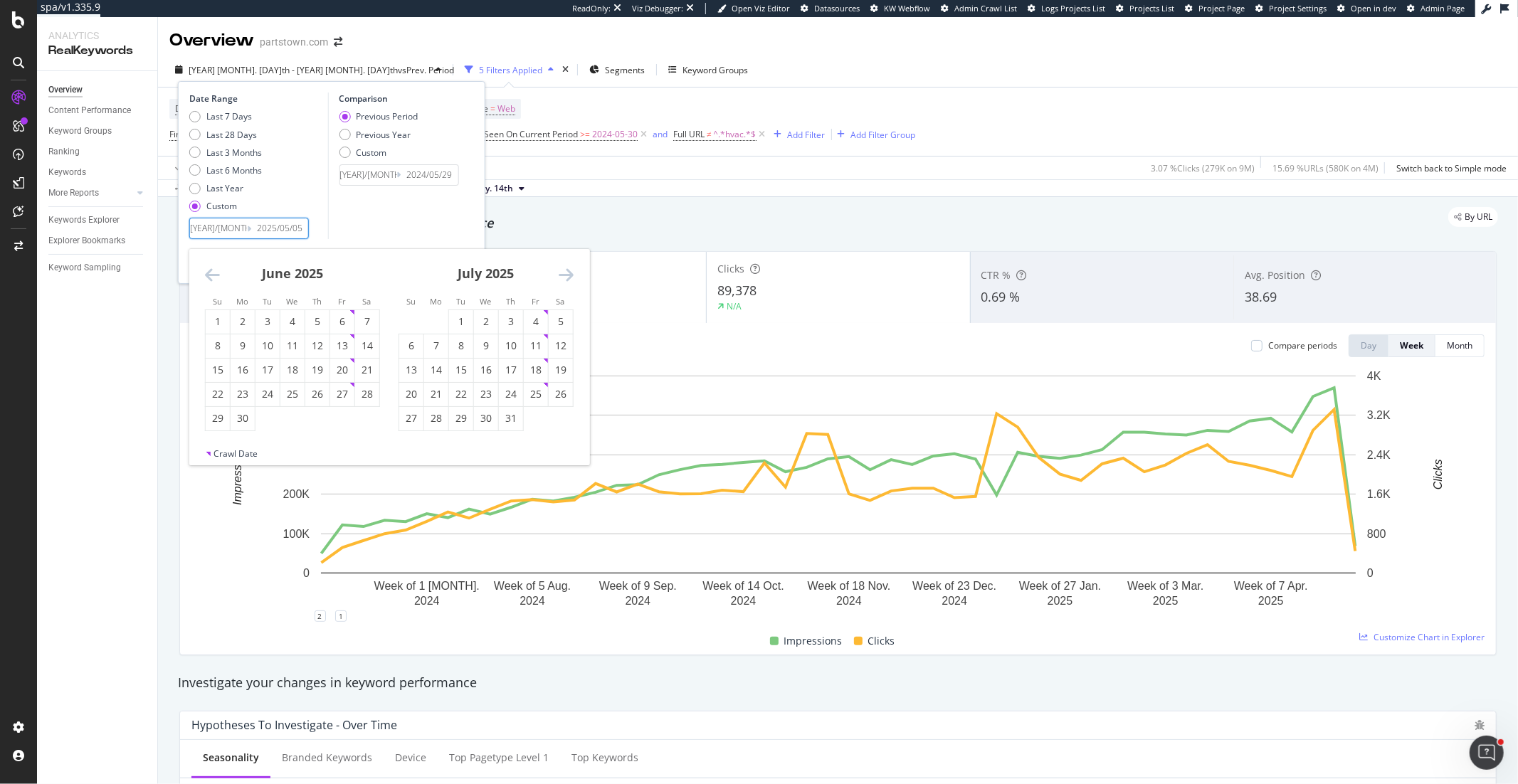 click at bounding box center [566, 275] 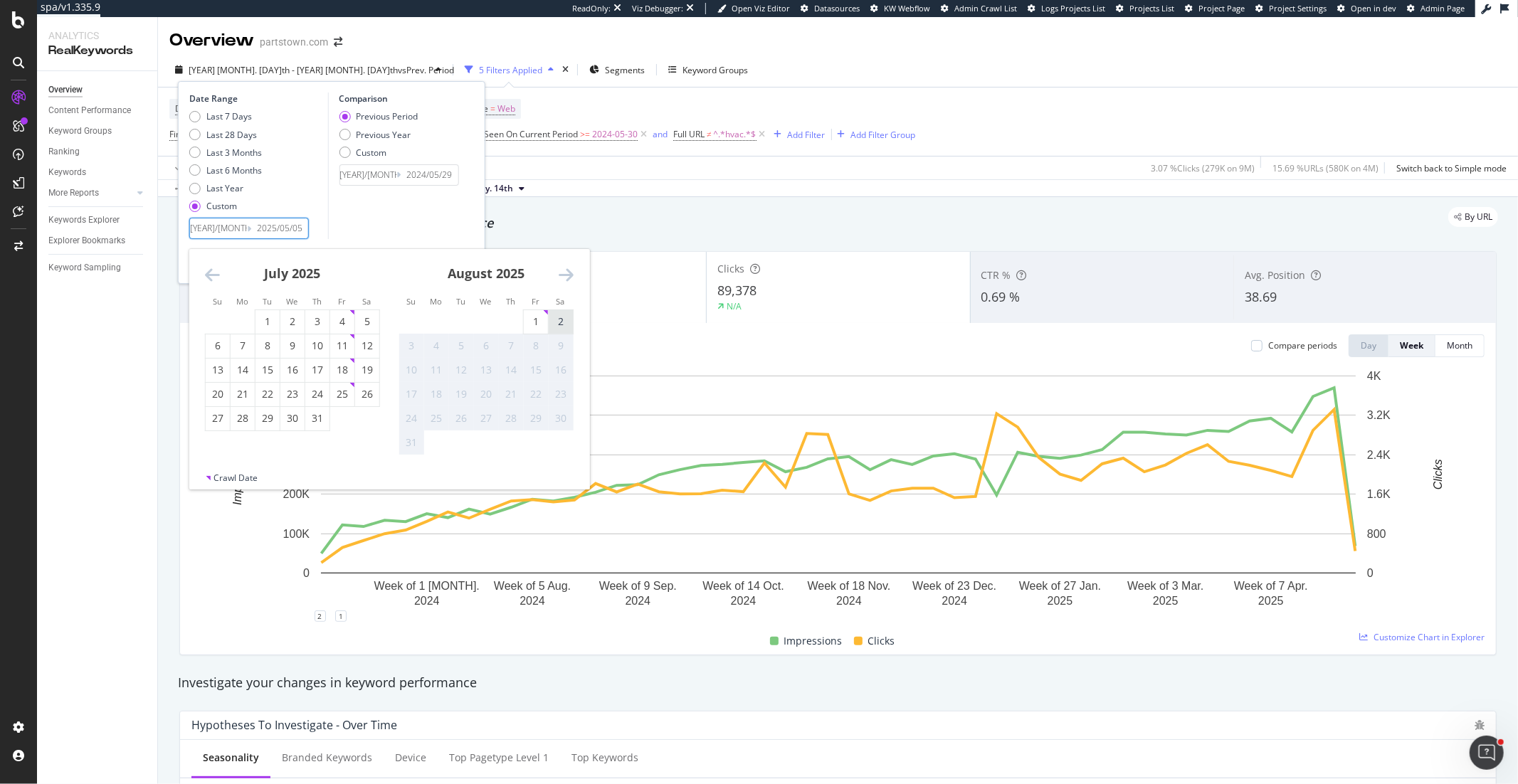click on "2" at bounding box center (561, 322) 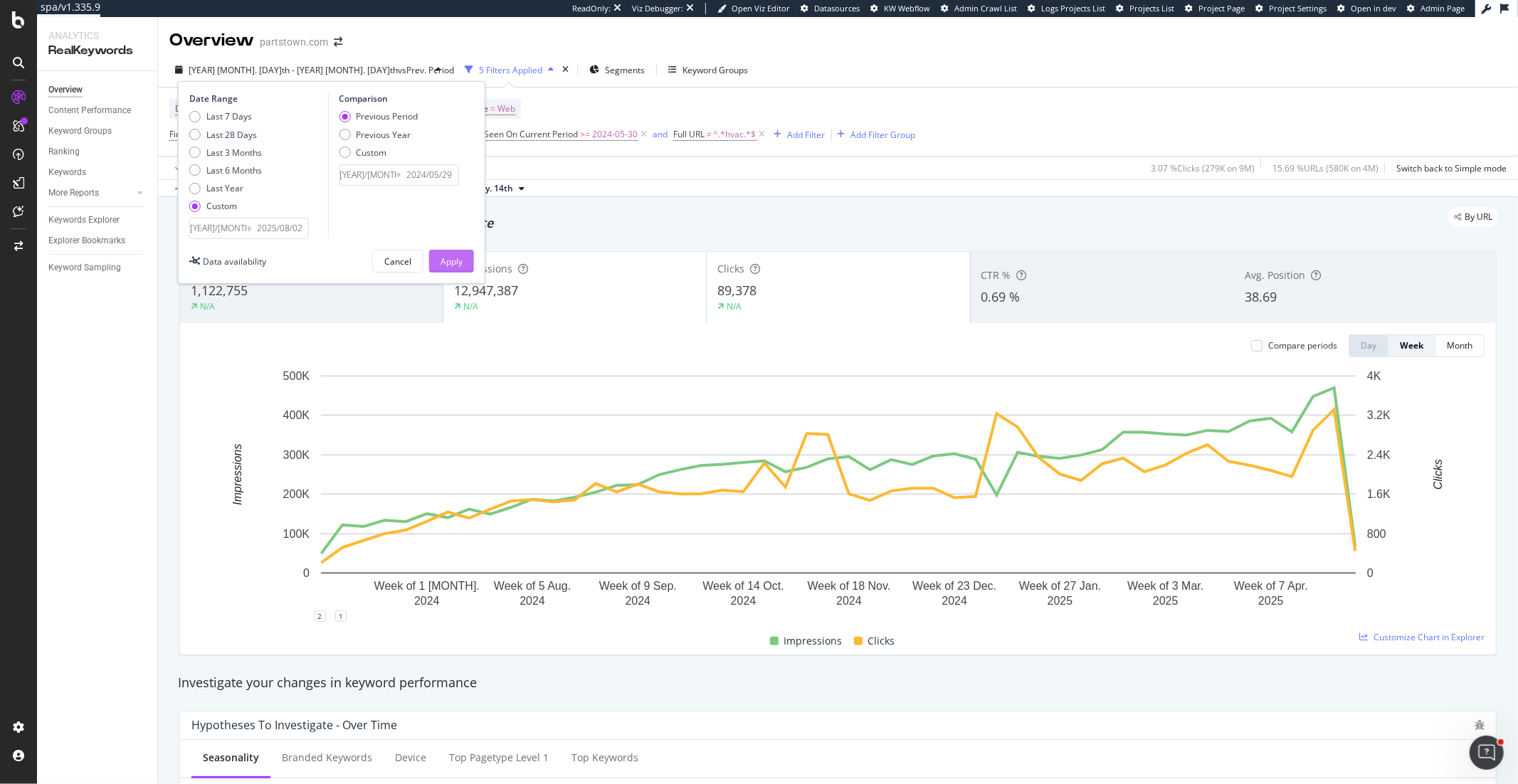 click on "Apply" at bounding box center (451, 261) 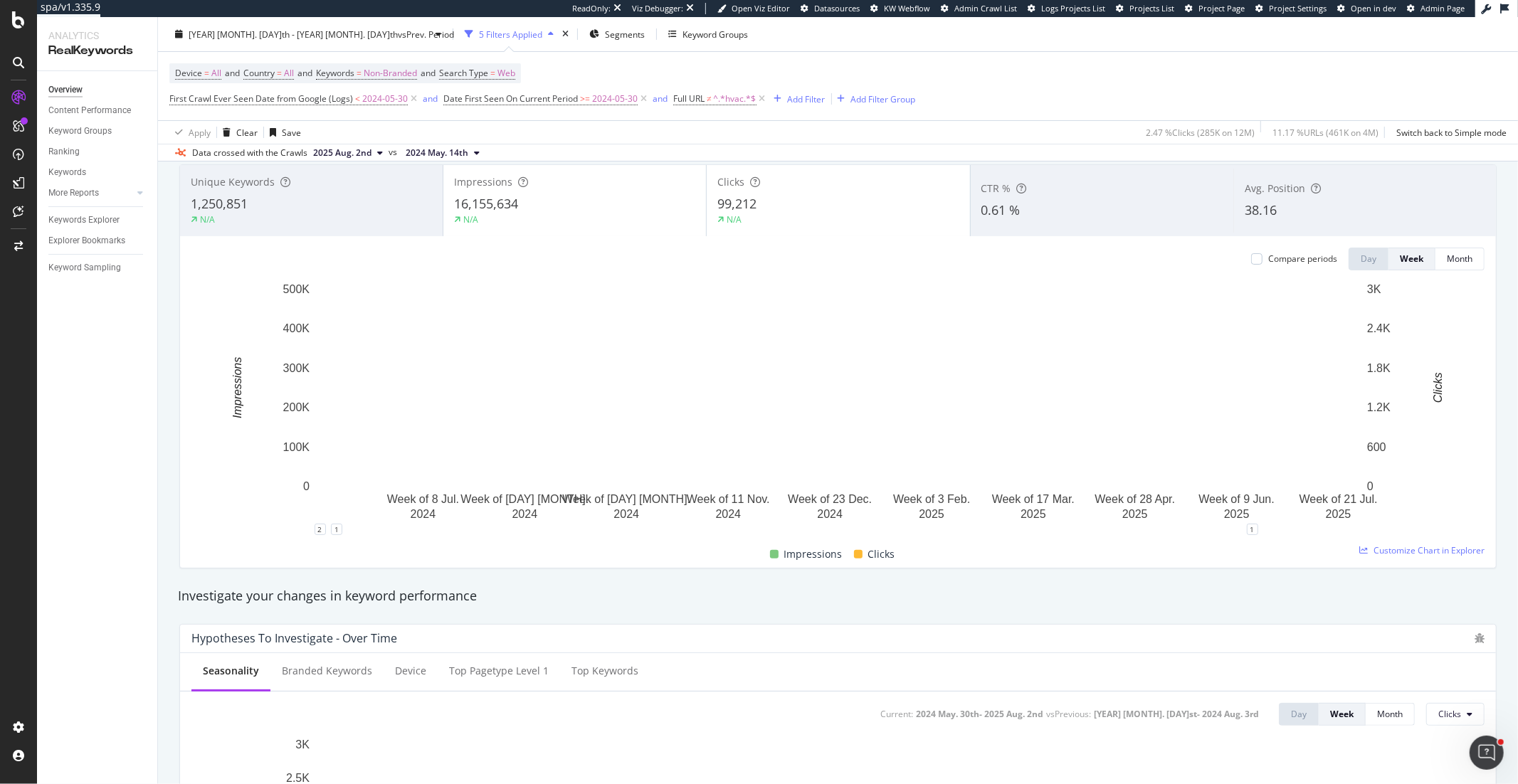 scroll, scrollTop: 0, scrollLeft: 0, axis: both 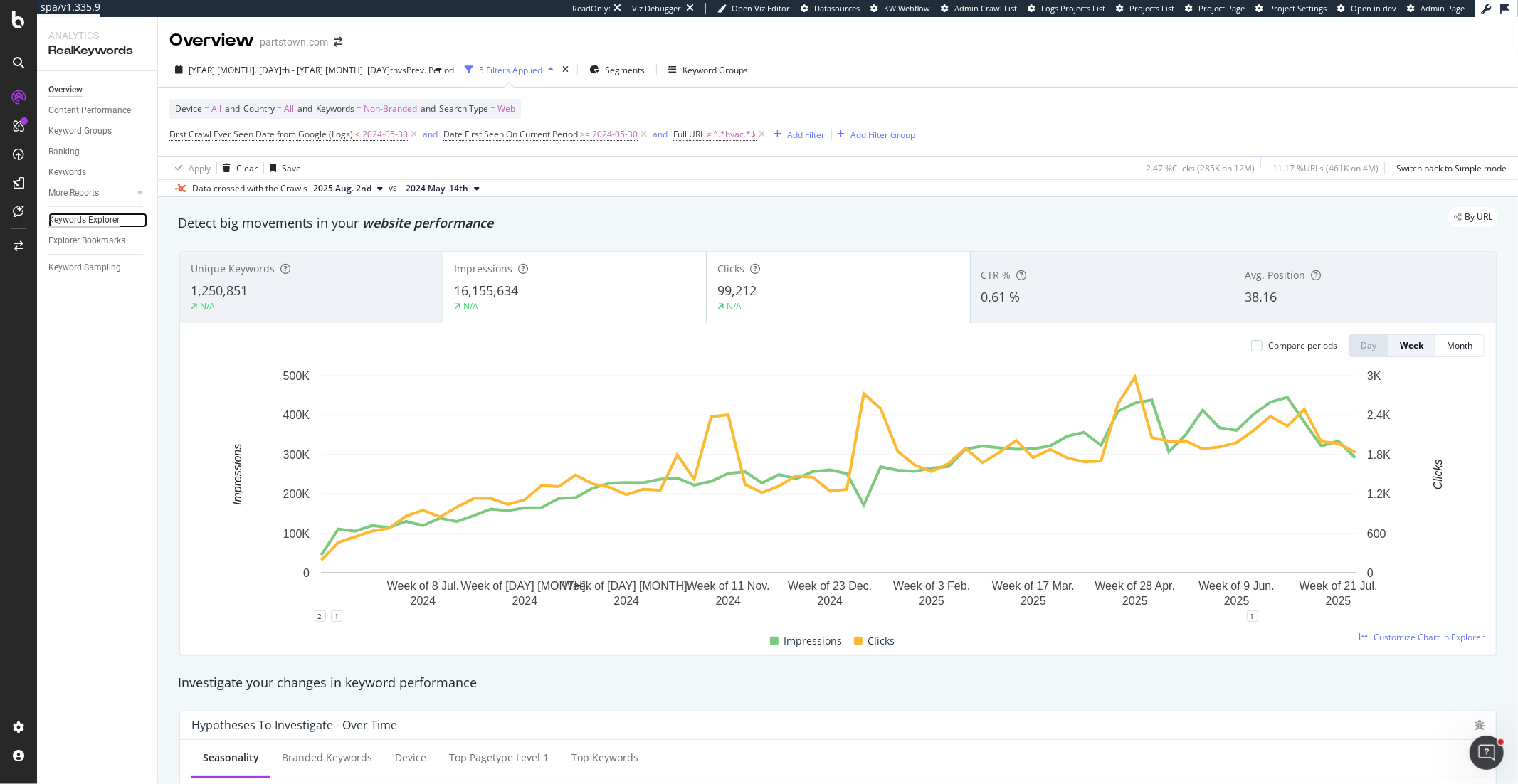 click on "Keywords Explorer" at bounding box center [84, 220] 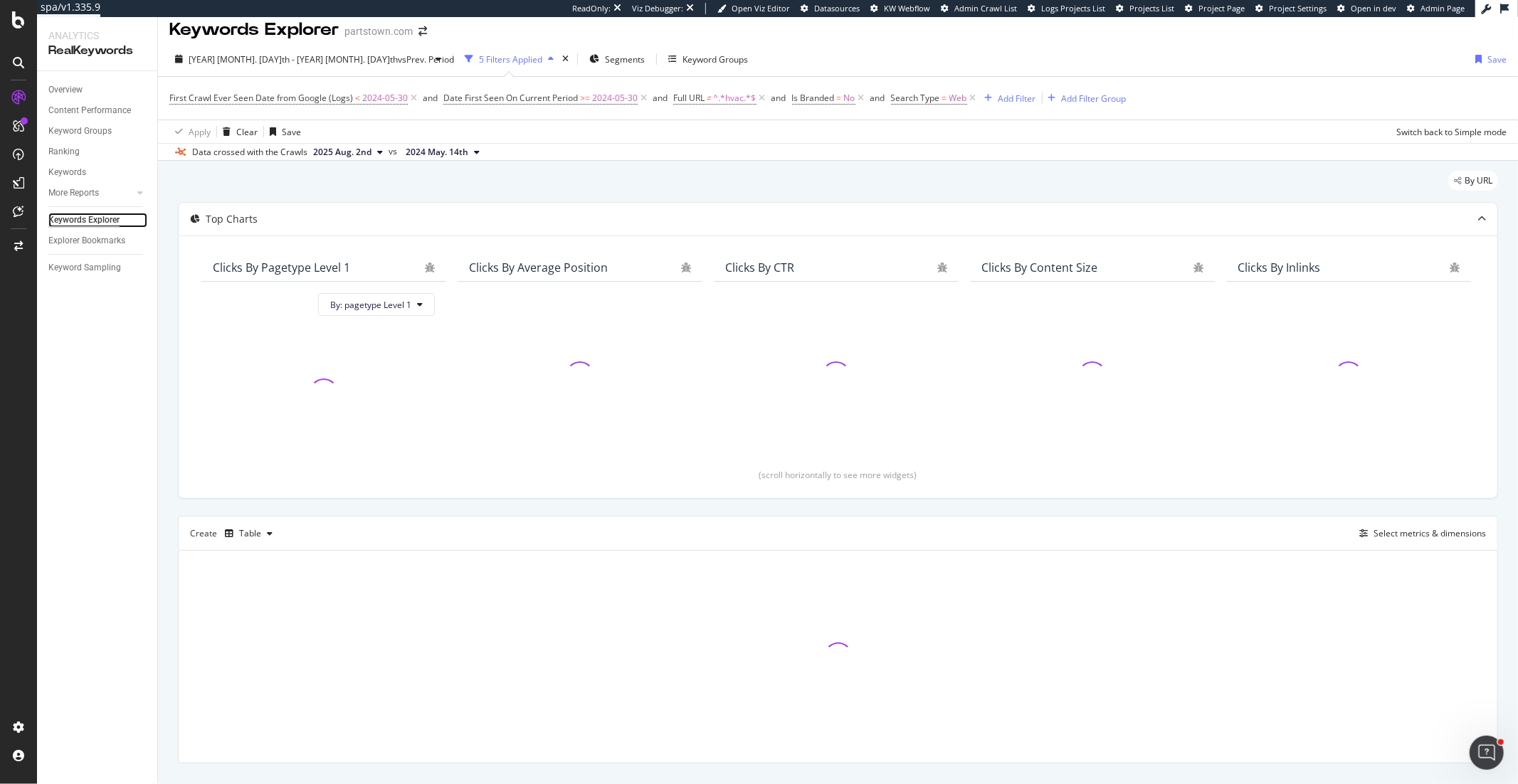 scroll, scrollTop: 3, scrollLeft: 0, axis: vertical 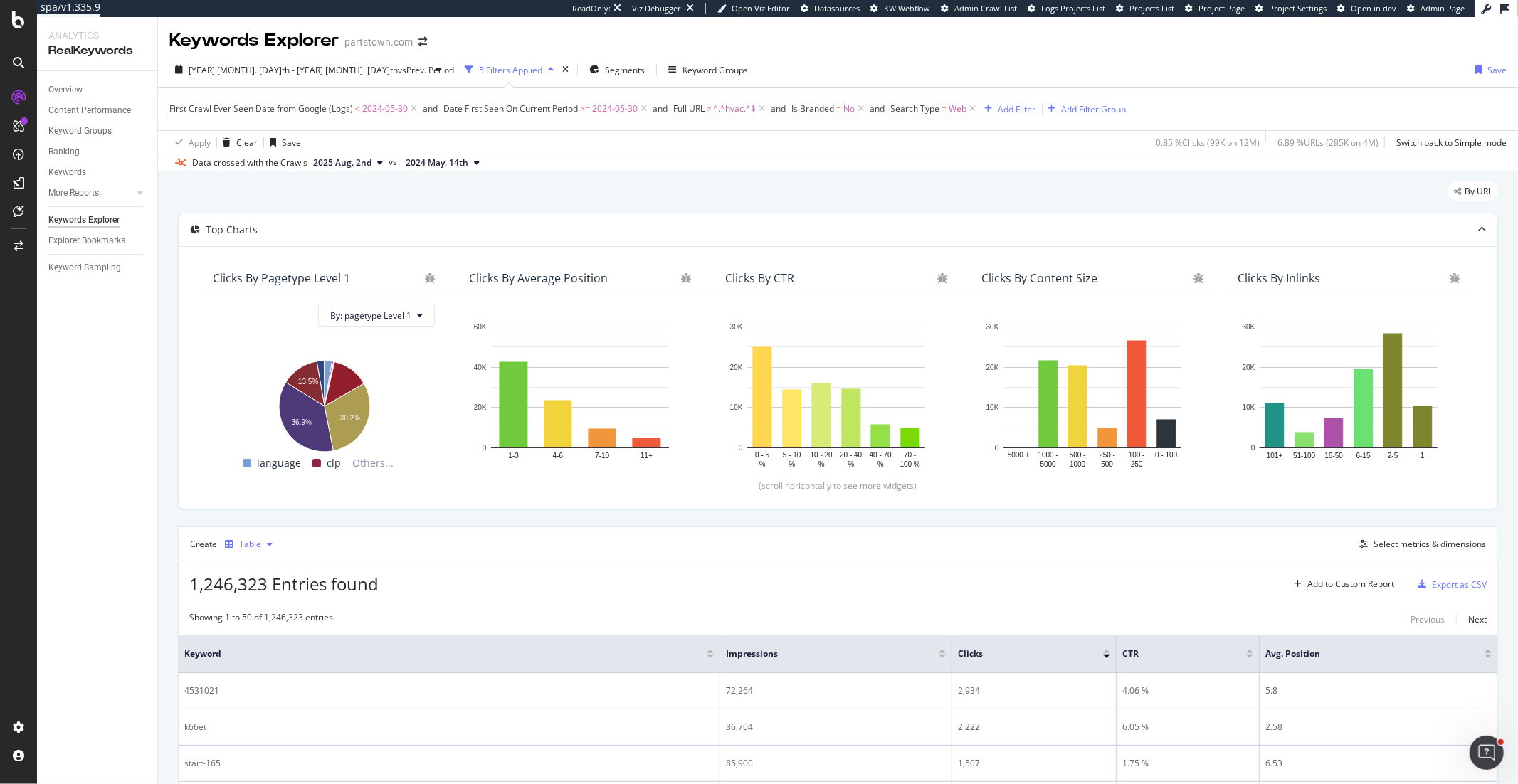 click on "Table" at bounding box center (250, 544) 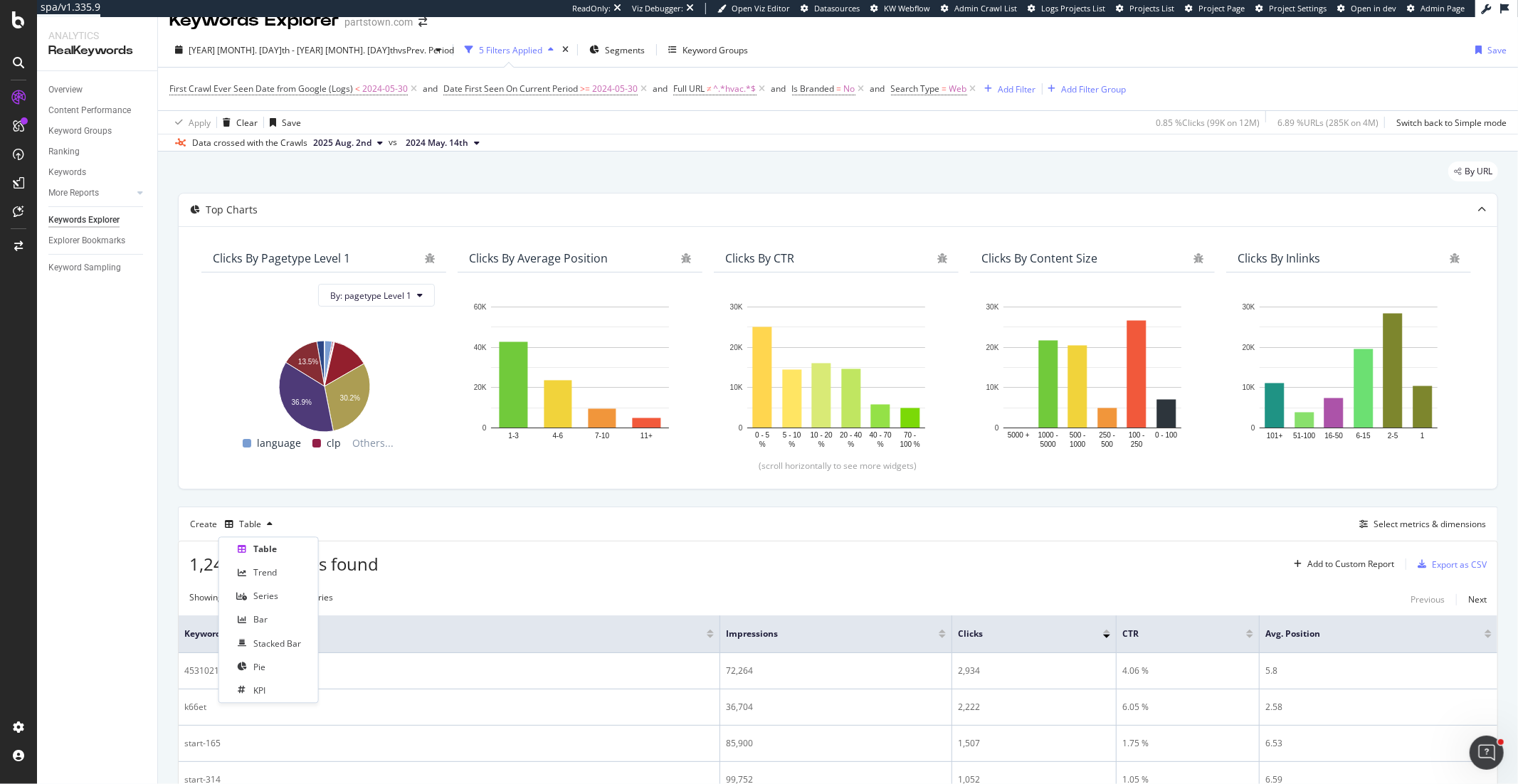 scroll, scrollTop: 23, scrollLeft: 0, axis: vertical 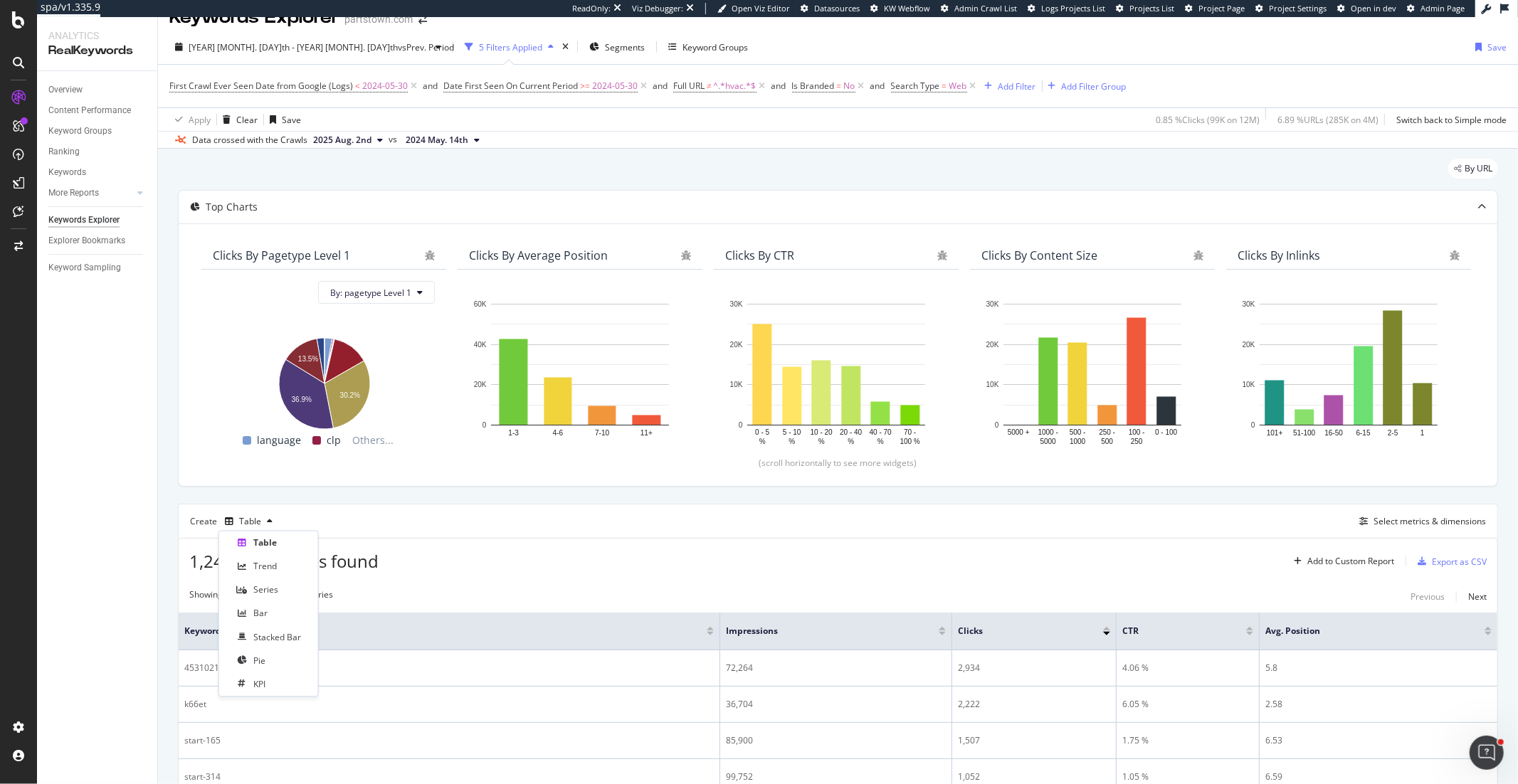 click on "Create   Table Select metrics & dimensions" at bounding box center [838, 521] 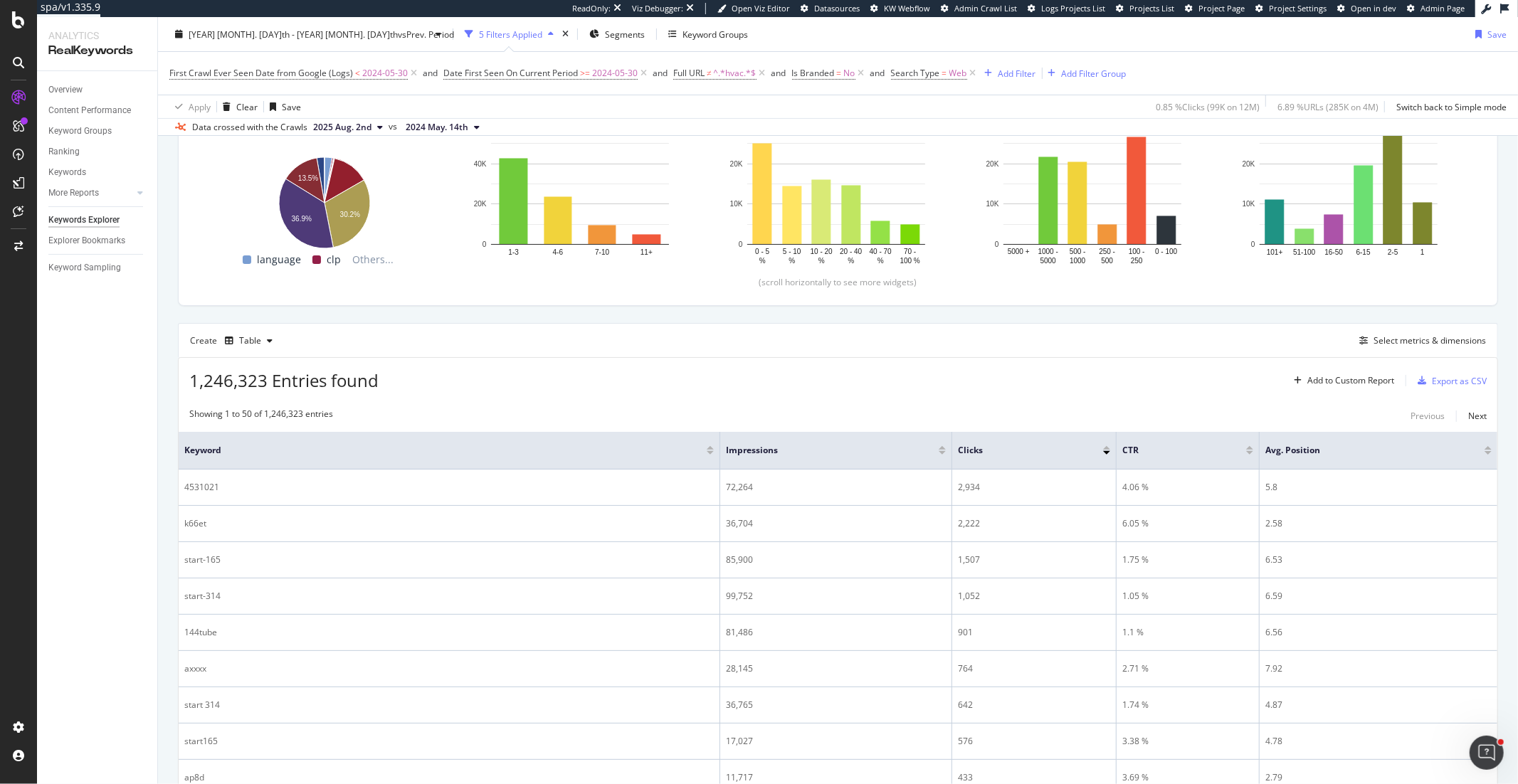 scroll, scrollTop: 0, scrollLeft: 0, axis: both 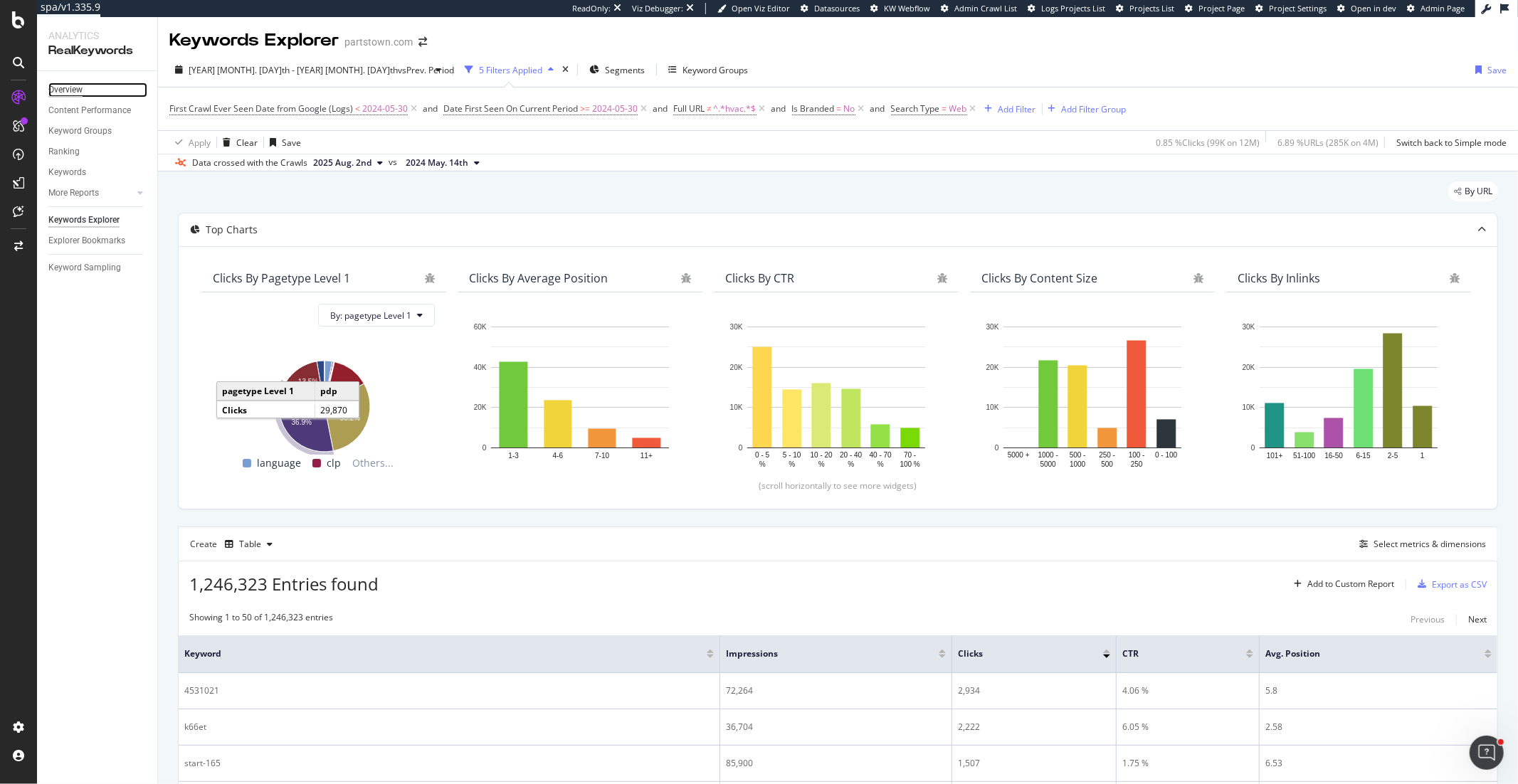 click on "Overview" at bounding box center (65, 90) 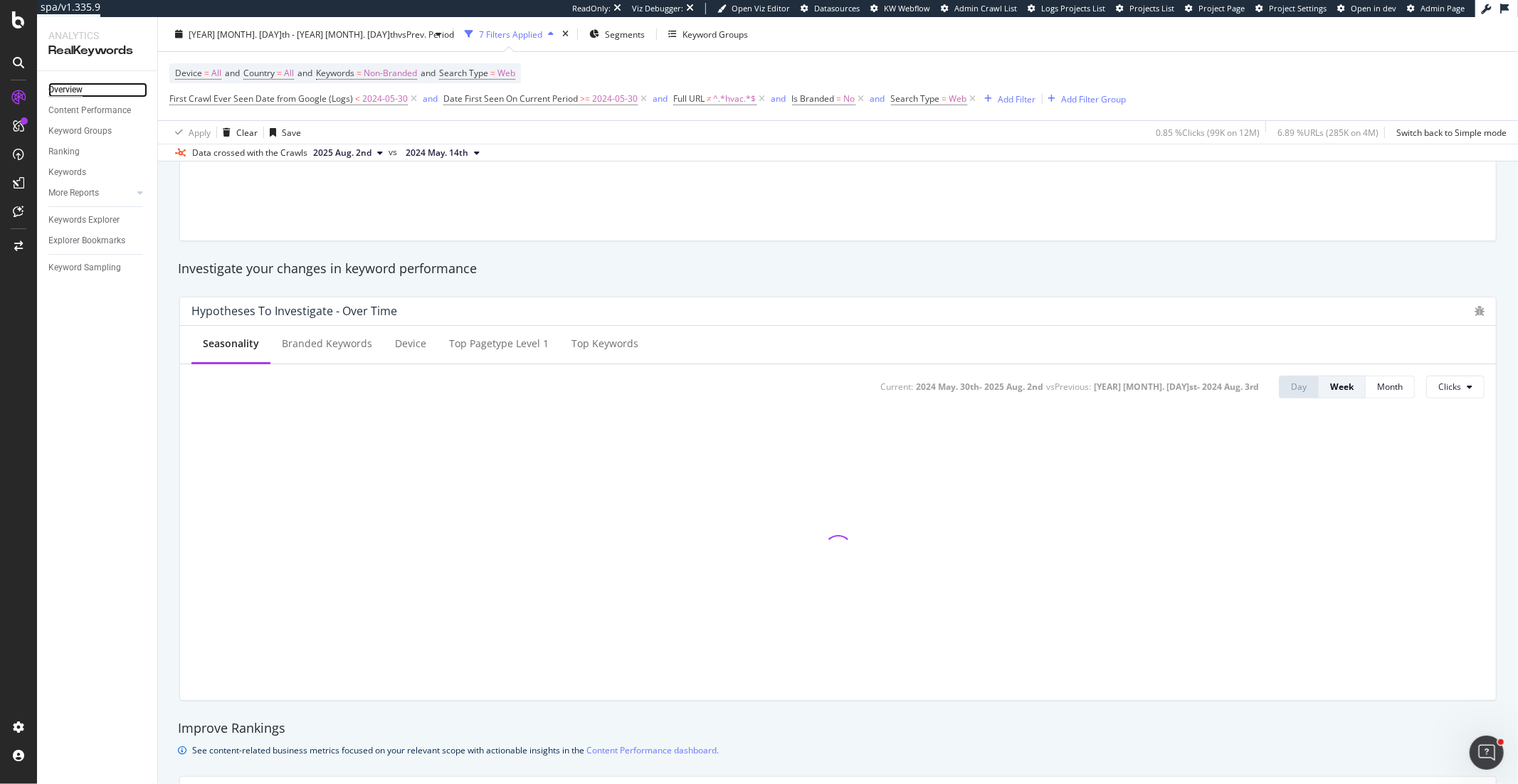 scroll, scrollTop: 0, scrollLeft: 0, axis: both 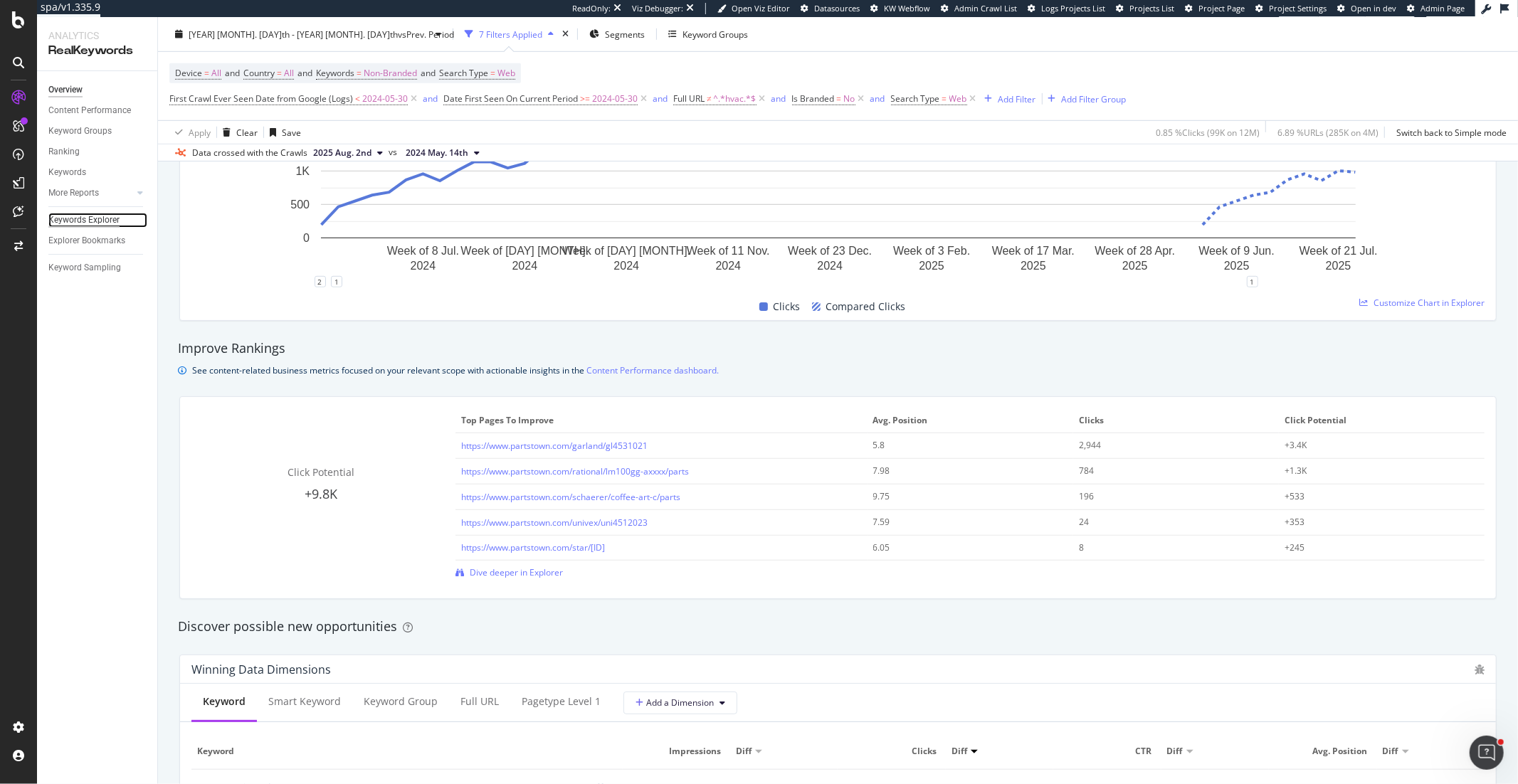 click on "Keywords Explorer" at bounding box center (84, 220) 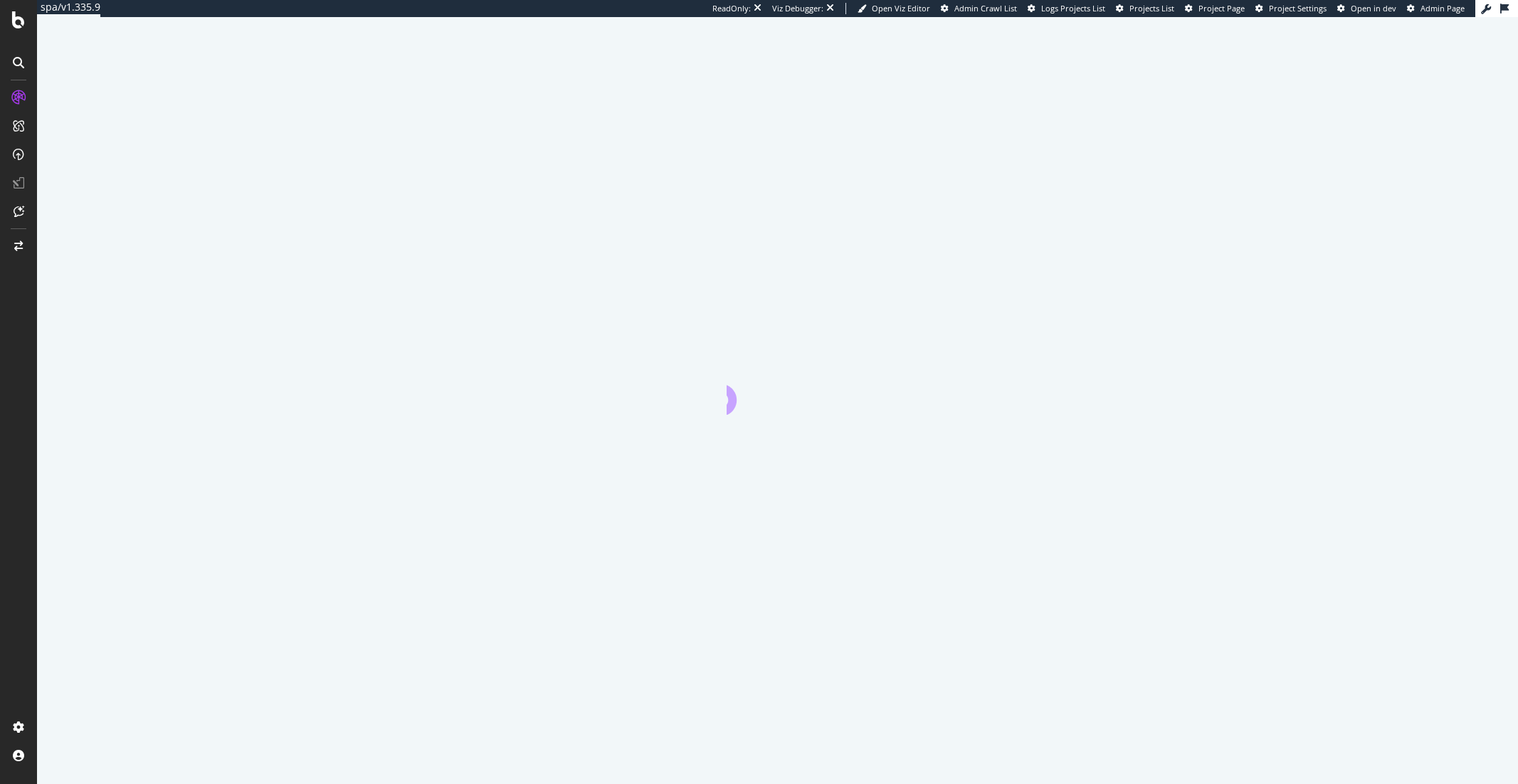 scroll, scrollTop: 0, scrollLeft: 0, axis: both 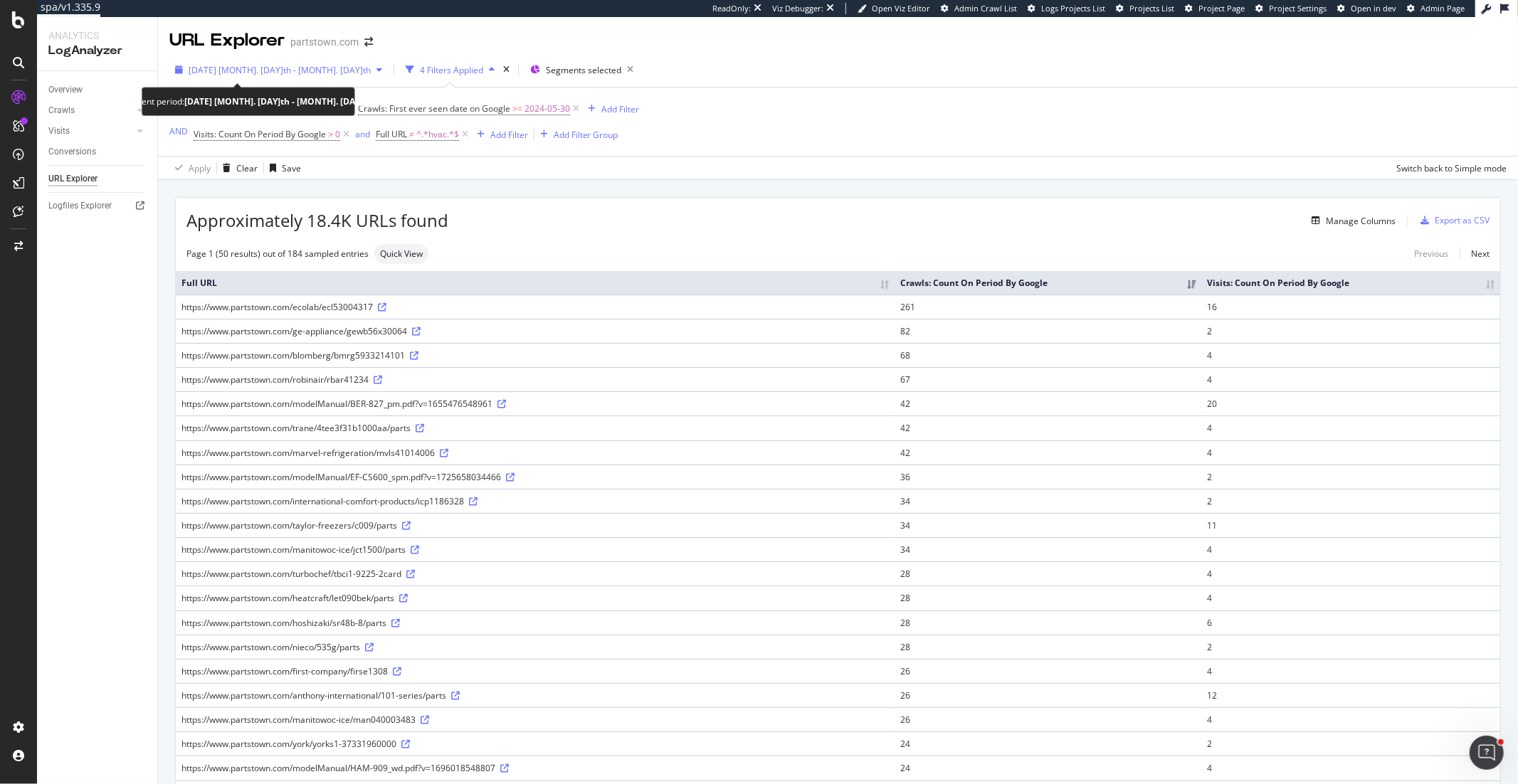 click on "2025 Feb. 10th - May. 9th" at bounding box center (280, 70) 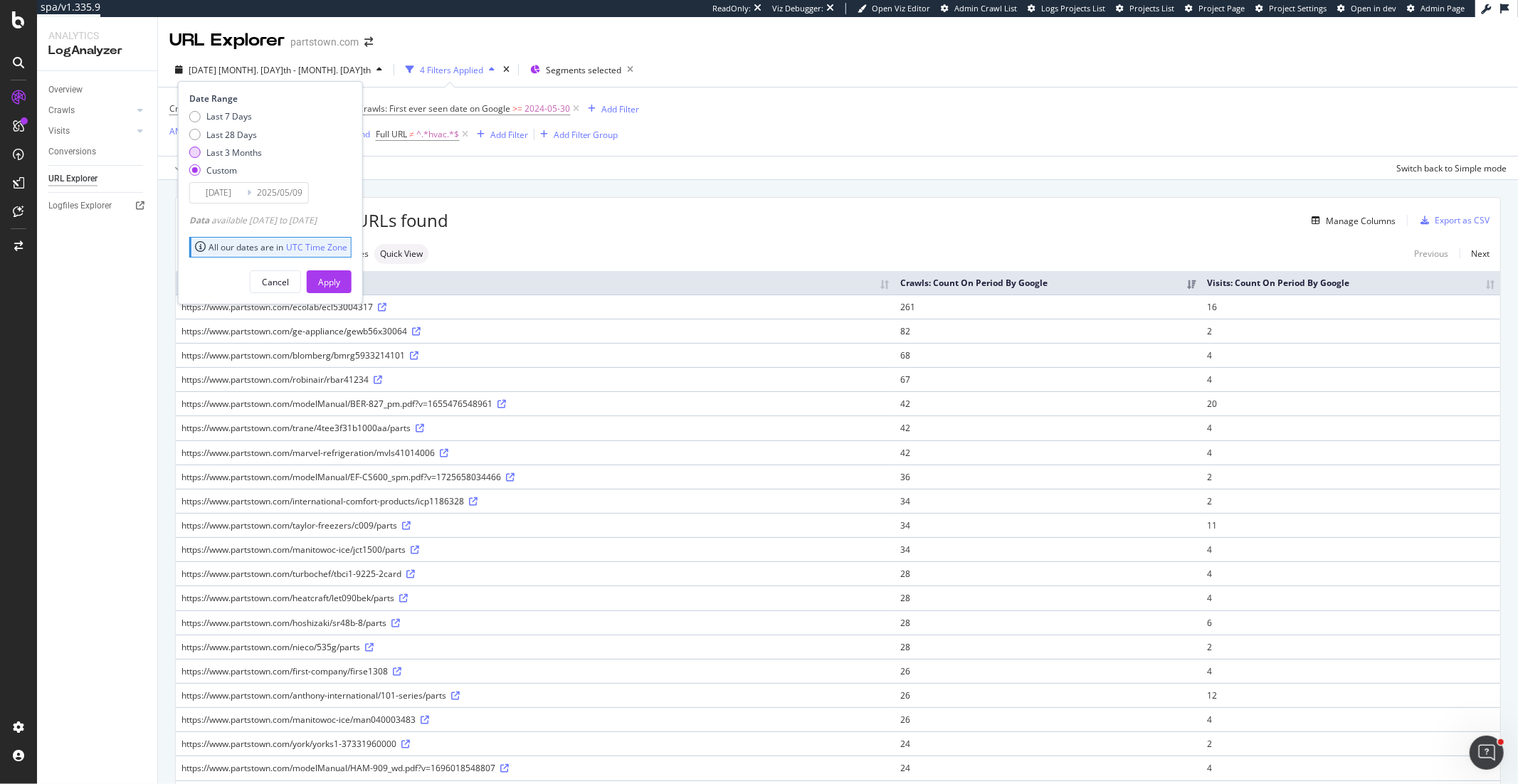 click at bounding box center (195, 152) 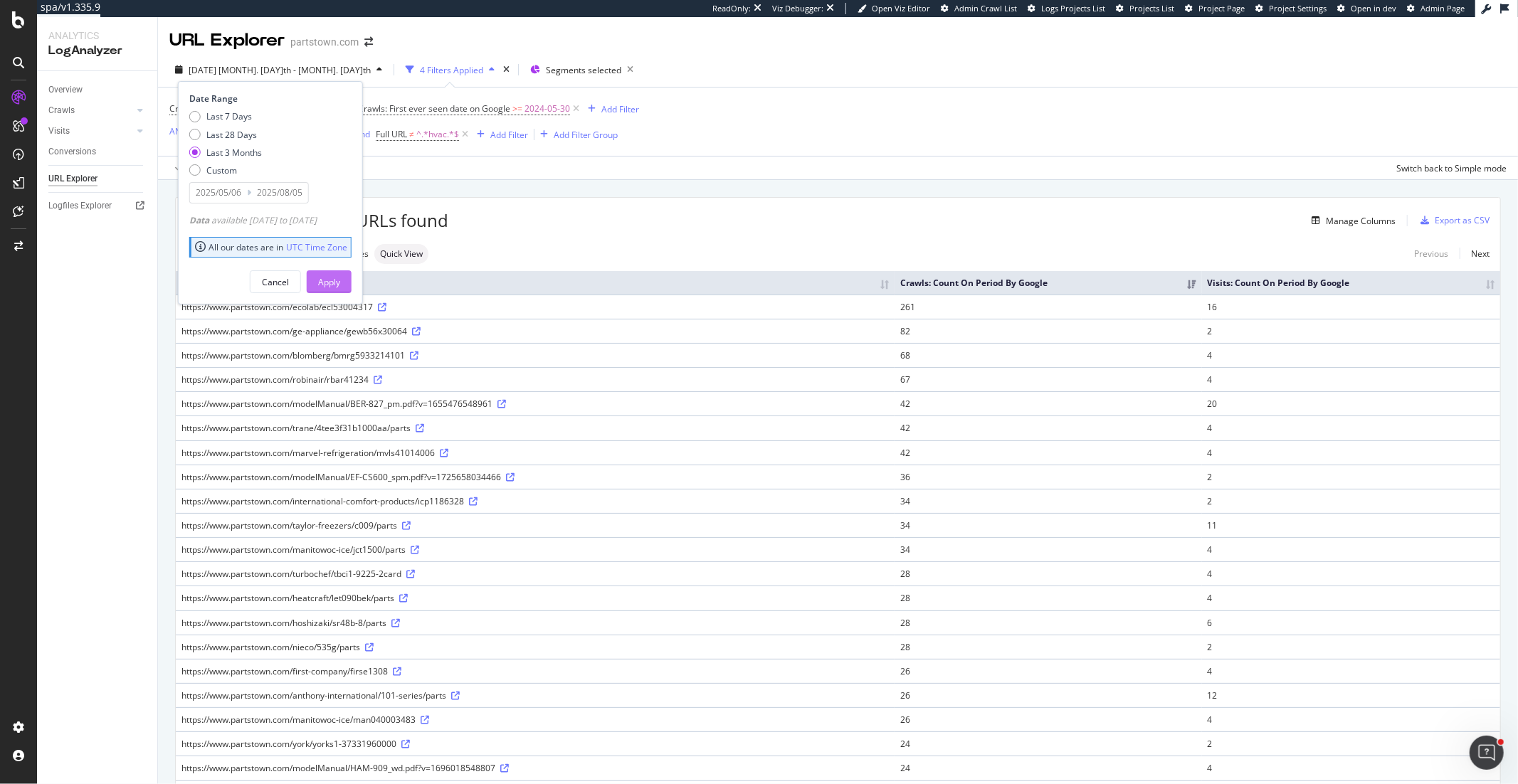 click on "Apply" at bounding box center (329, 282) 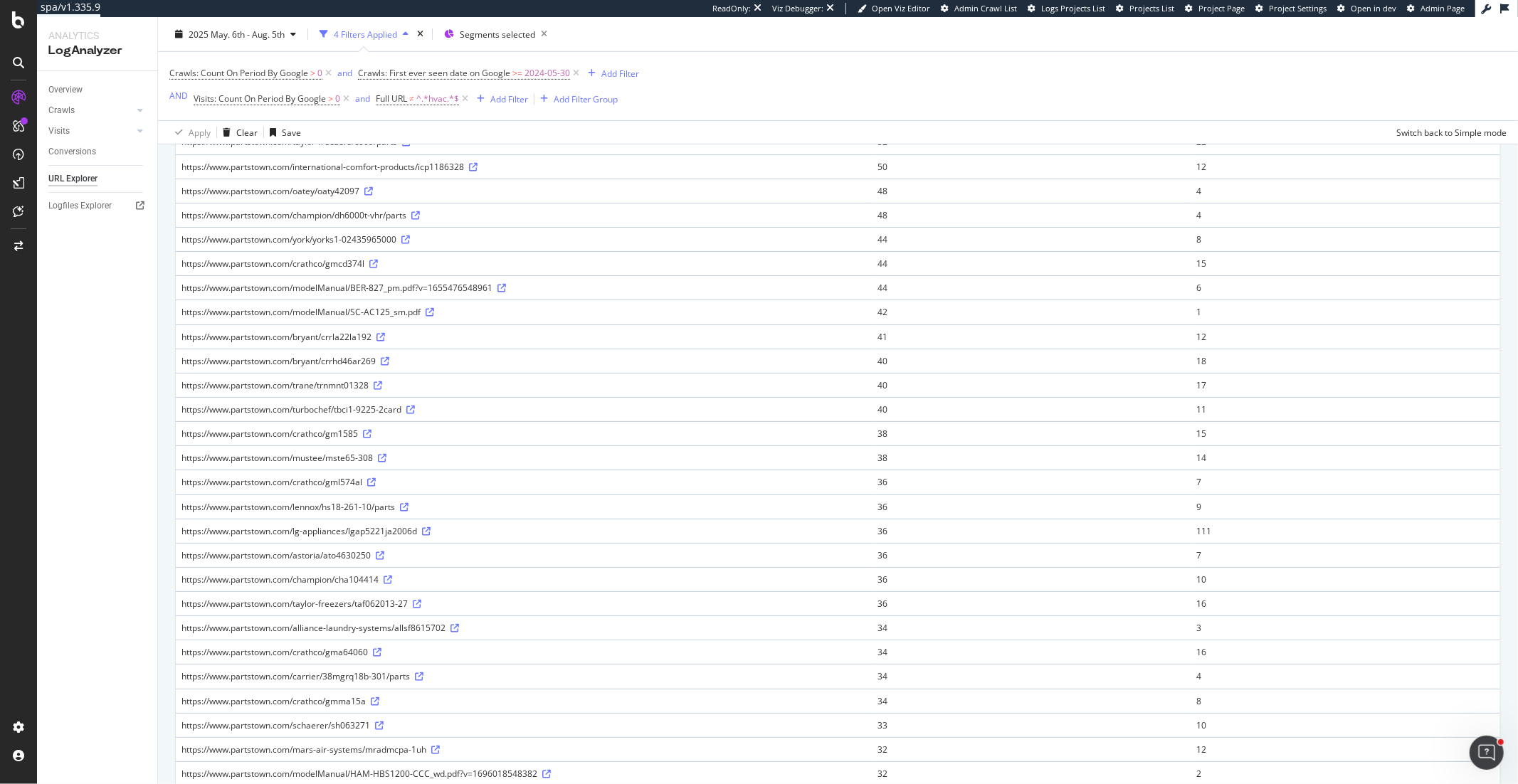 scroll, scrollTop: 0, scrollLeft: 0, axis: both 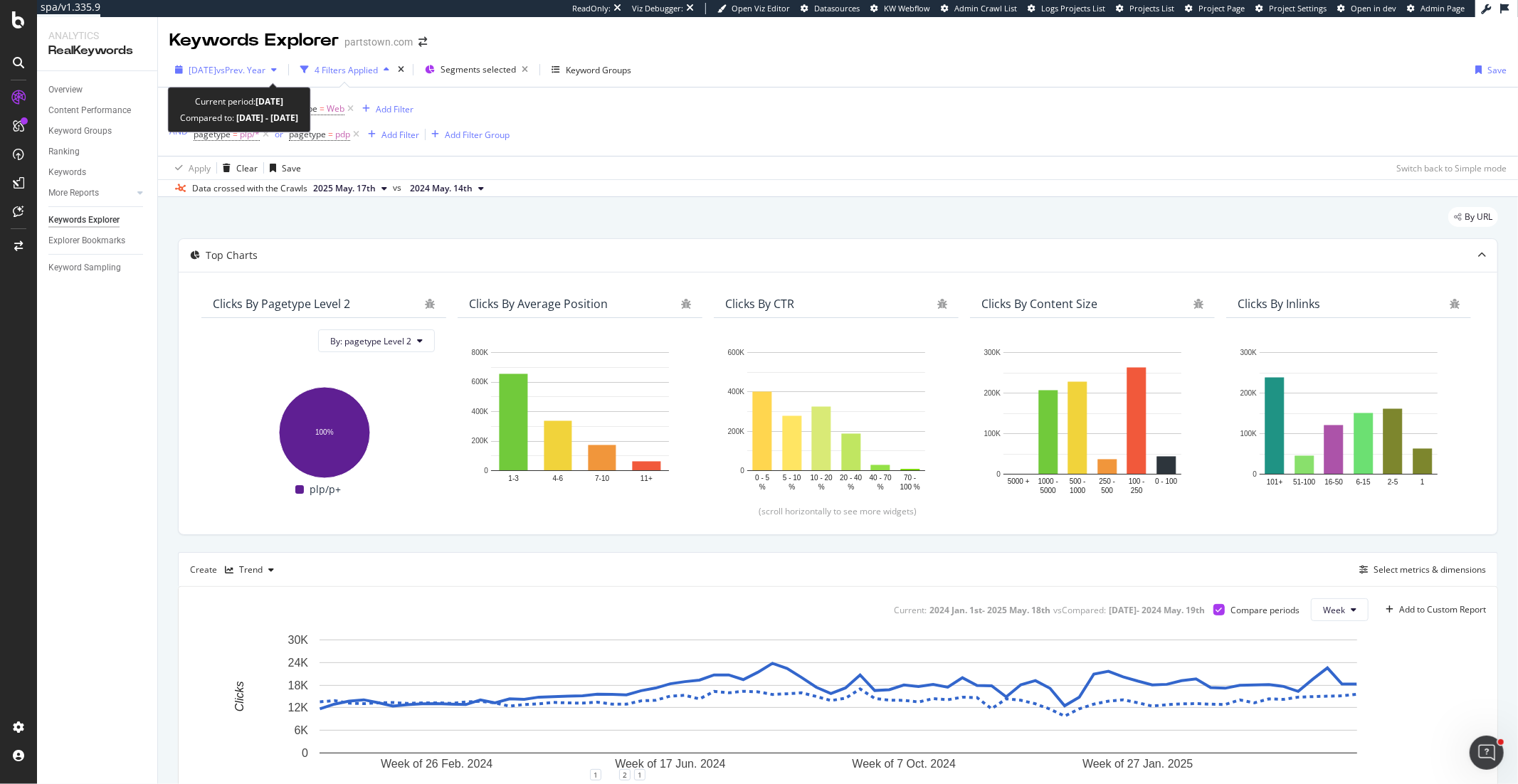 click on "[DATE]" at bounding box center (202, 70) 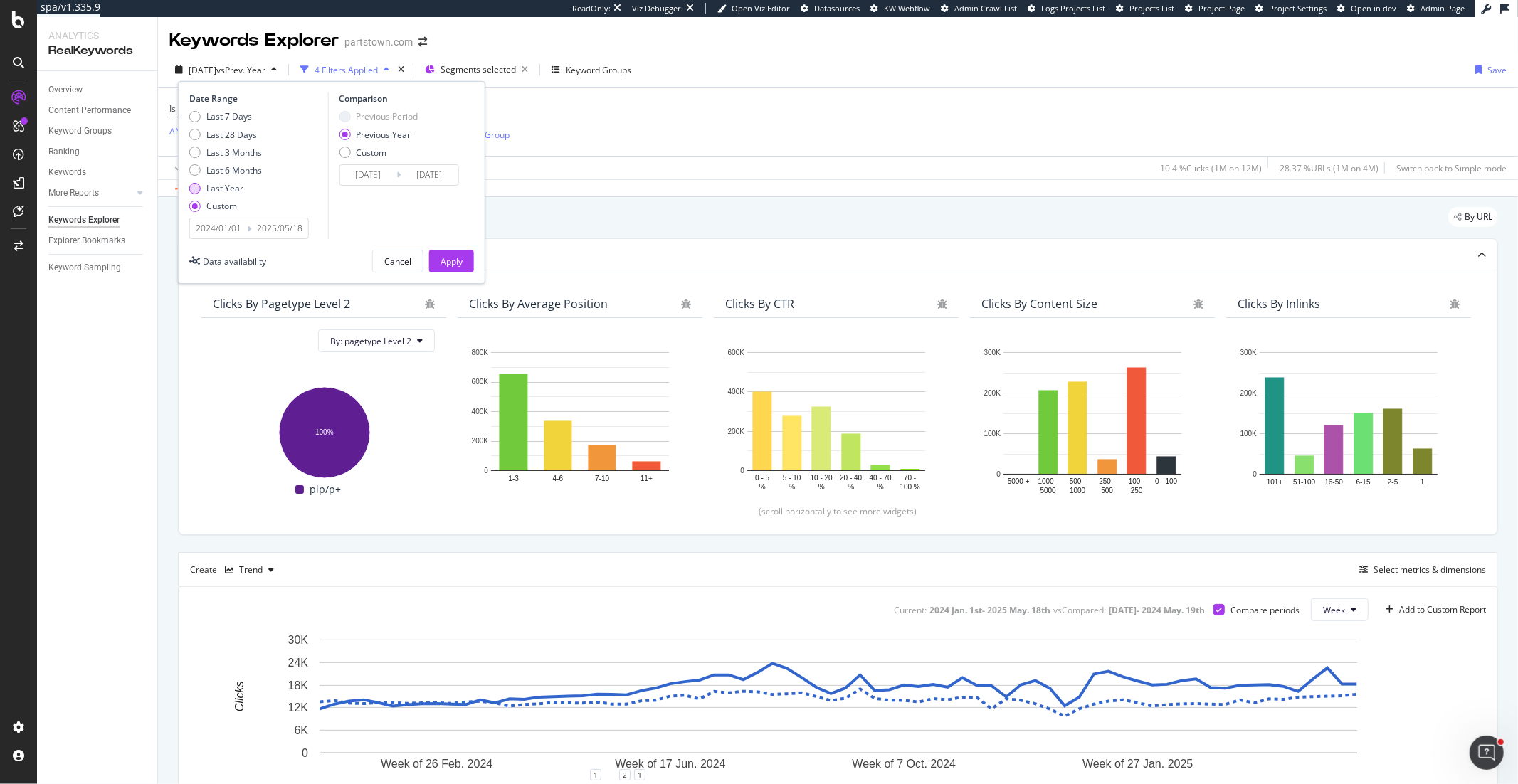 click at bounding box center [195, 189] 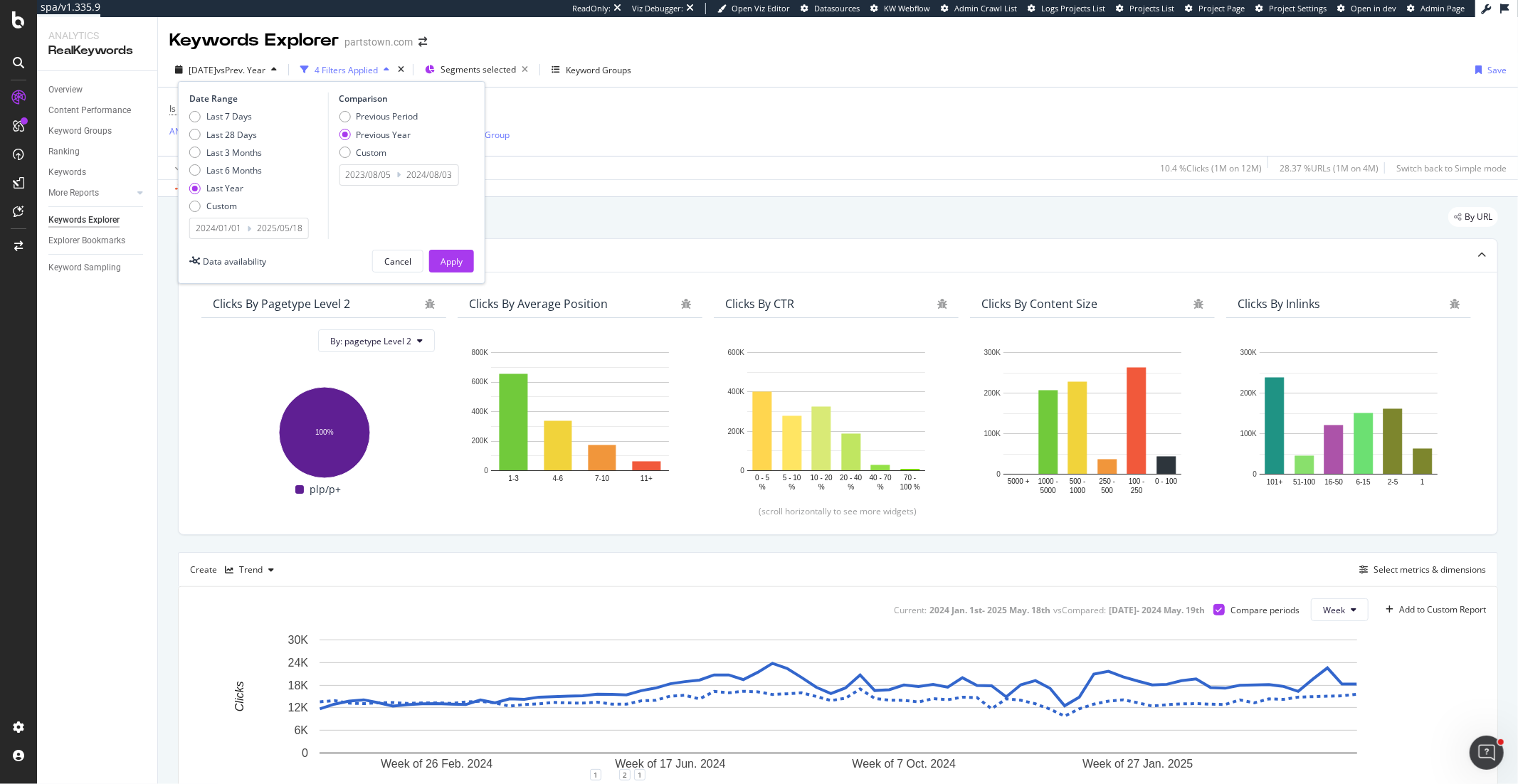 type on "2024/08/03" 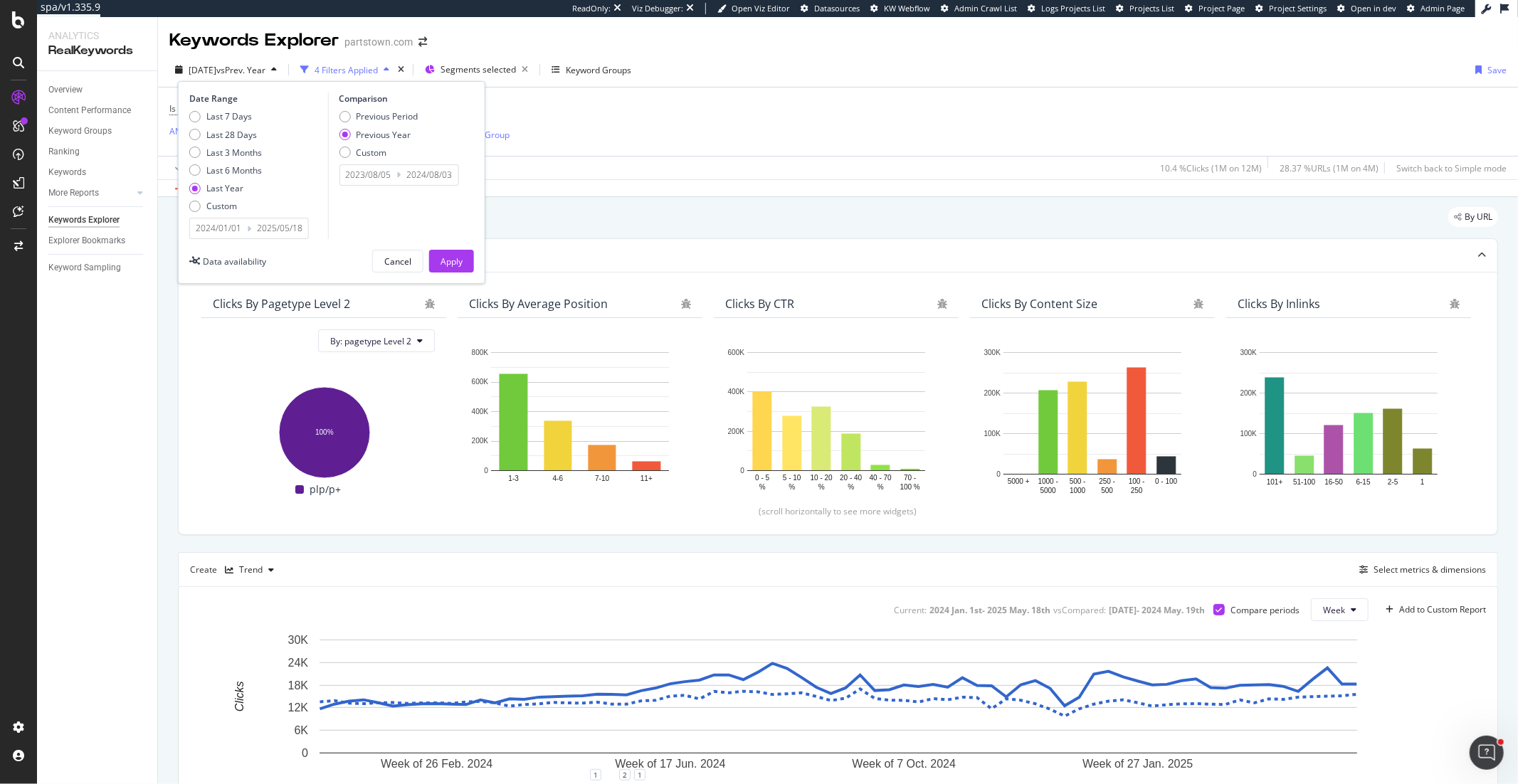 type on "2025/08/02" 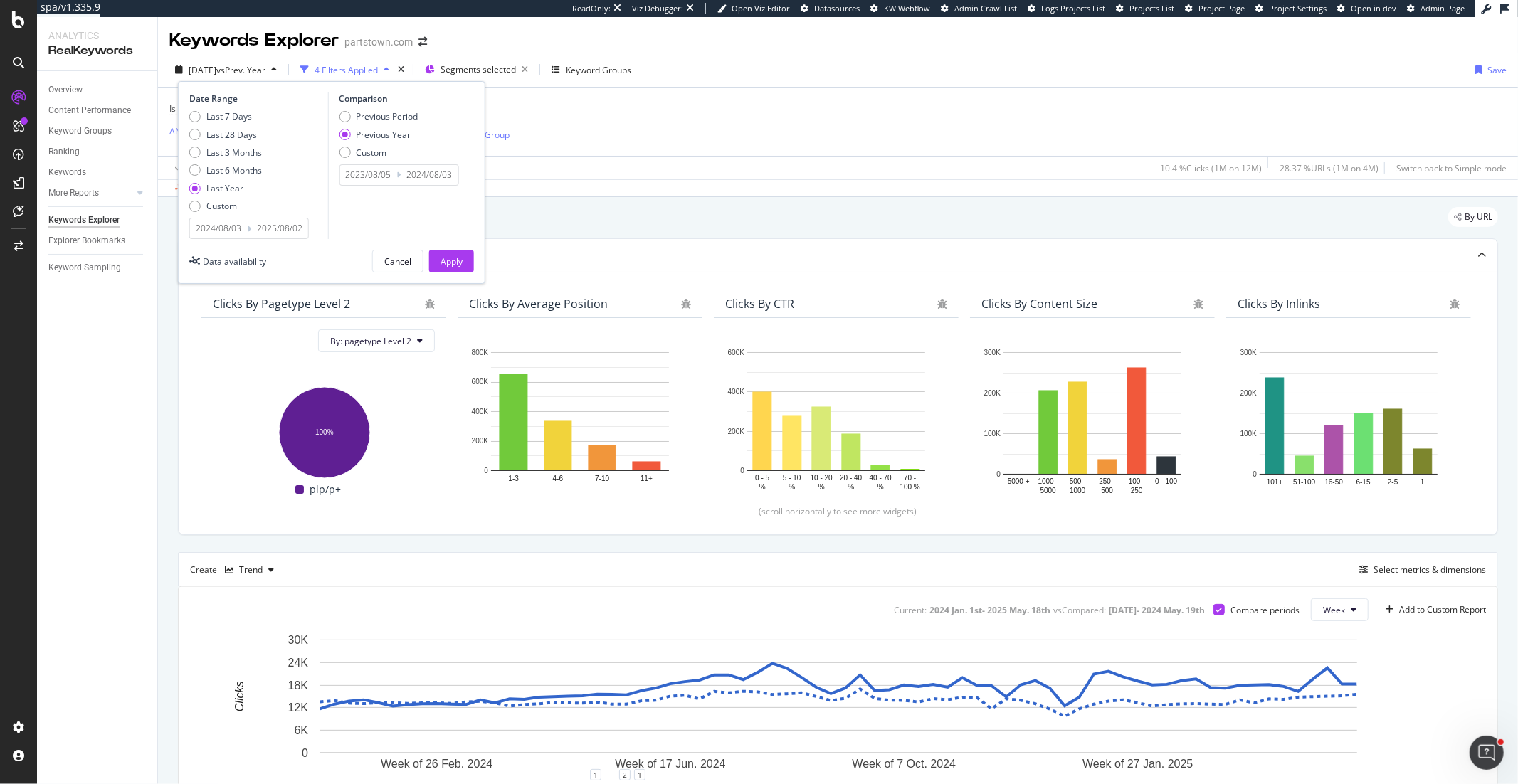 click on "2024/08/03" at bounding box center (218, 228) 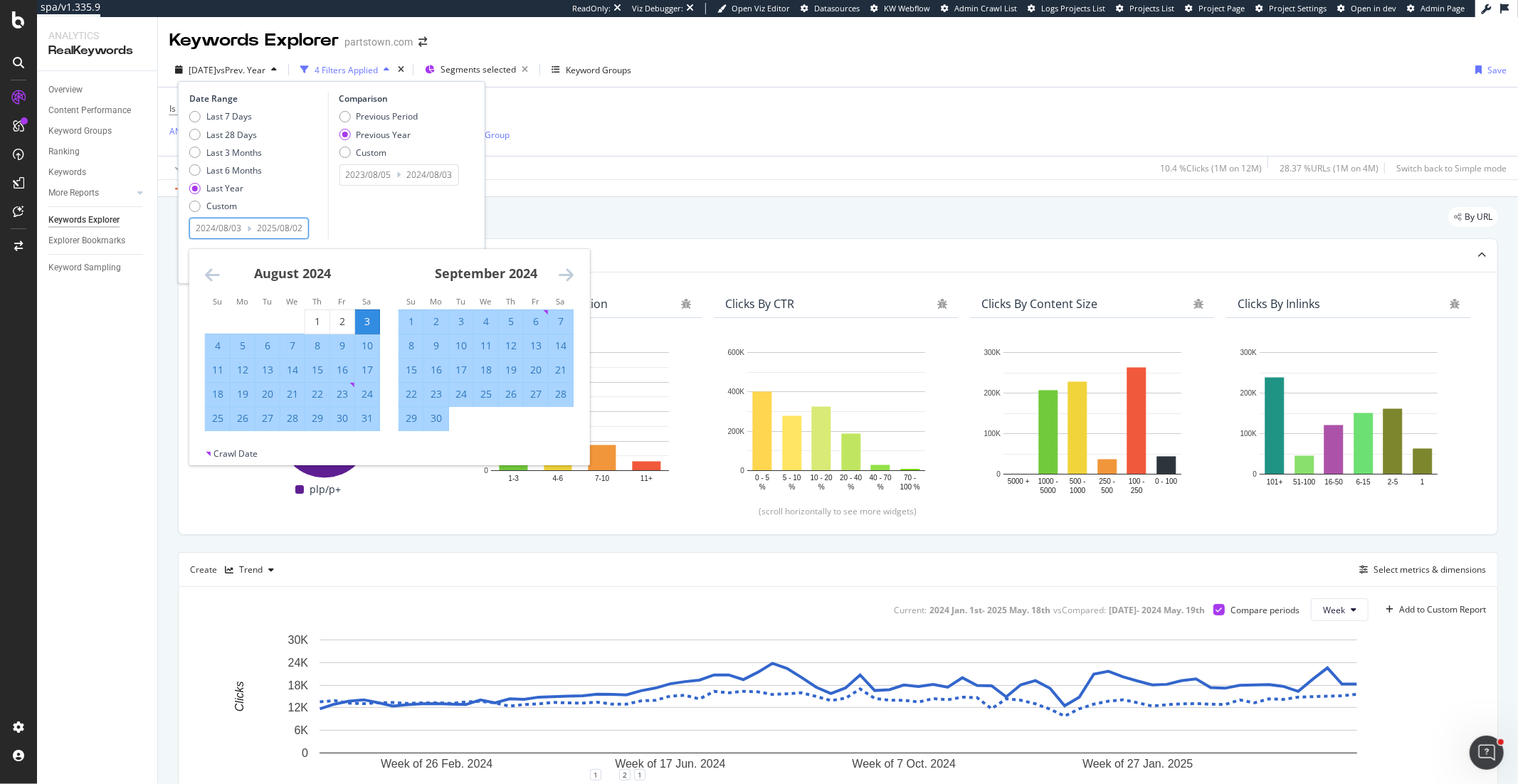click on "Comparison Previous Period Previous Year Custom 2023/08/05 Navigate forward to interact with the calendar and select a date. Press the question mark key to get the keyboard shortcuts for changing dates. 2024/08/03 Navigate backward to interact with the calendar and select a date. Press the question mark key to get the keyboard shortcuts for changing dates." at bounding box center (395, 166) 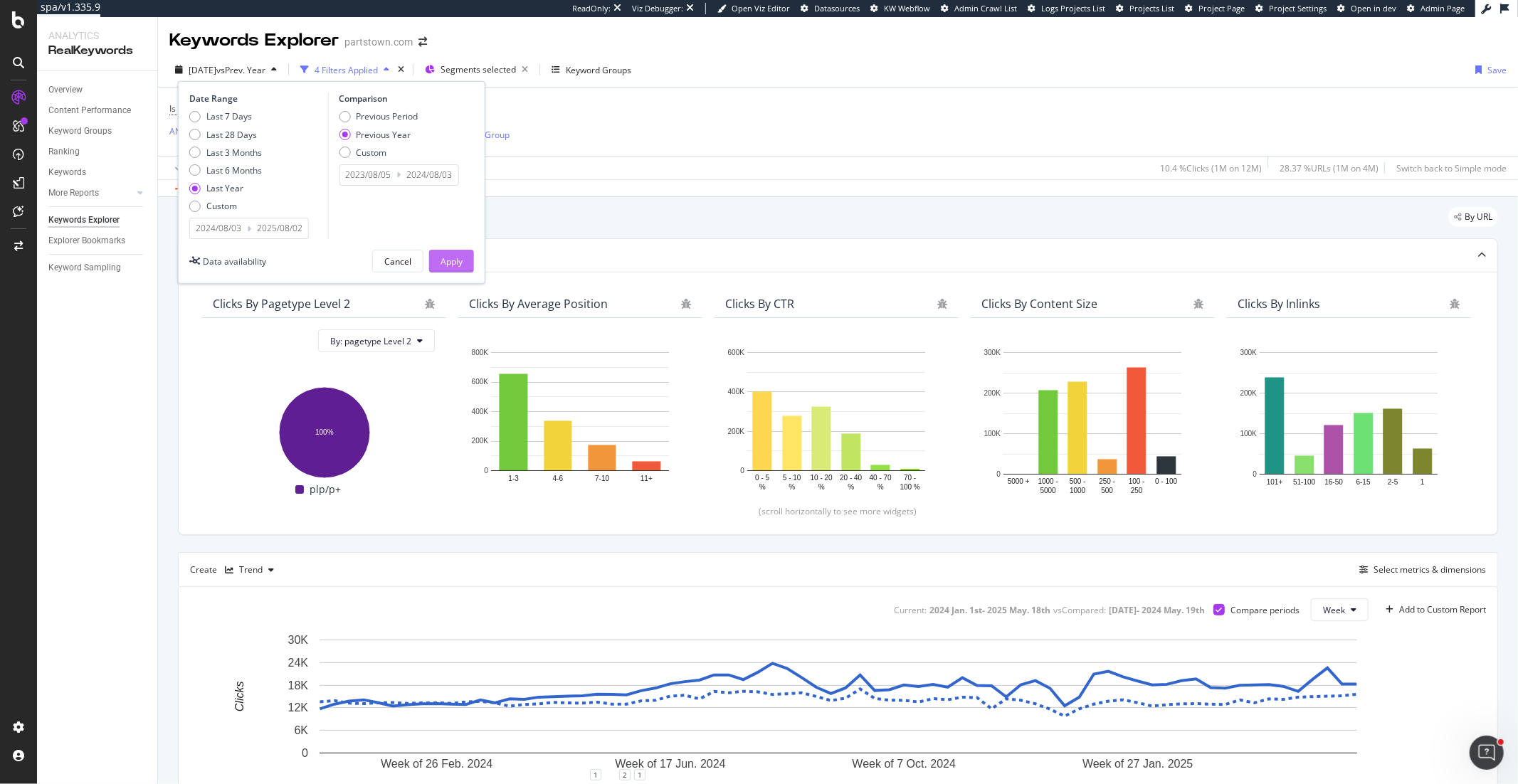 click on "Apply" at bounding box center (451, 261) 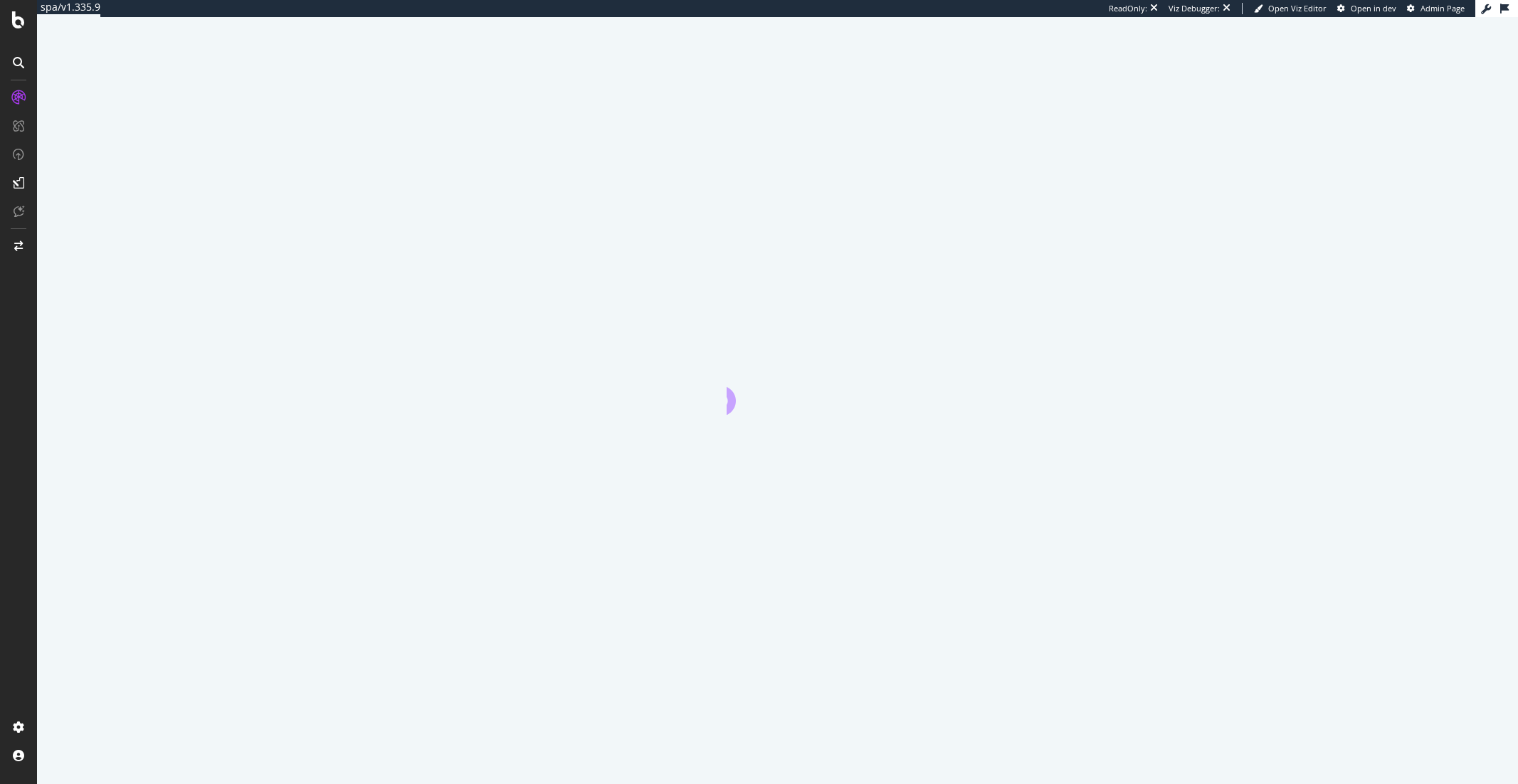 scroll, scrollTop: 0, scrollLeft: 0, axis: both 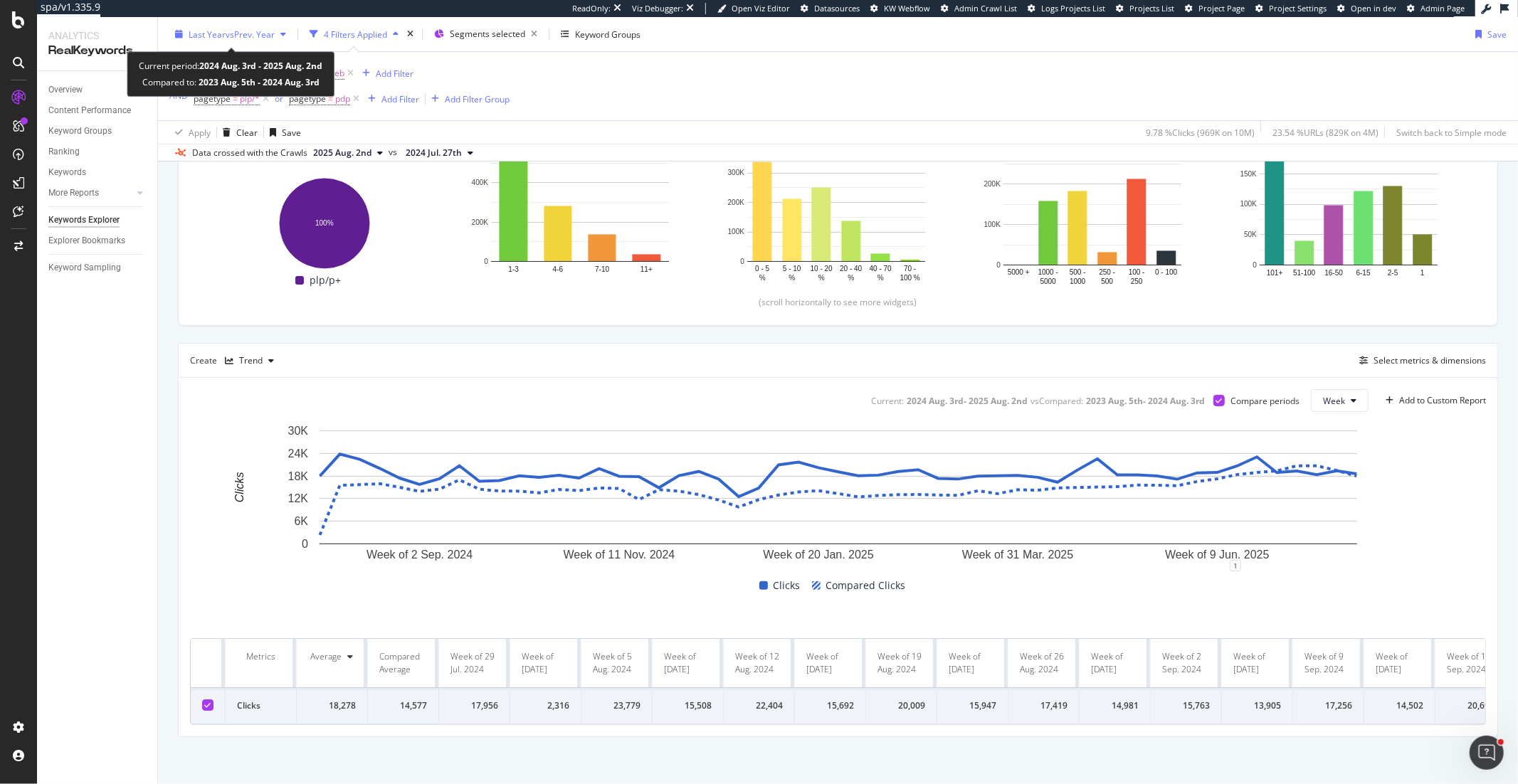 click on "Last Year" at bounding box center (207, 33) 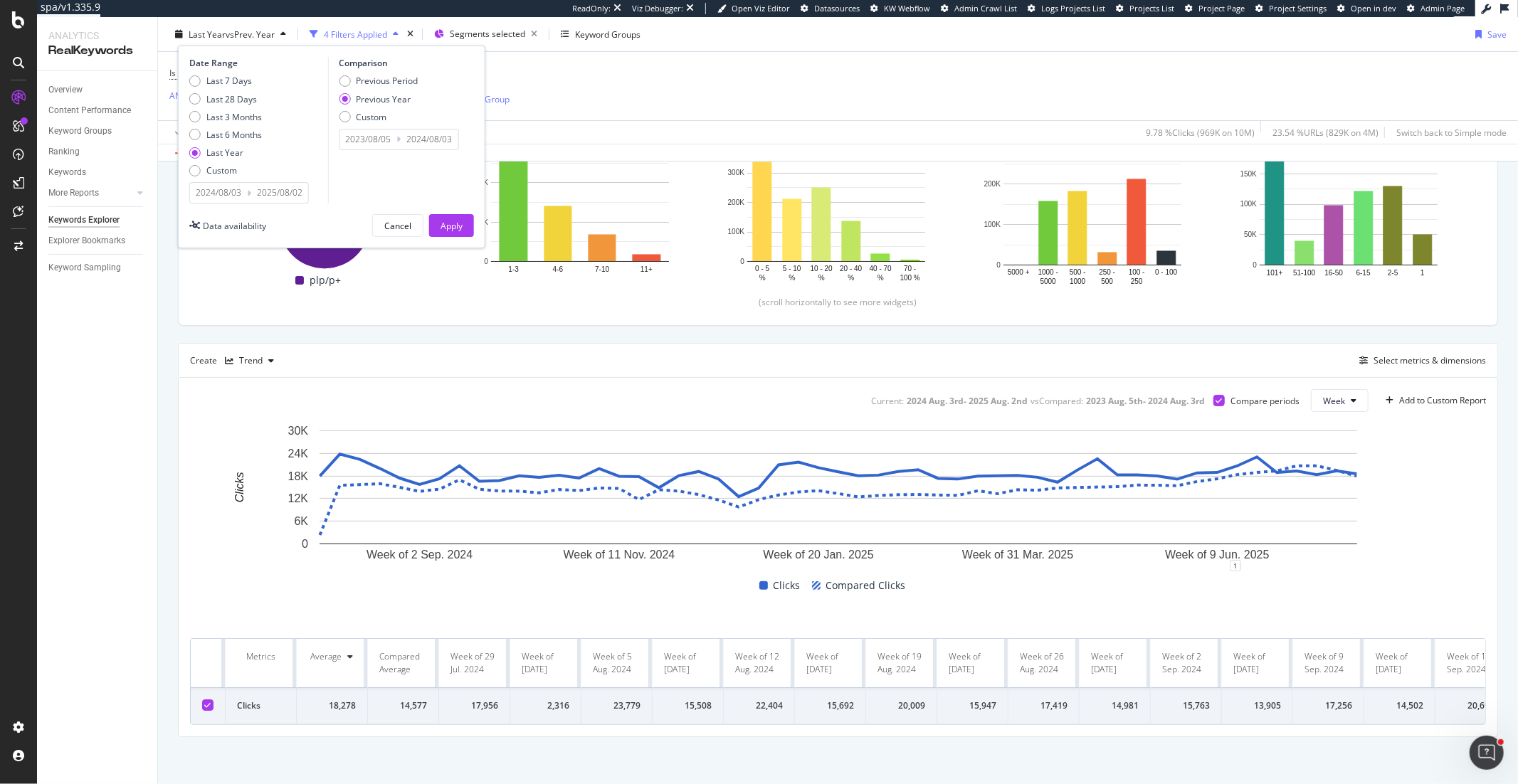 click on "2024/08/03" at bounding box center [218, 193] 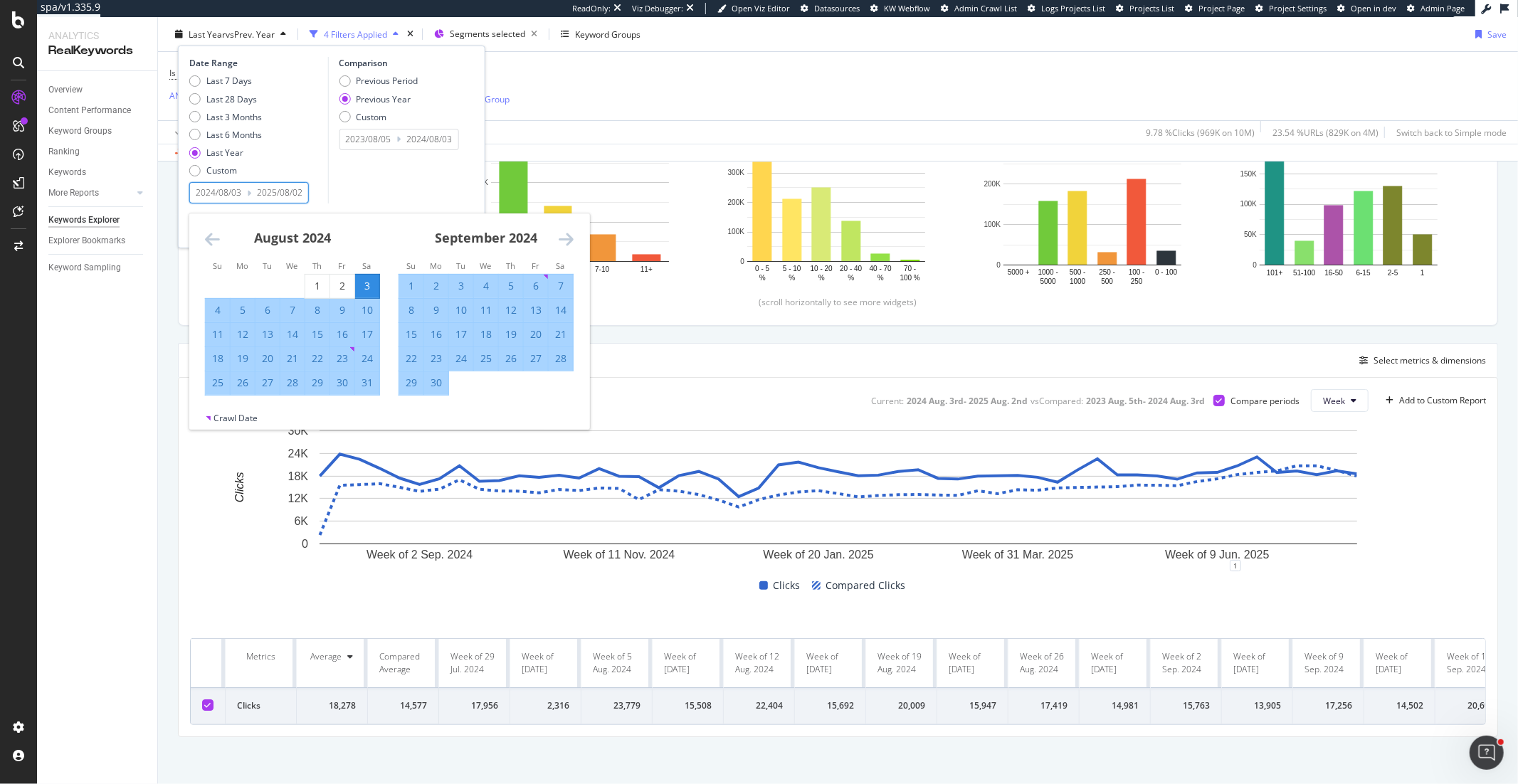 click at bounding box center (212, 239) 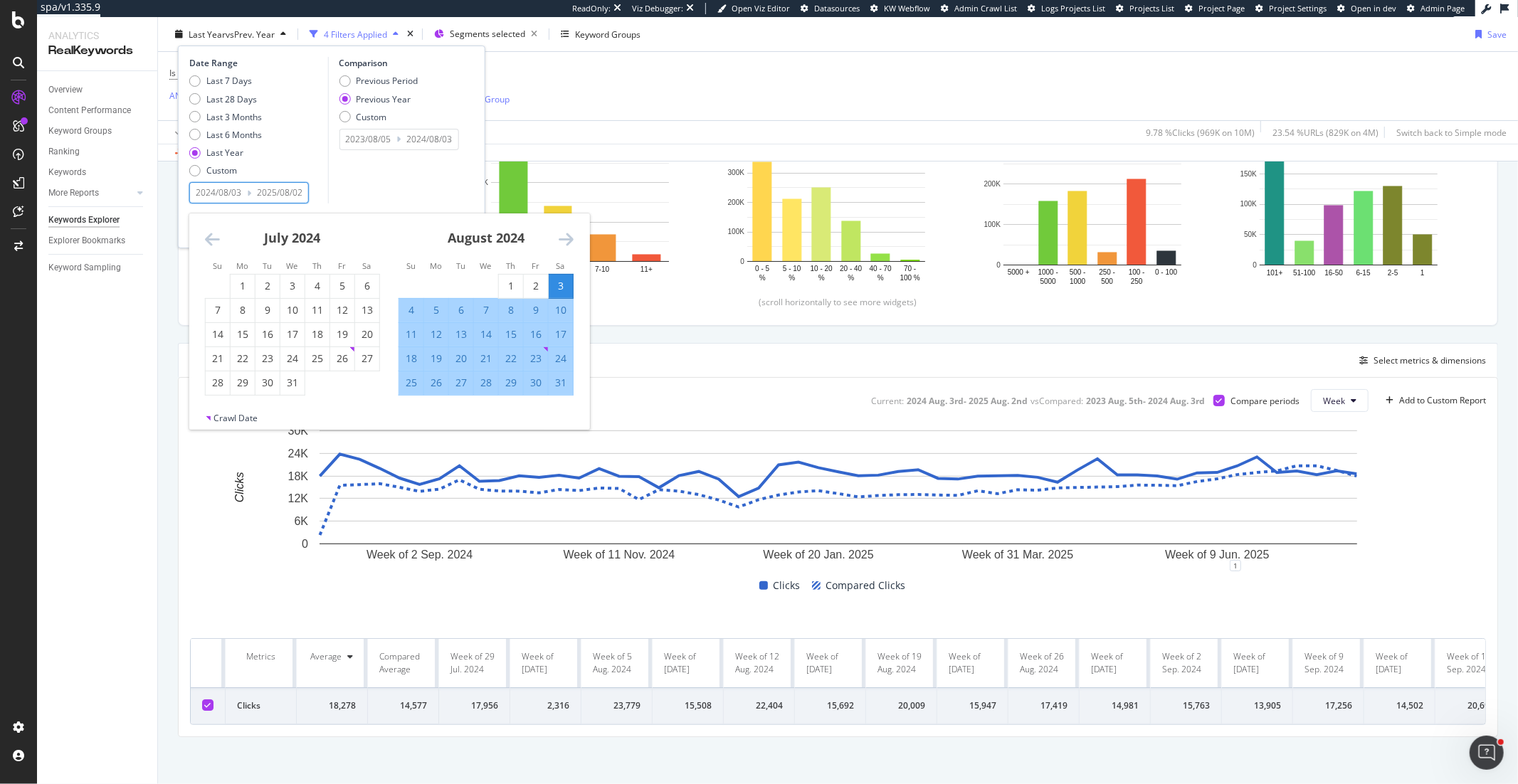 click at bounding box center (212, 239) 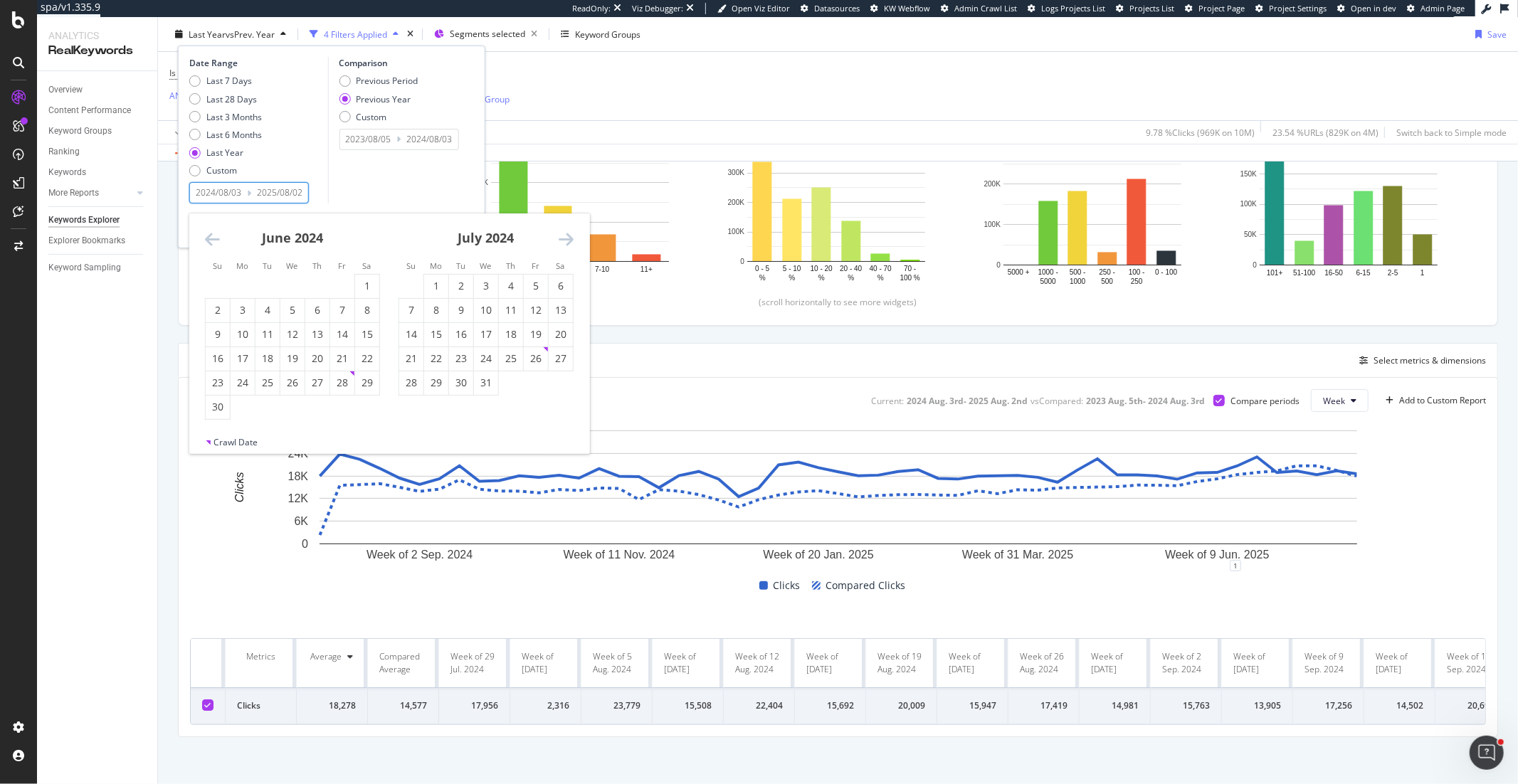 click at bounding box center (212, 239) 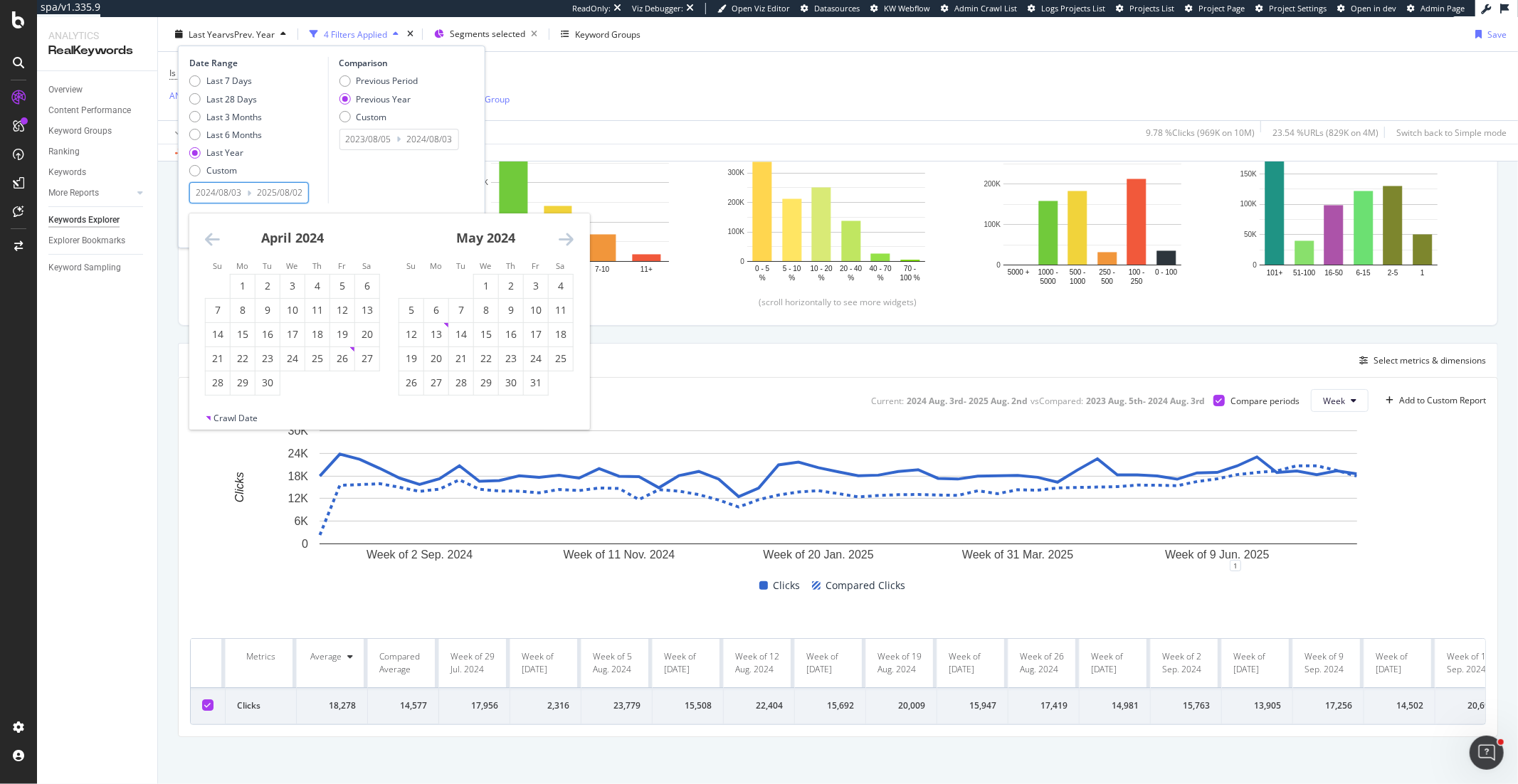 click at bounding box center [212, 239] 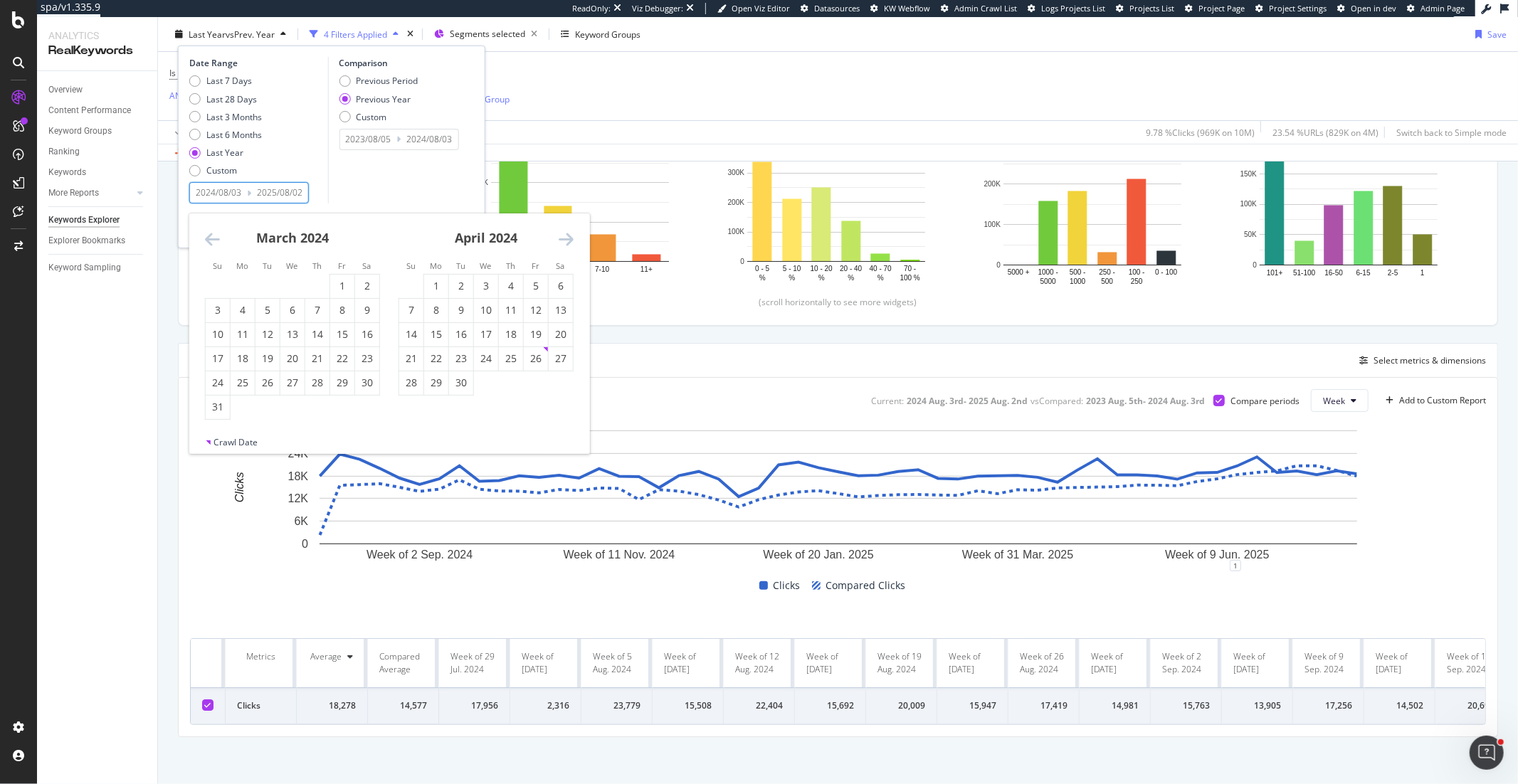 click at bounding box center [212, 239] 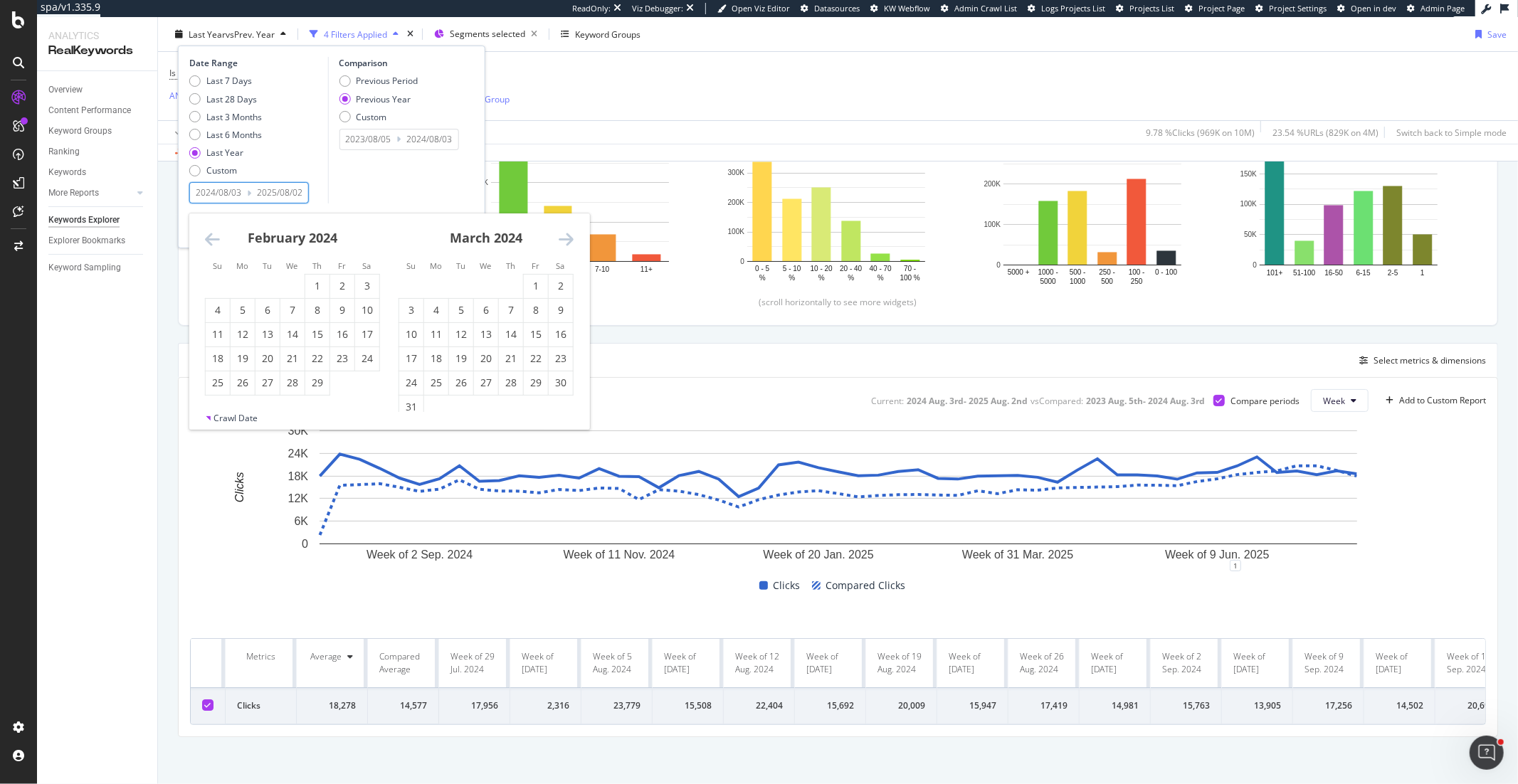 click at bounding box center [212, 239] 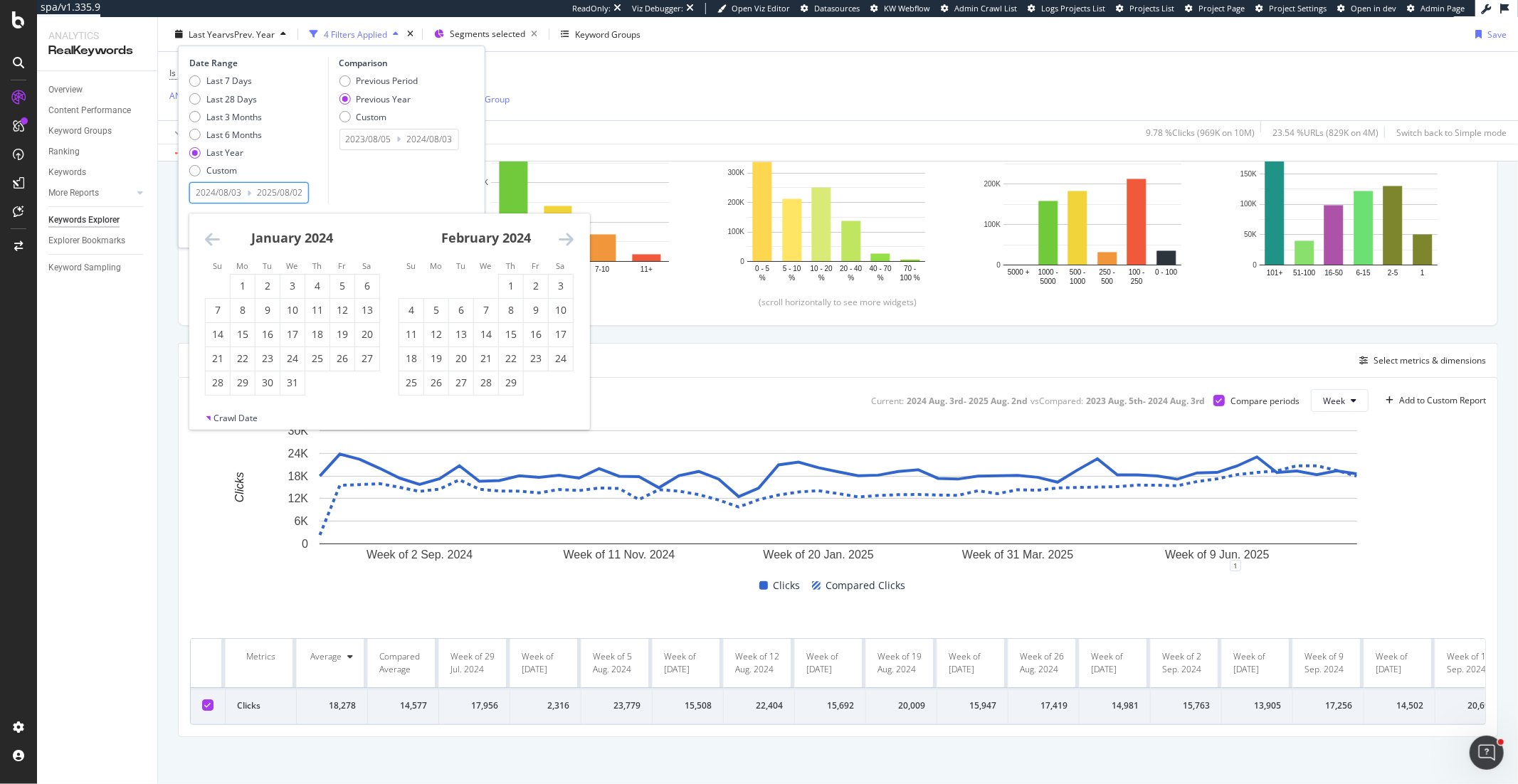 click at bounding box center (212, 239) 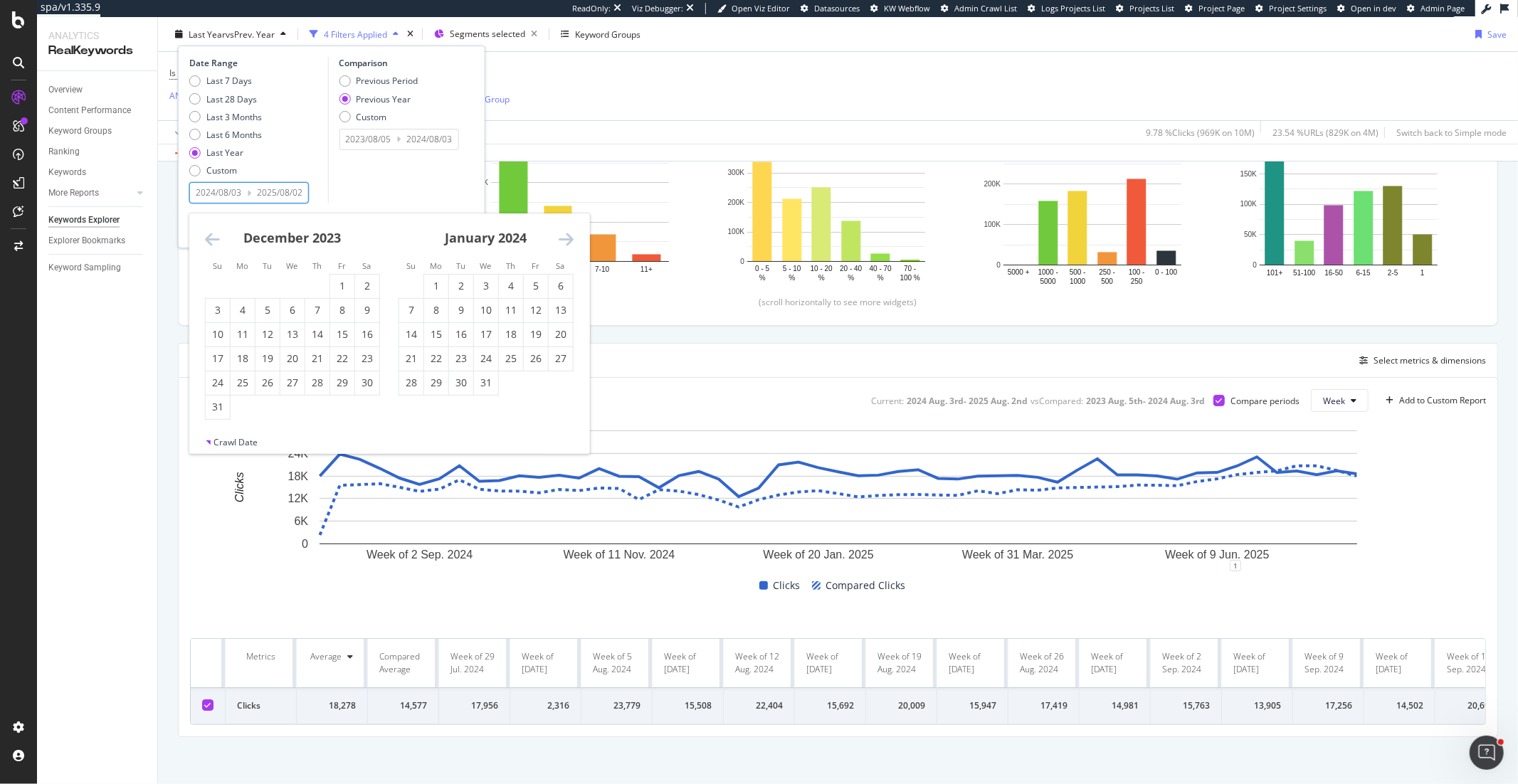 click at bounding box center (212, 239) 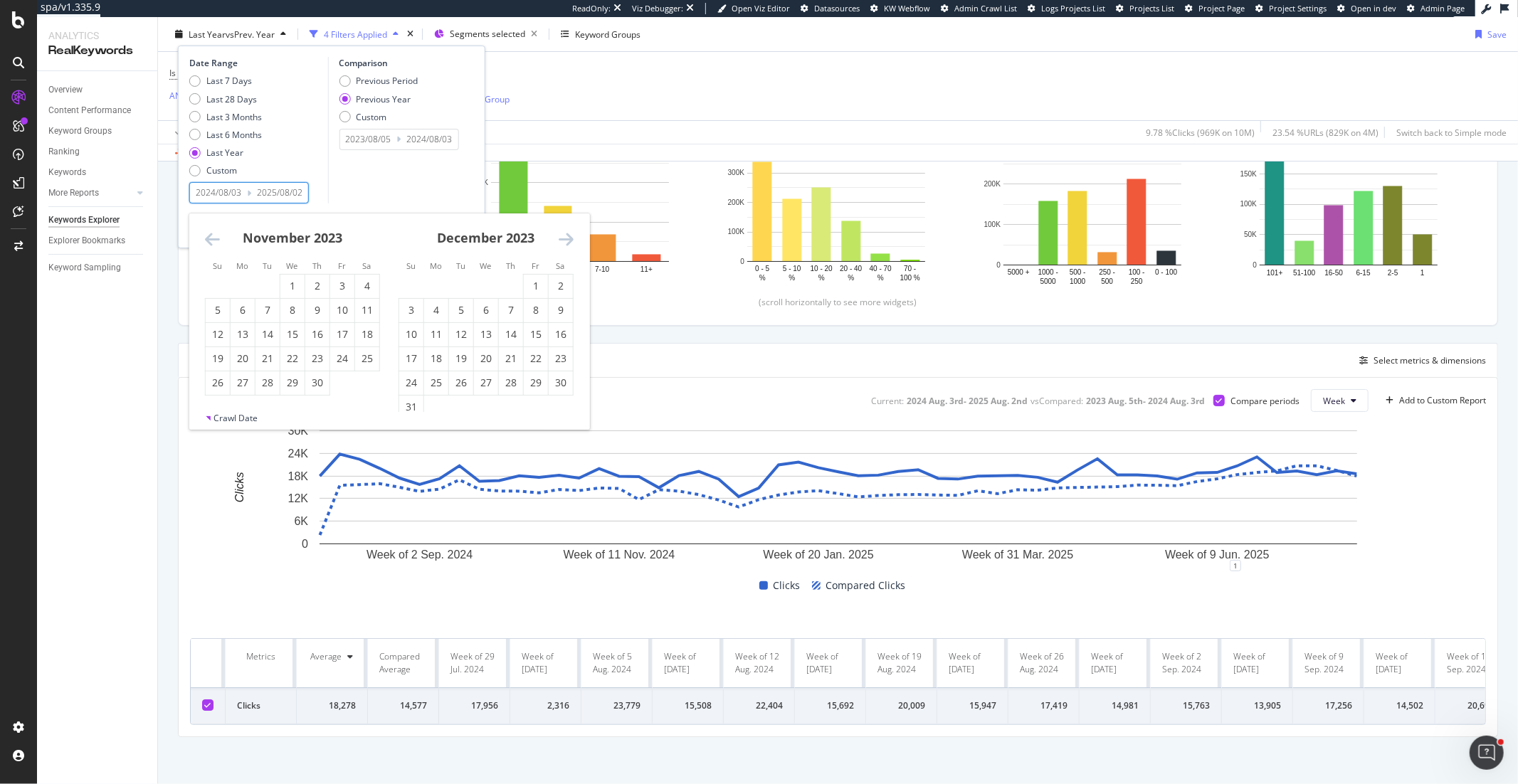 click at bounding box center (212, 239) 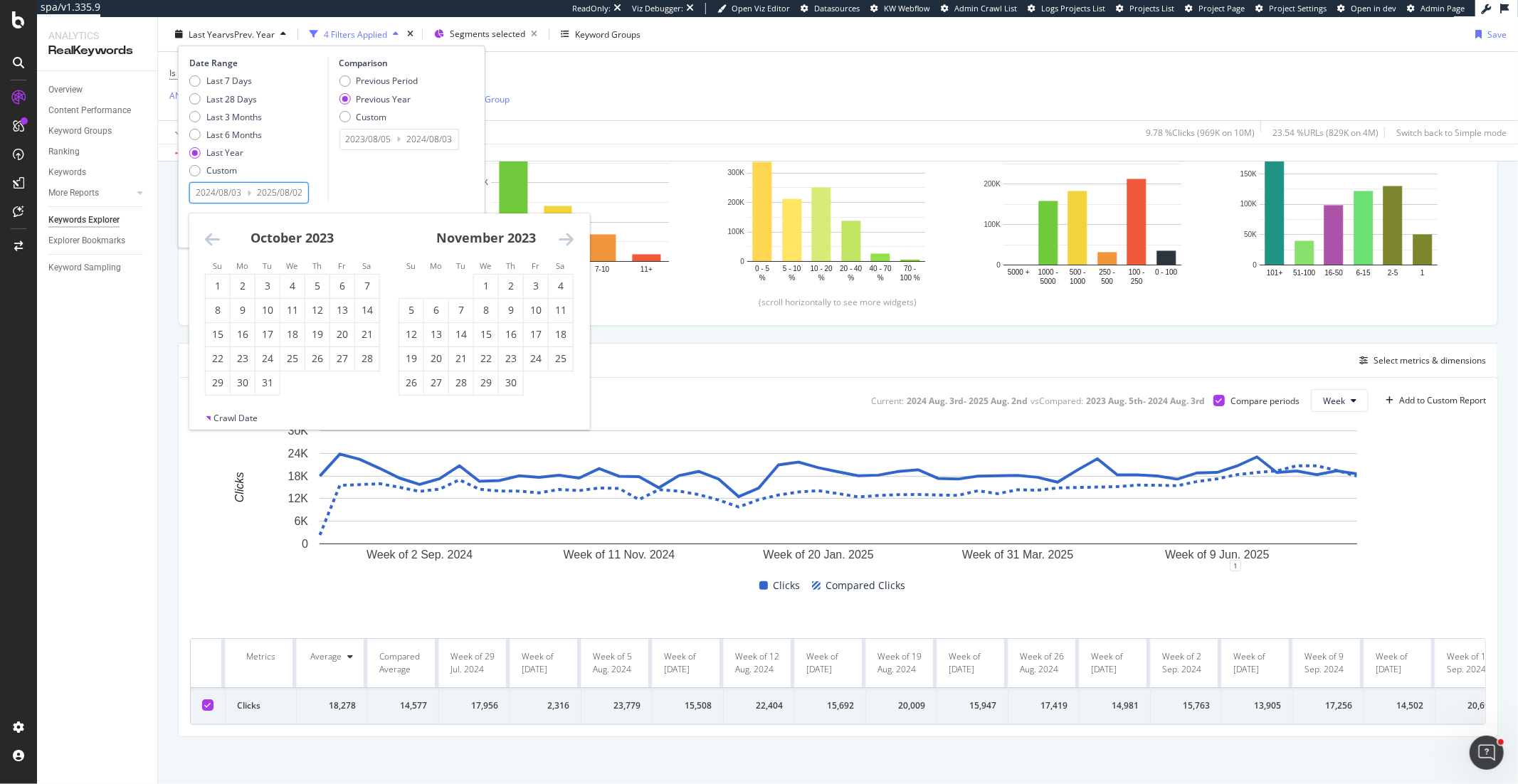 click on "November 2023" at bounding box center [486, 243] 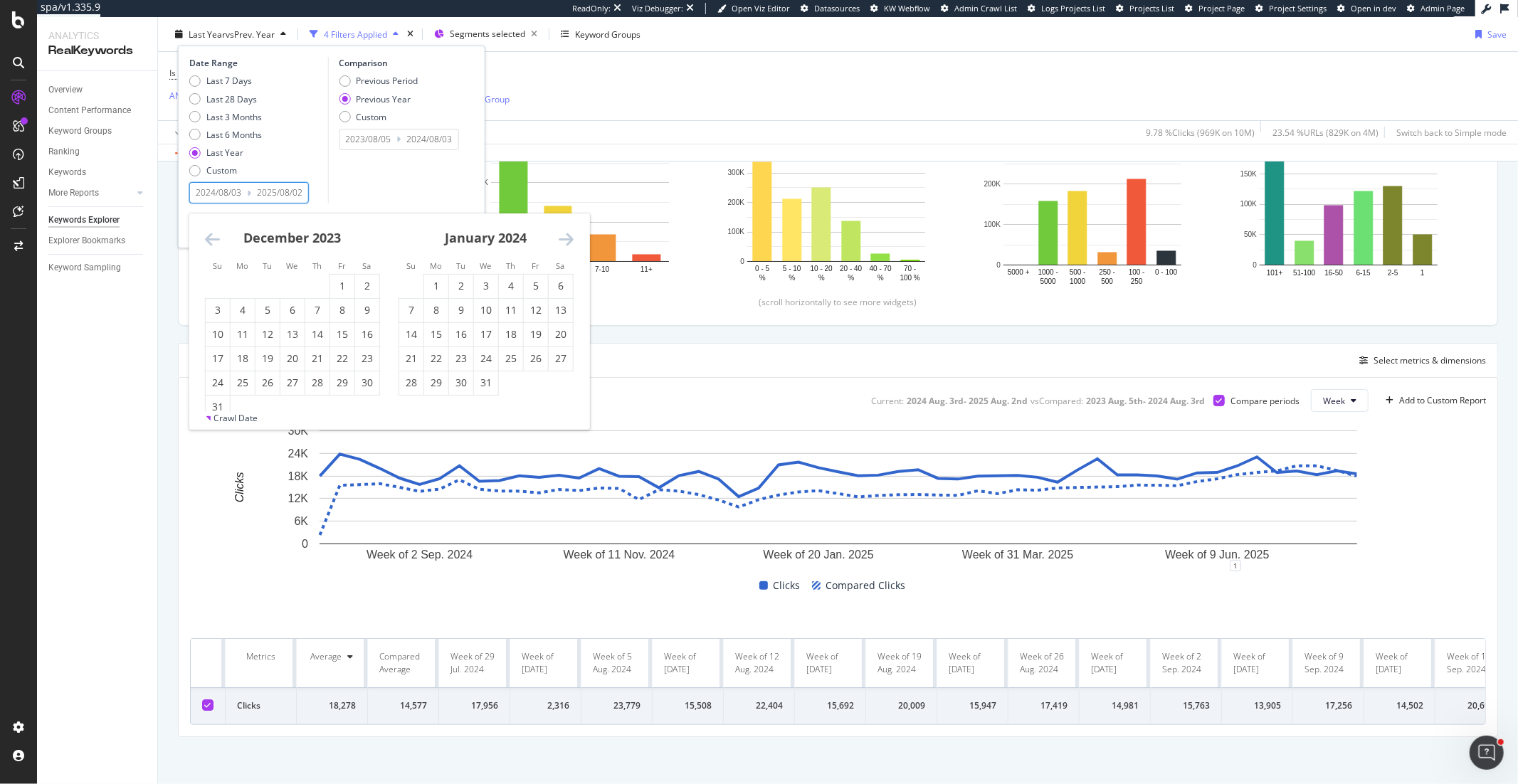 click at bounding box center (566, 239) 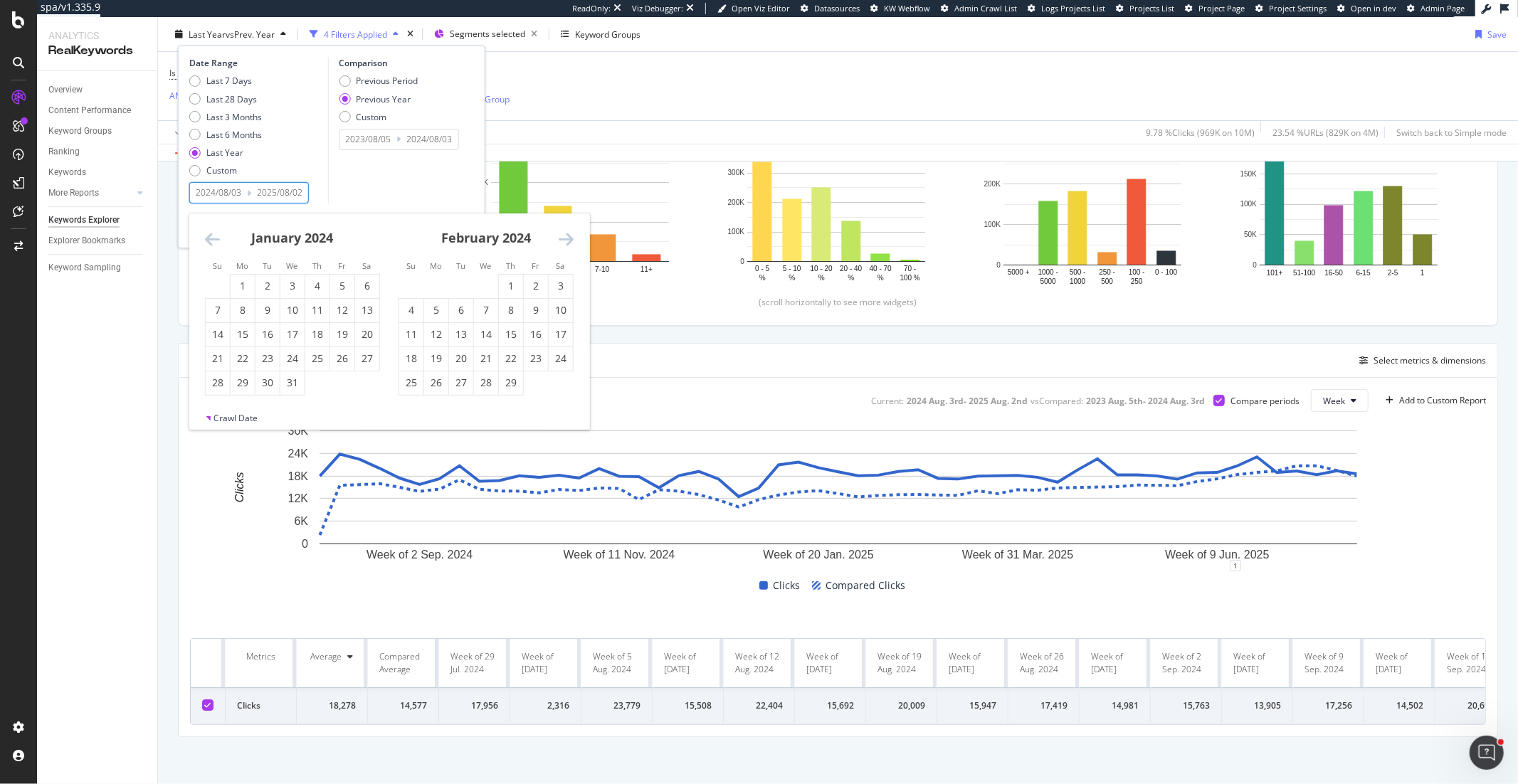 click at bounding box center (566, 239) 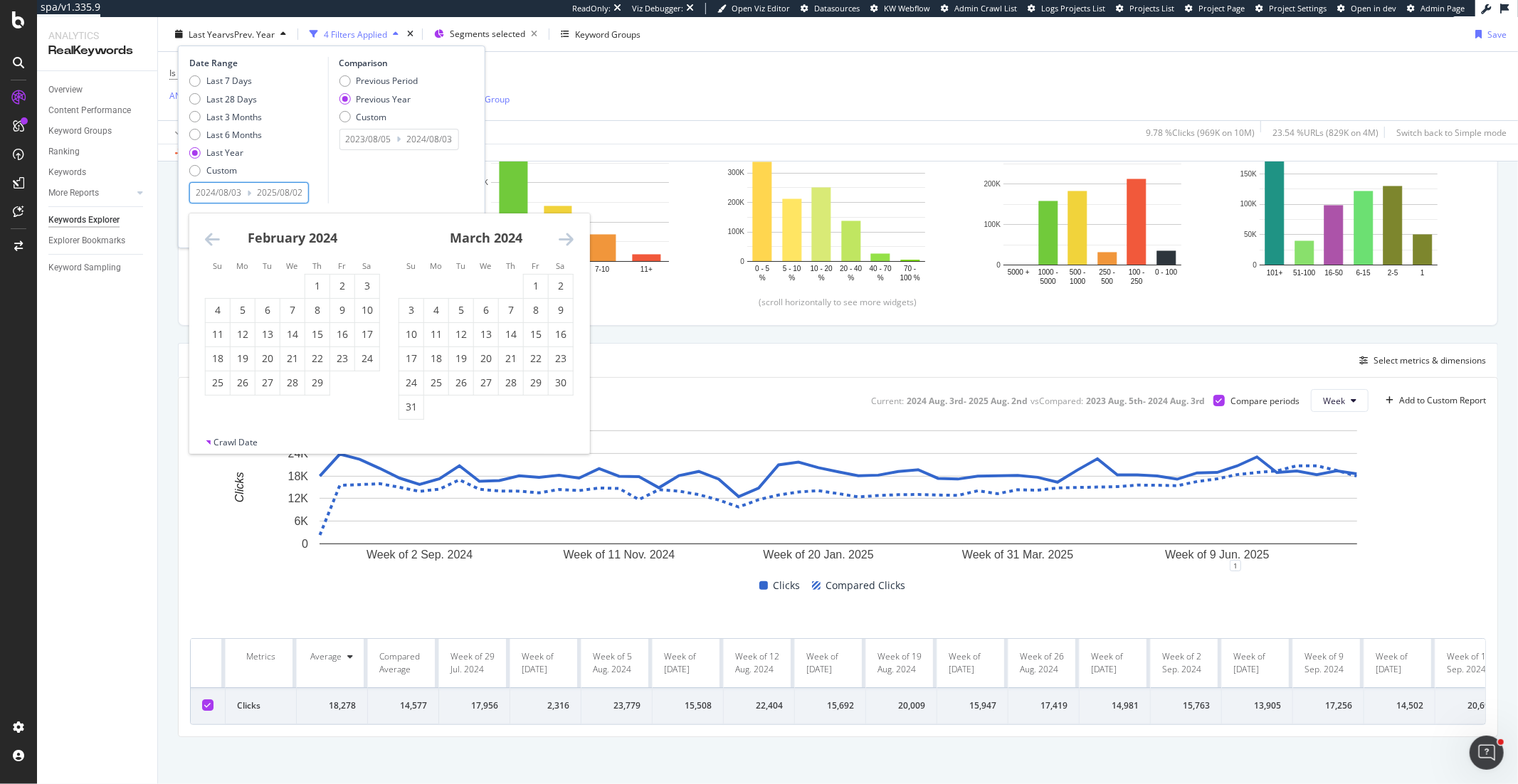 click at bounding box center (566, 239) 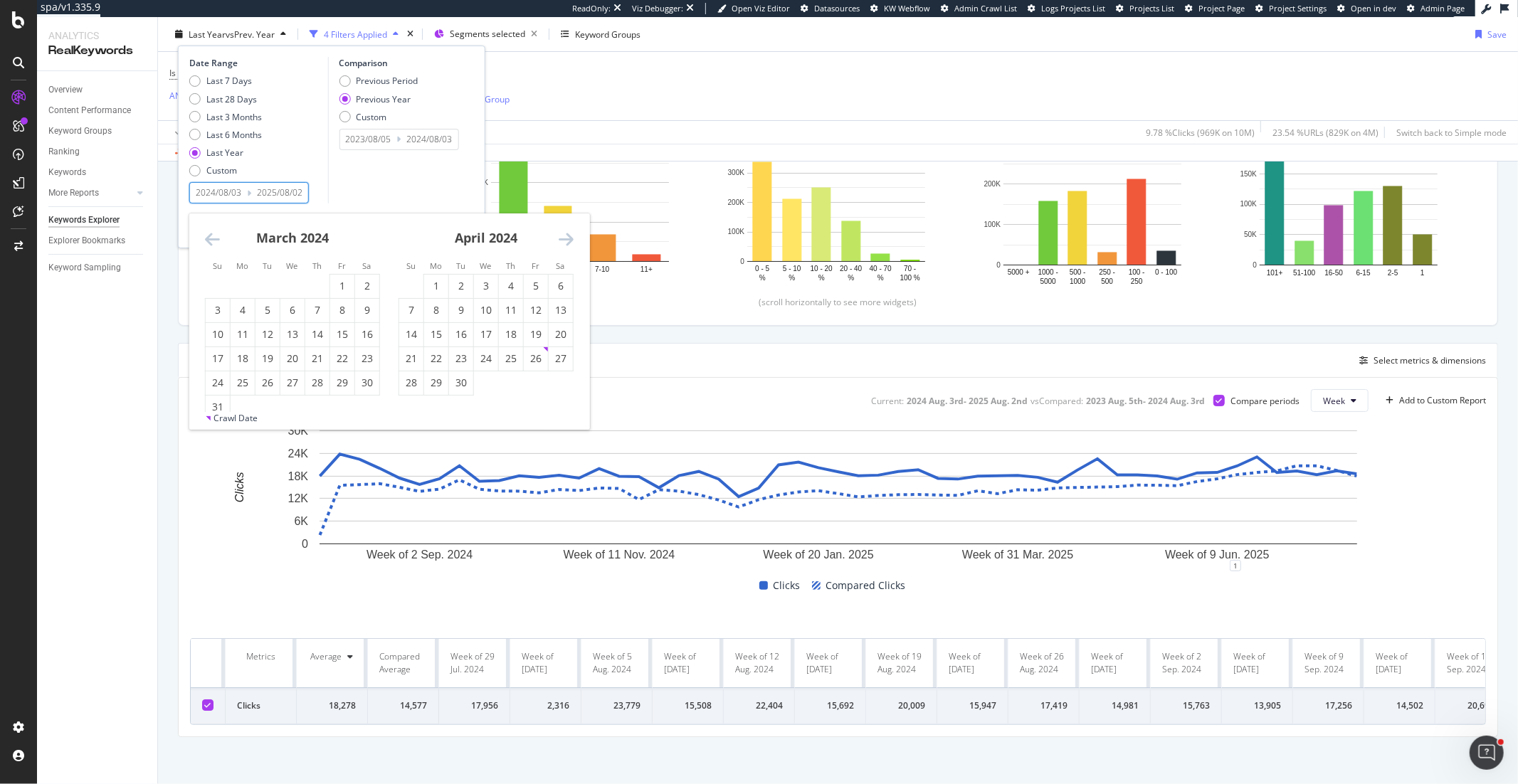 click at bounding box center (566, 239) 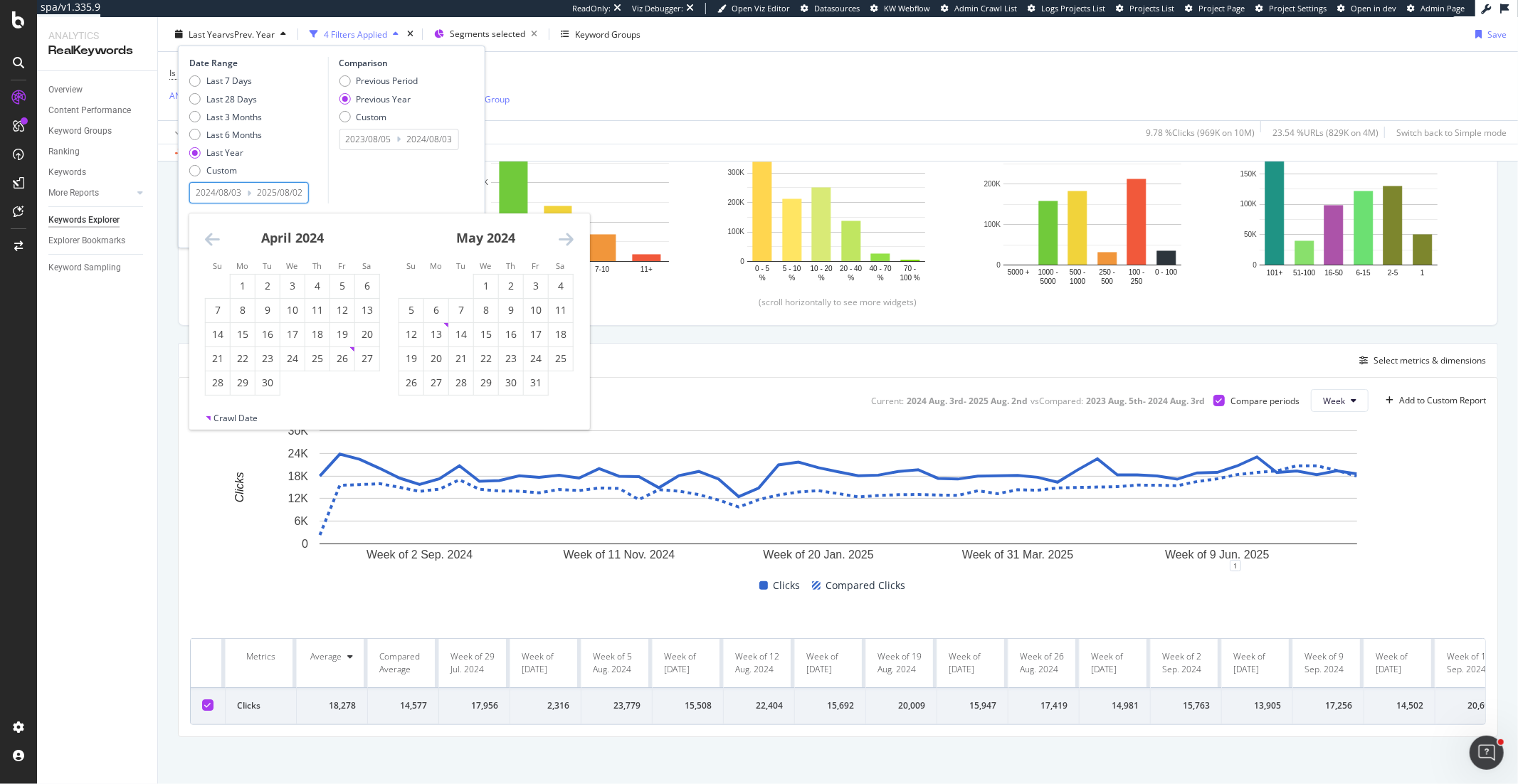 click at bounding box center (566, 239) 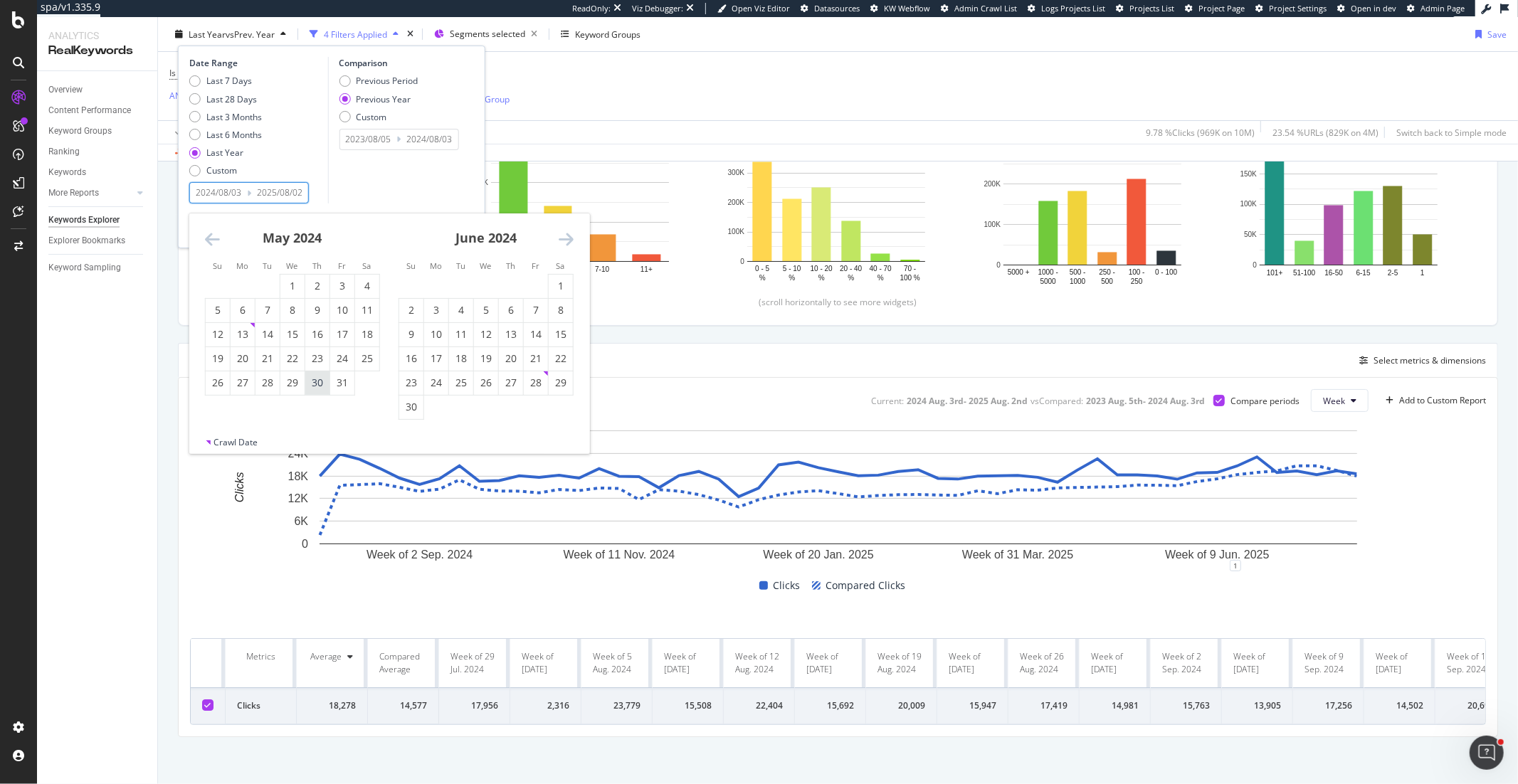 click on "30" at bounding box center (317, 383) 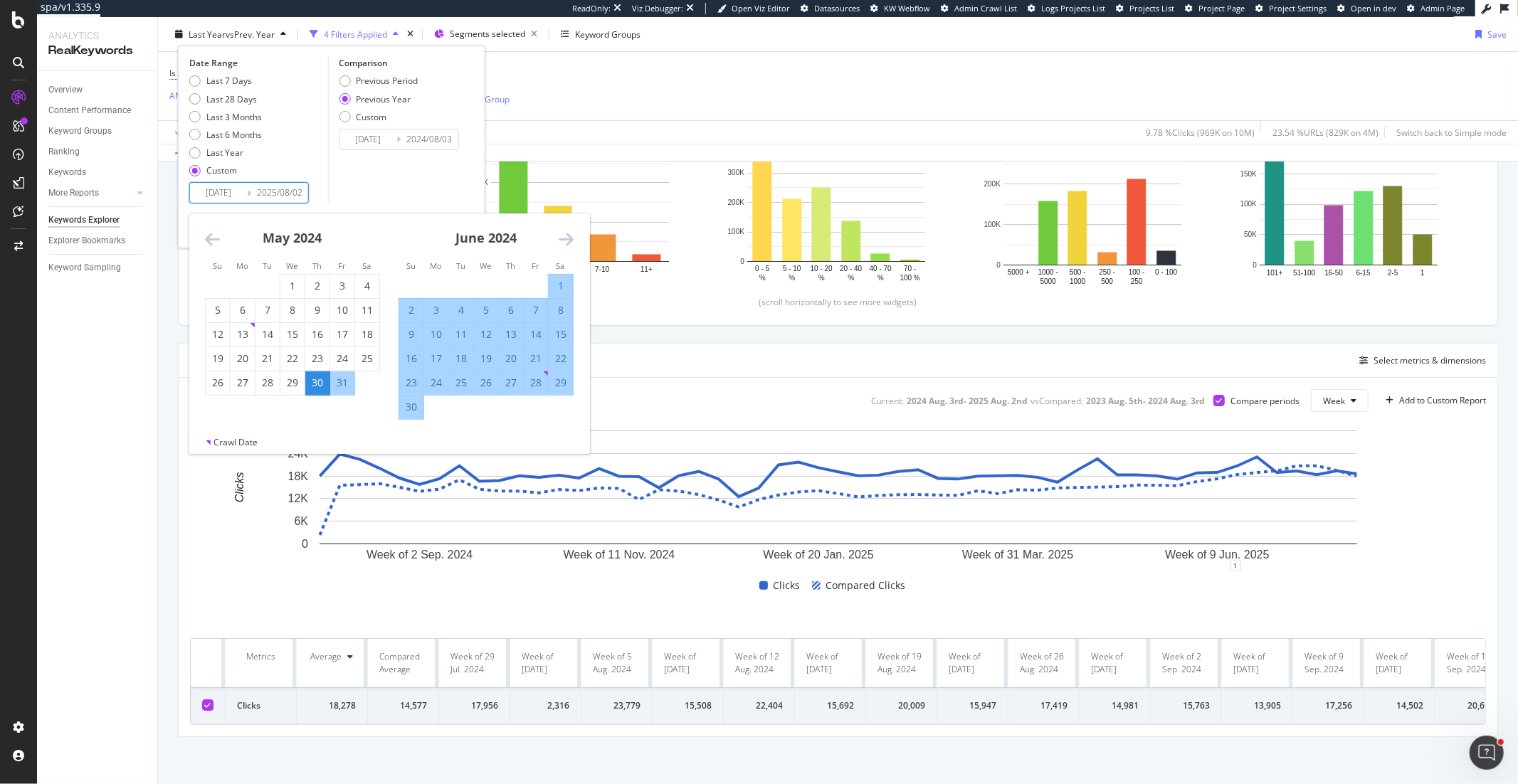 click at bounding box center (566, 239) 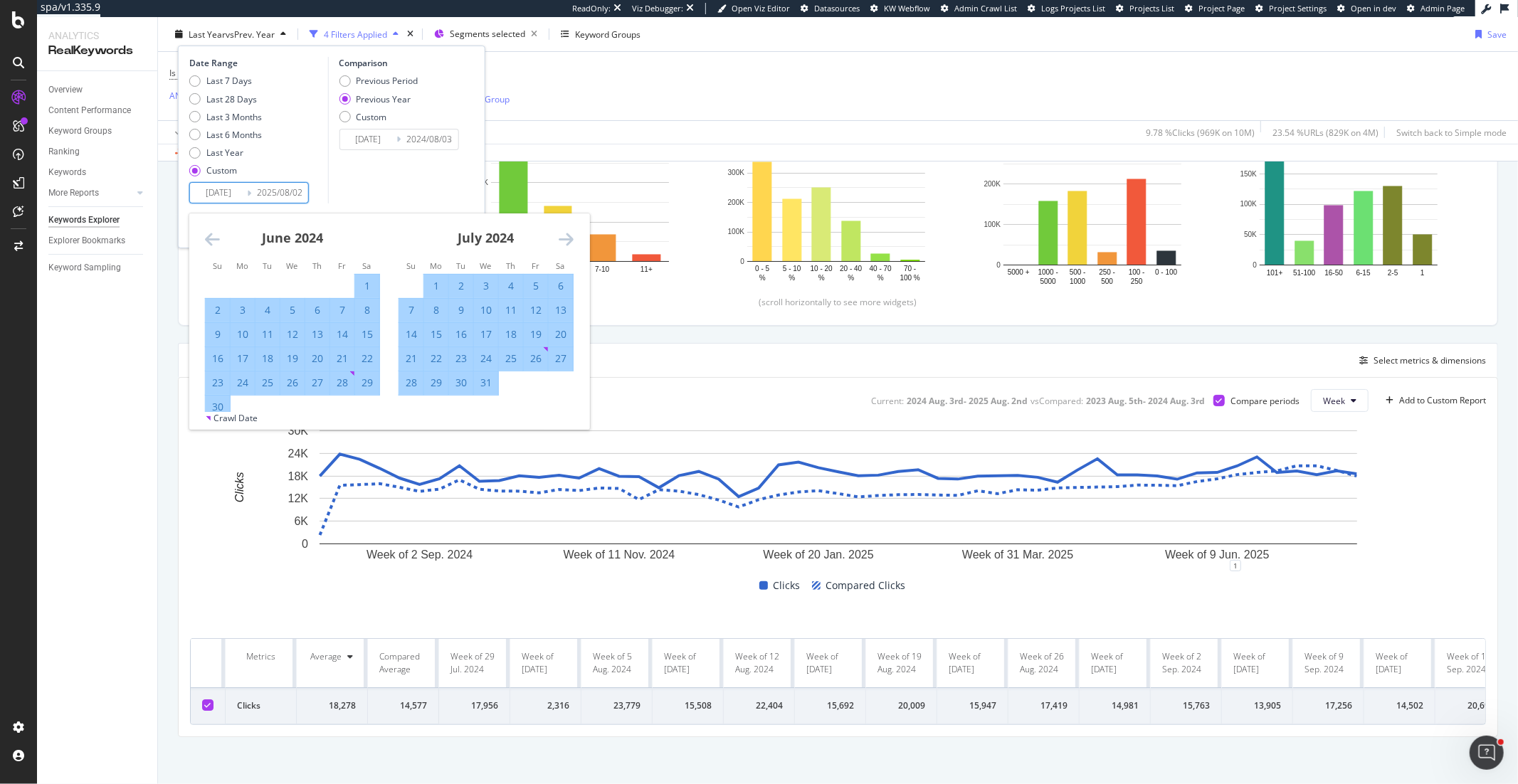 click at bounding box center (566, 239) 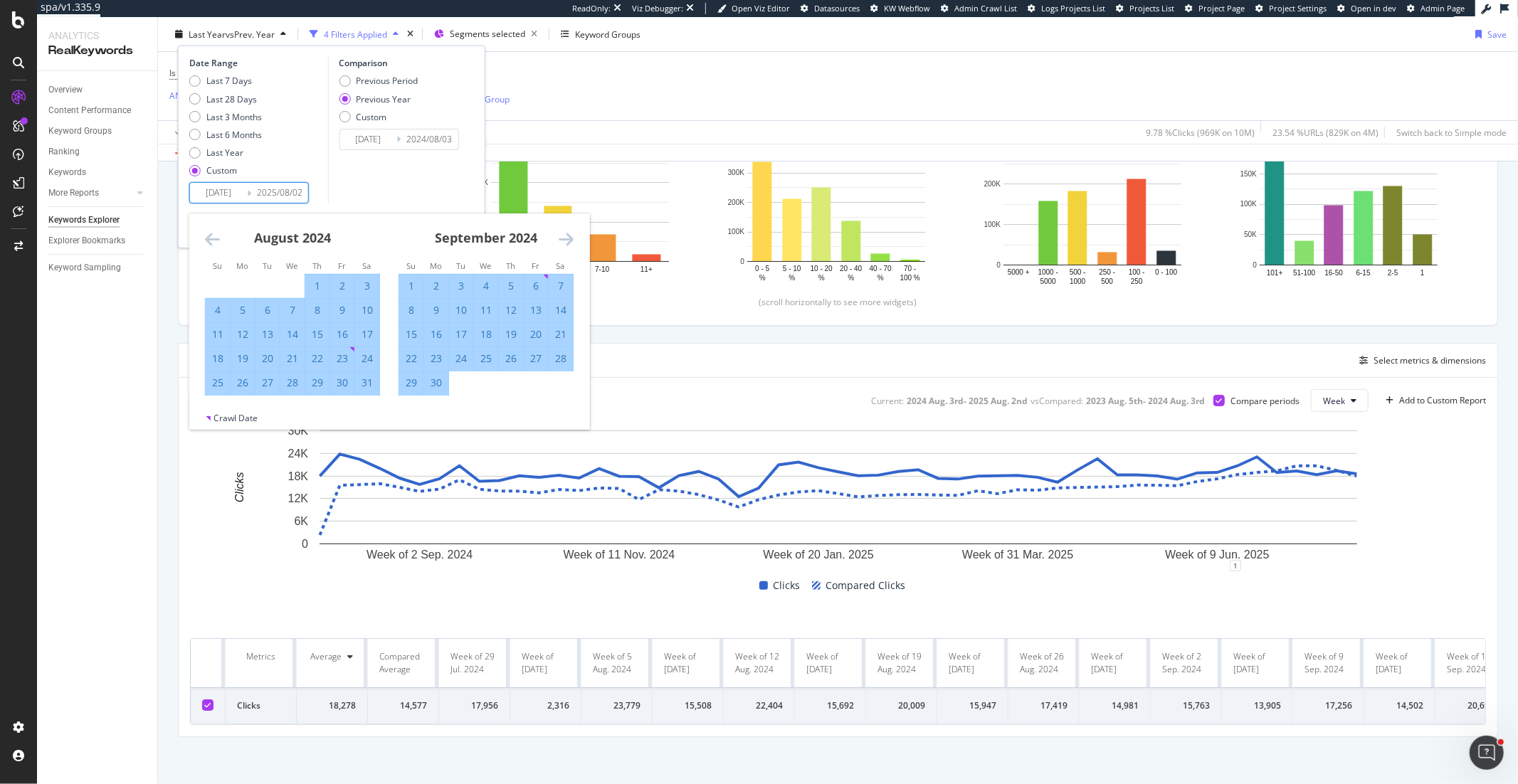 click at bounding box center [566, 239] 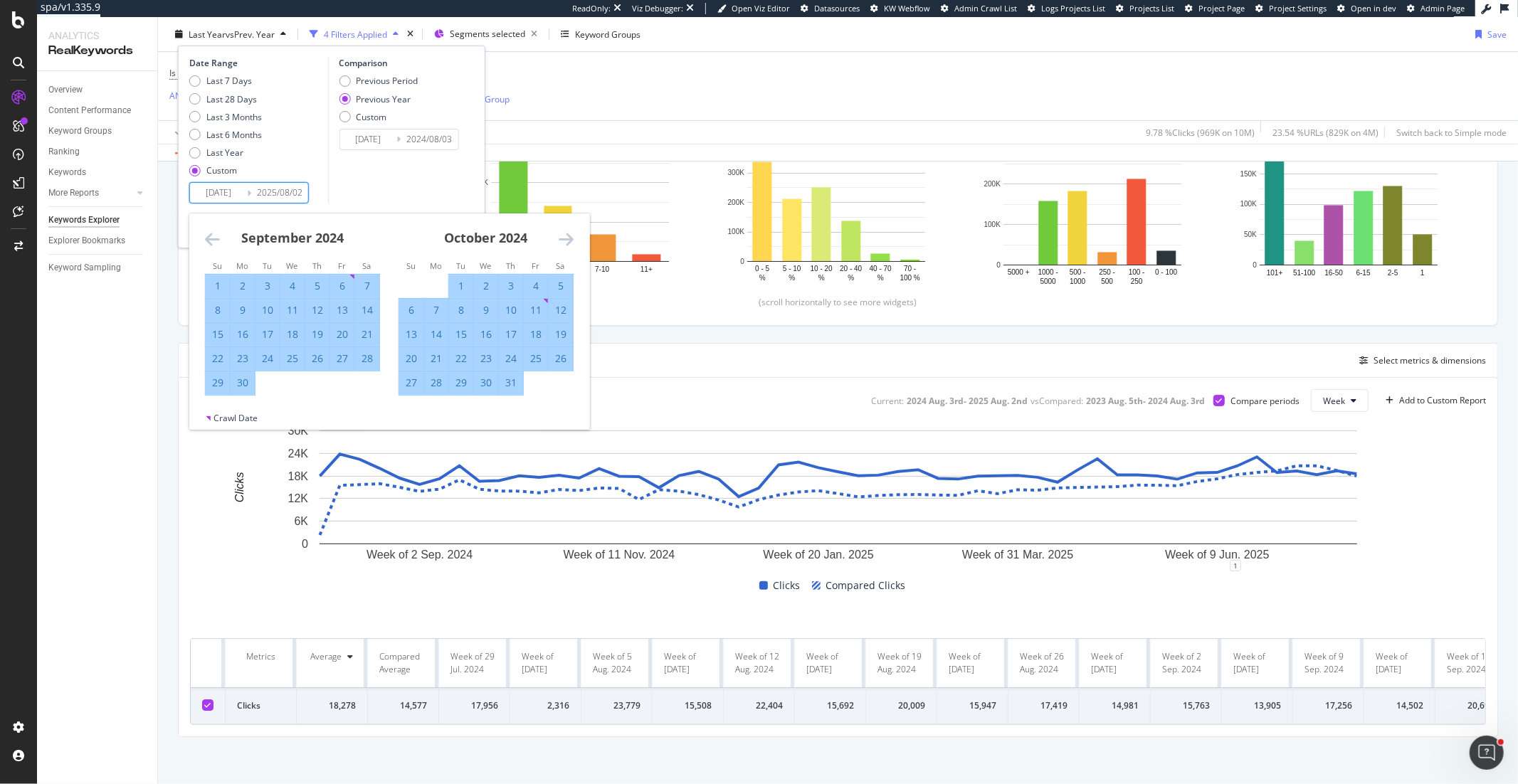 click at bounding box center [566, 239] 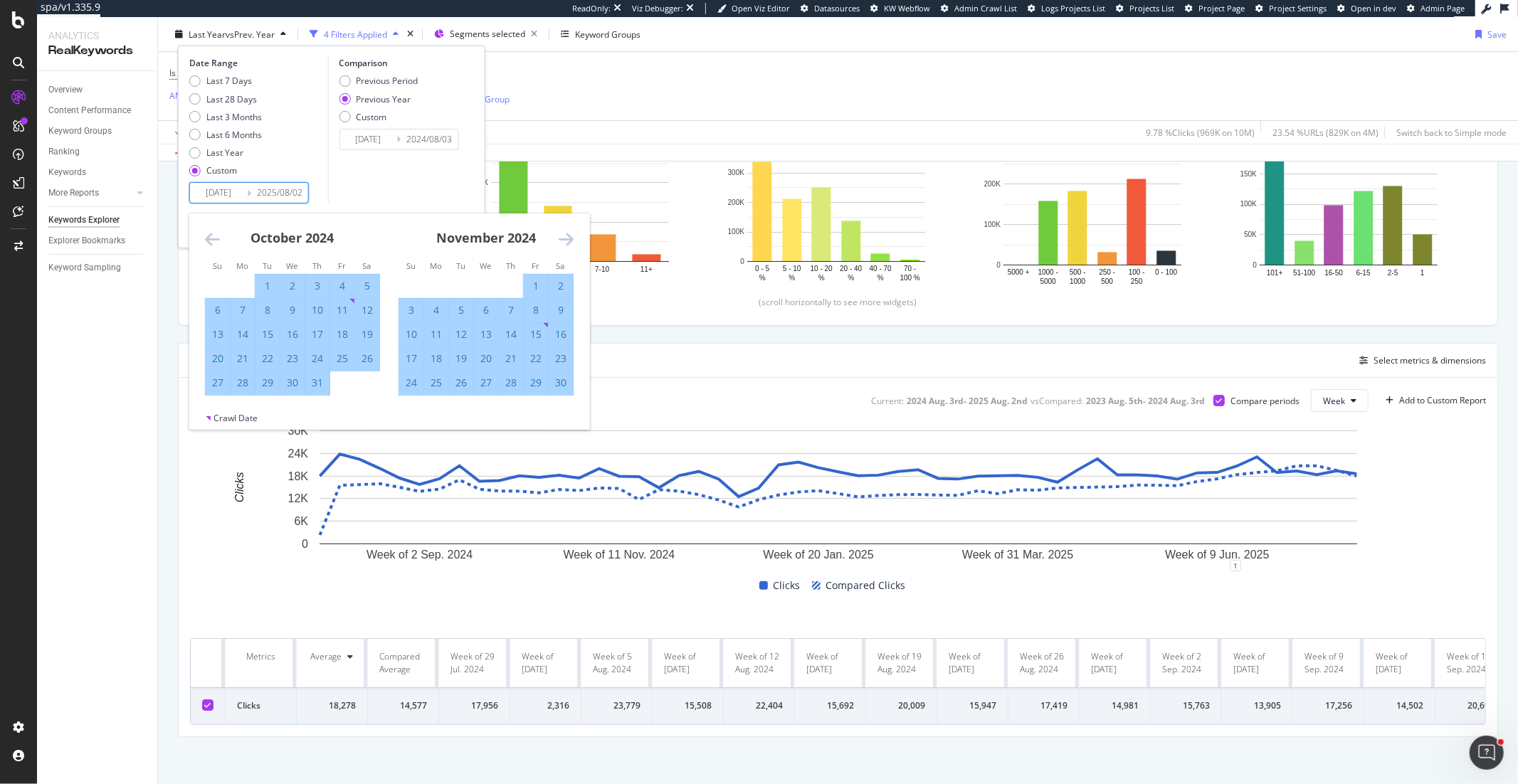 click at bounding box center [566, 239] 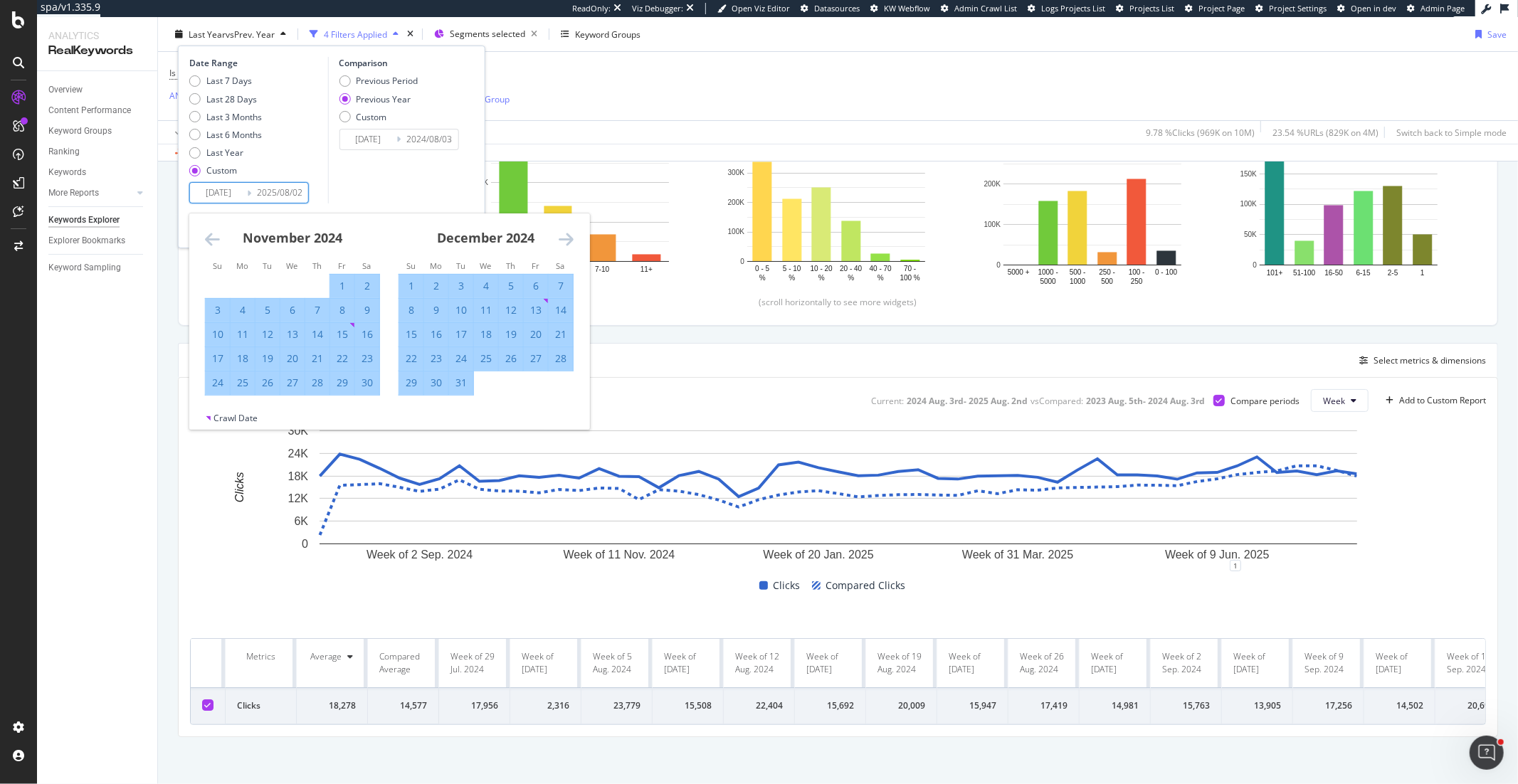click at bounding box center [566, 239] 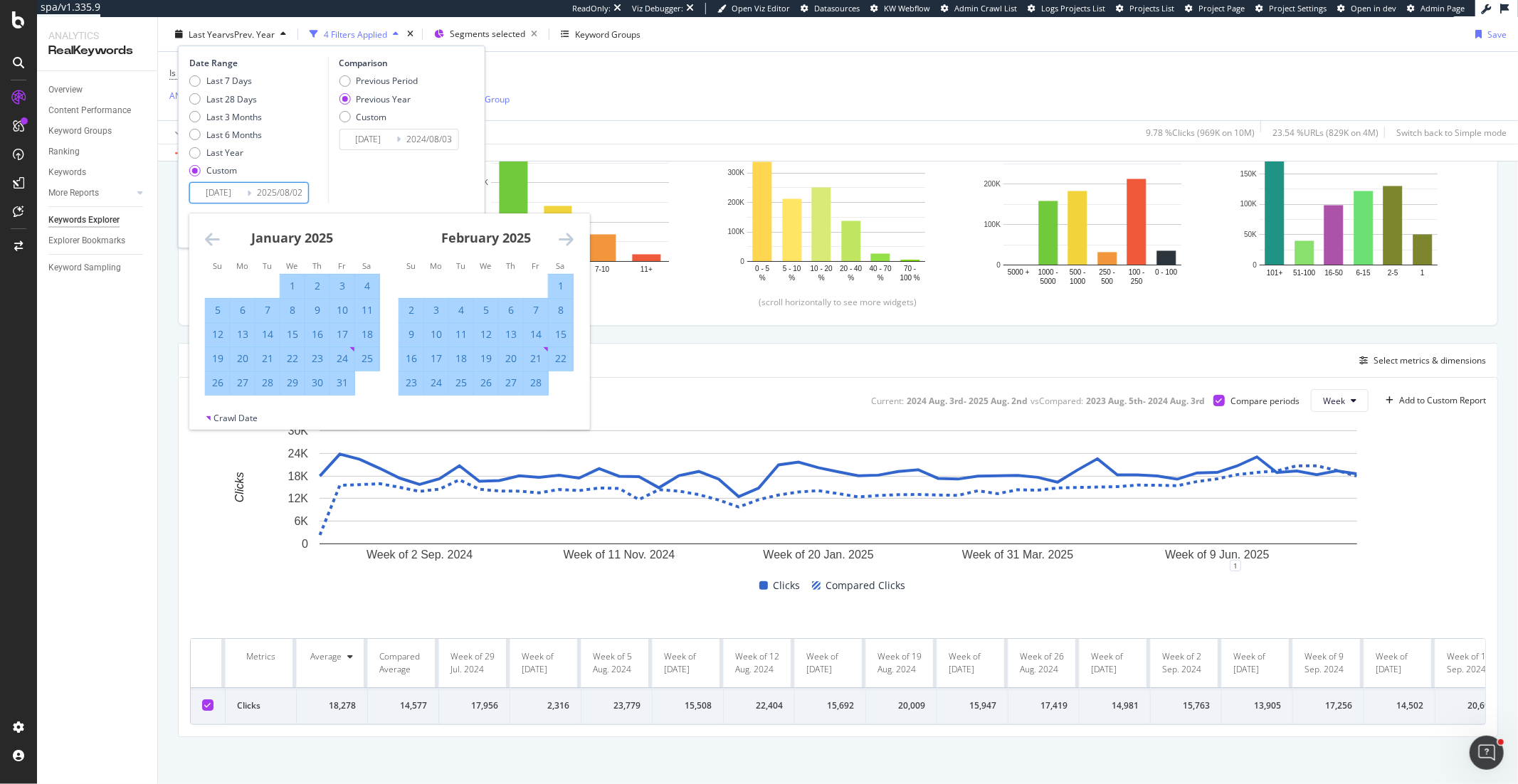 click at bounding box center [566, 239] 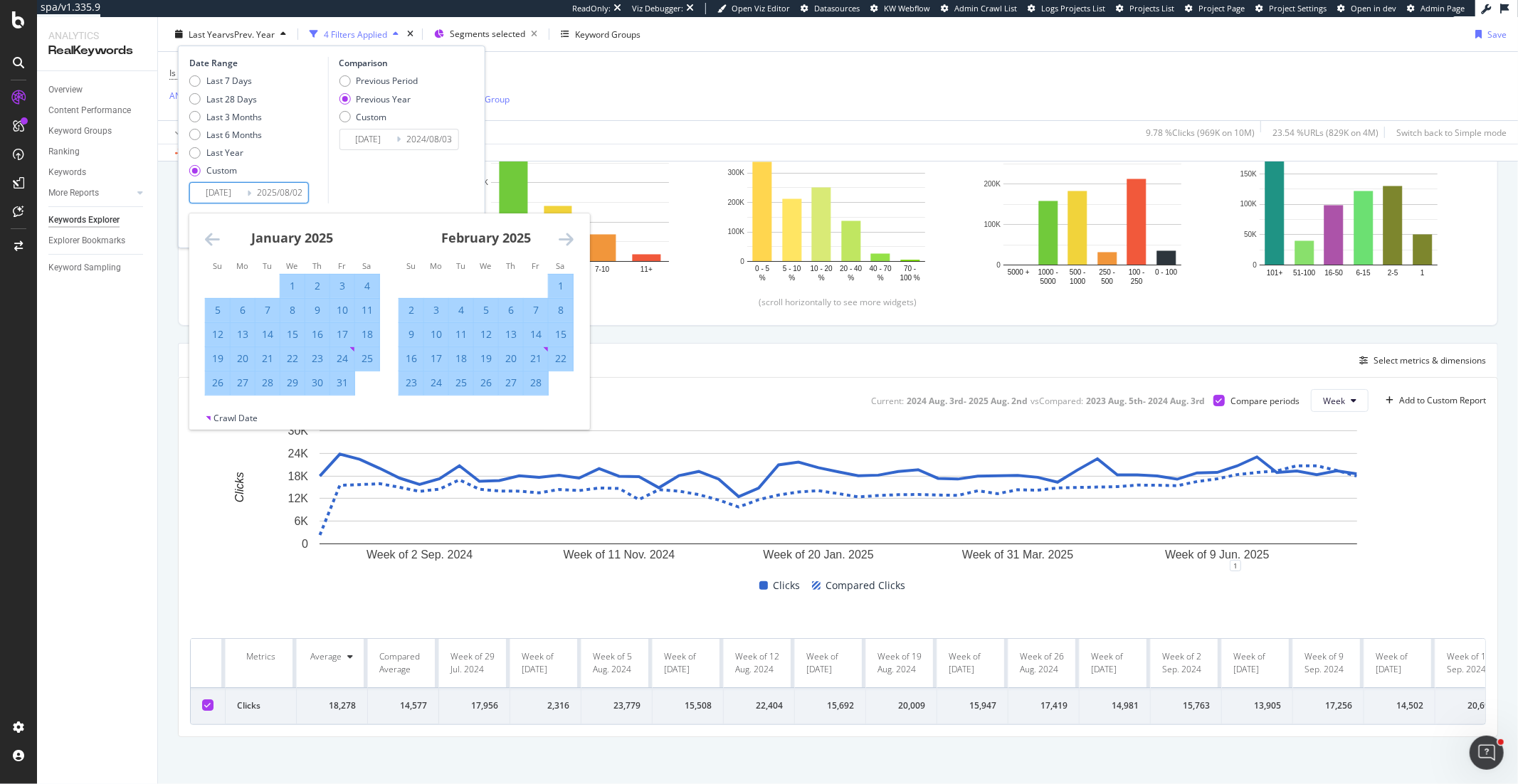 click at bounding box center (566, 239) 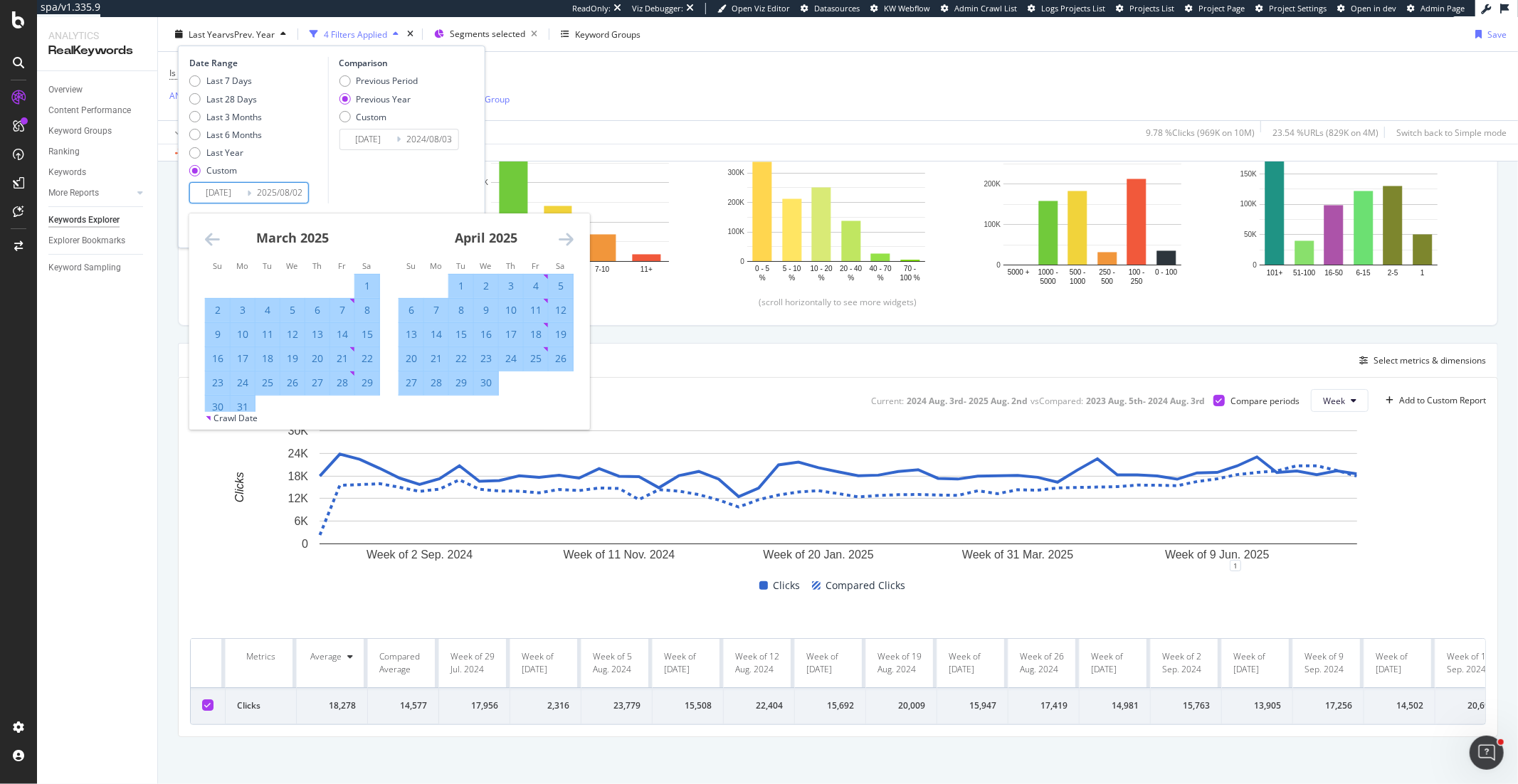 click at bounding box center [566, 239] 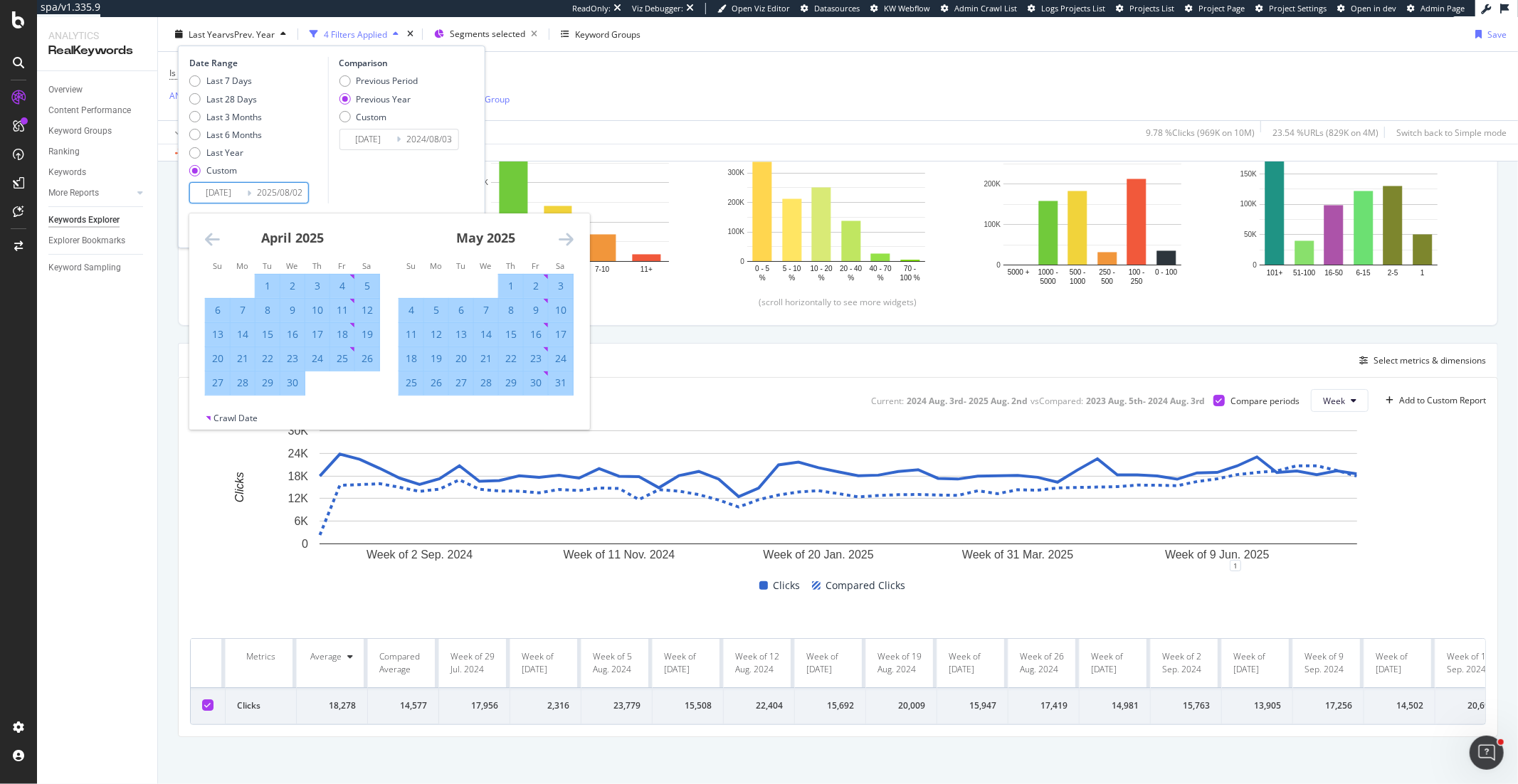 click at bounding box center [566, 239] 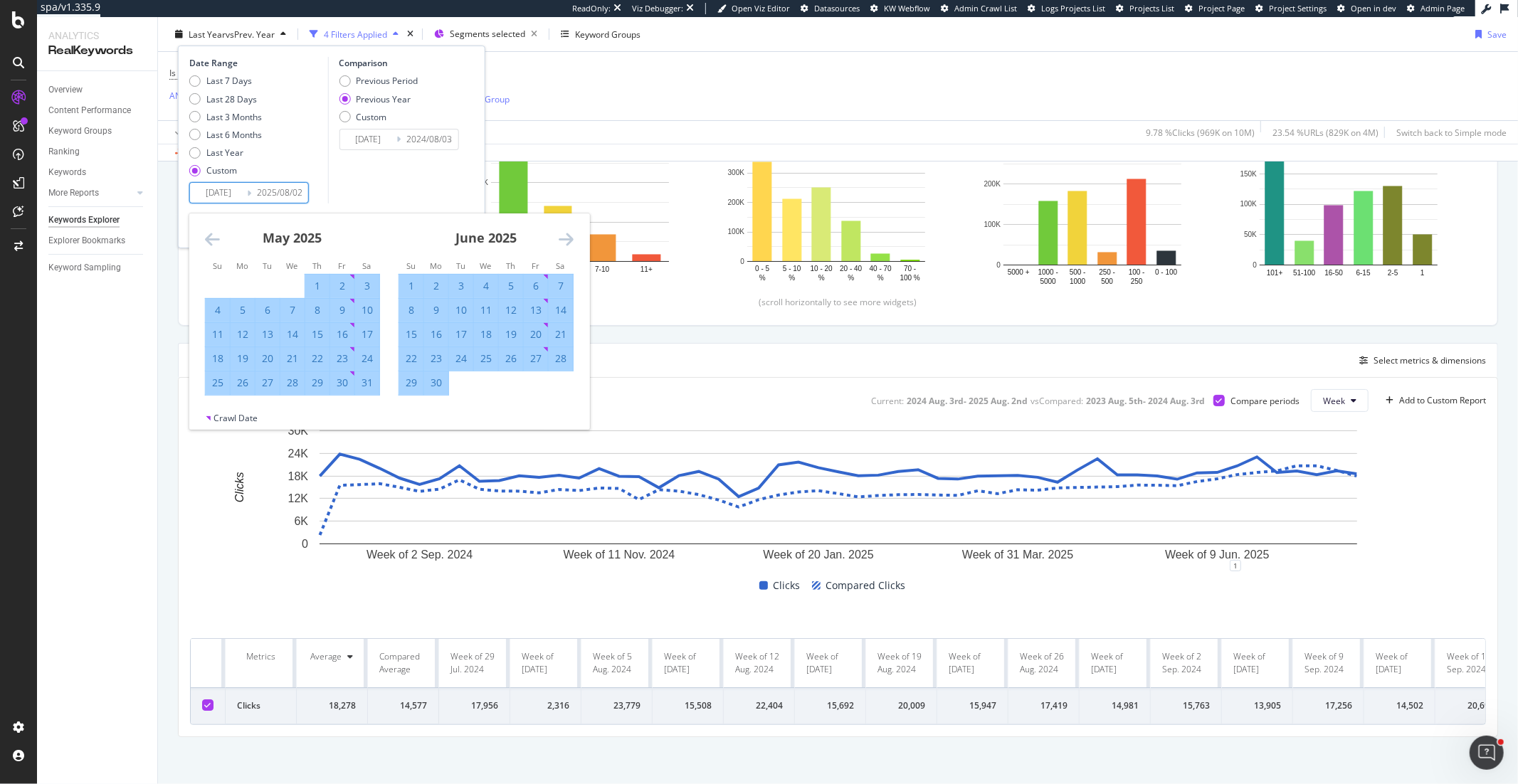 click at bounding box center (566, 239) 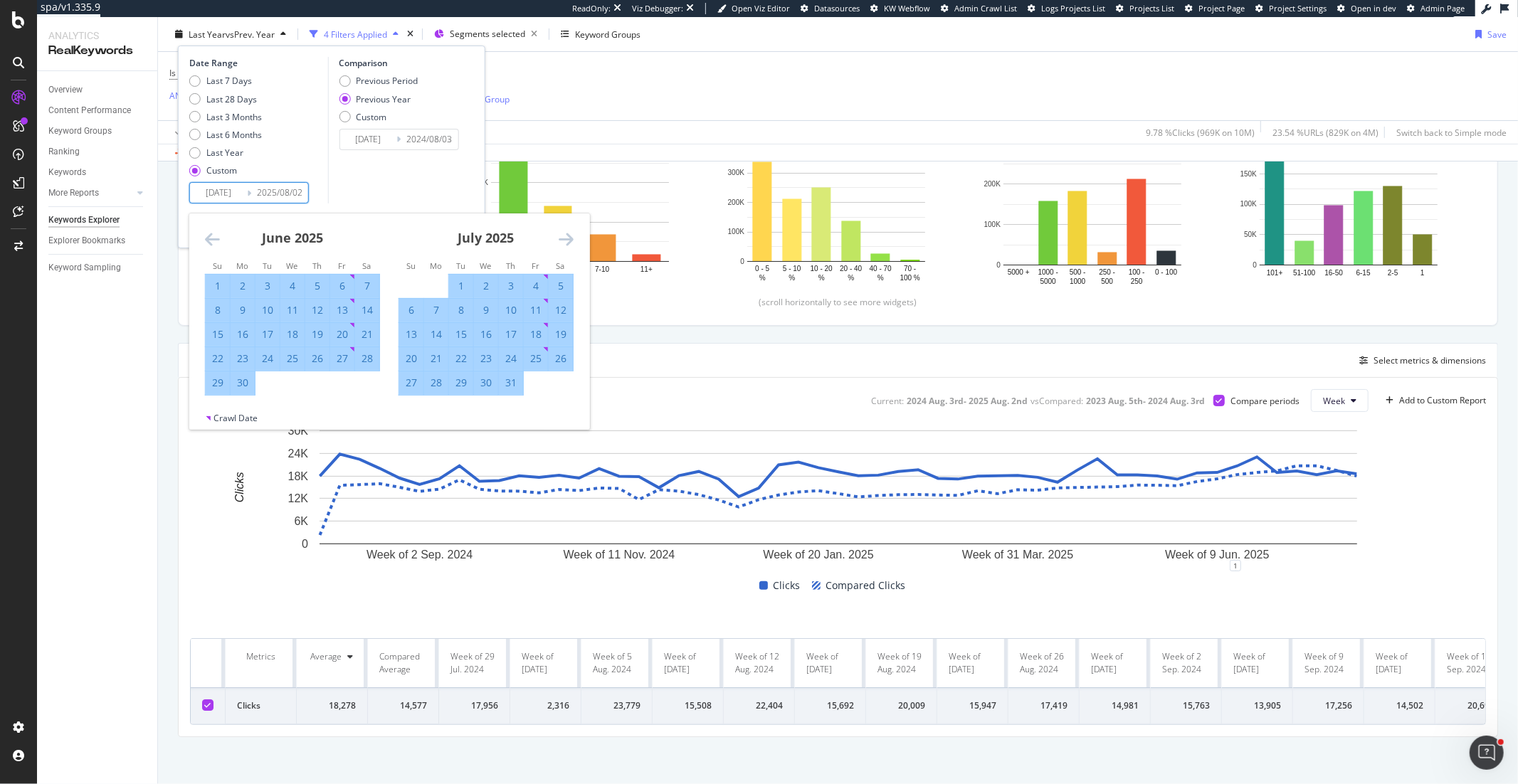 click at bounding box center [566, 239] 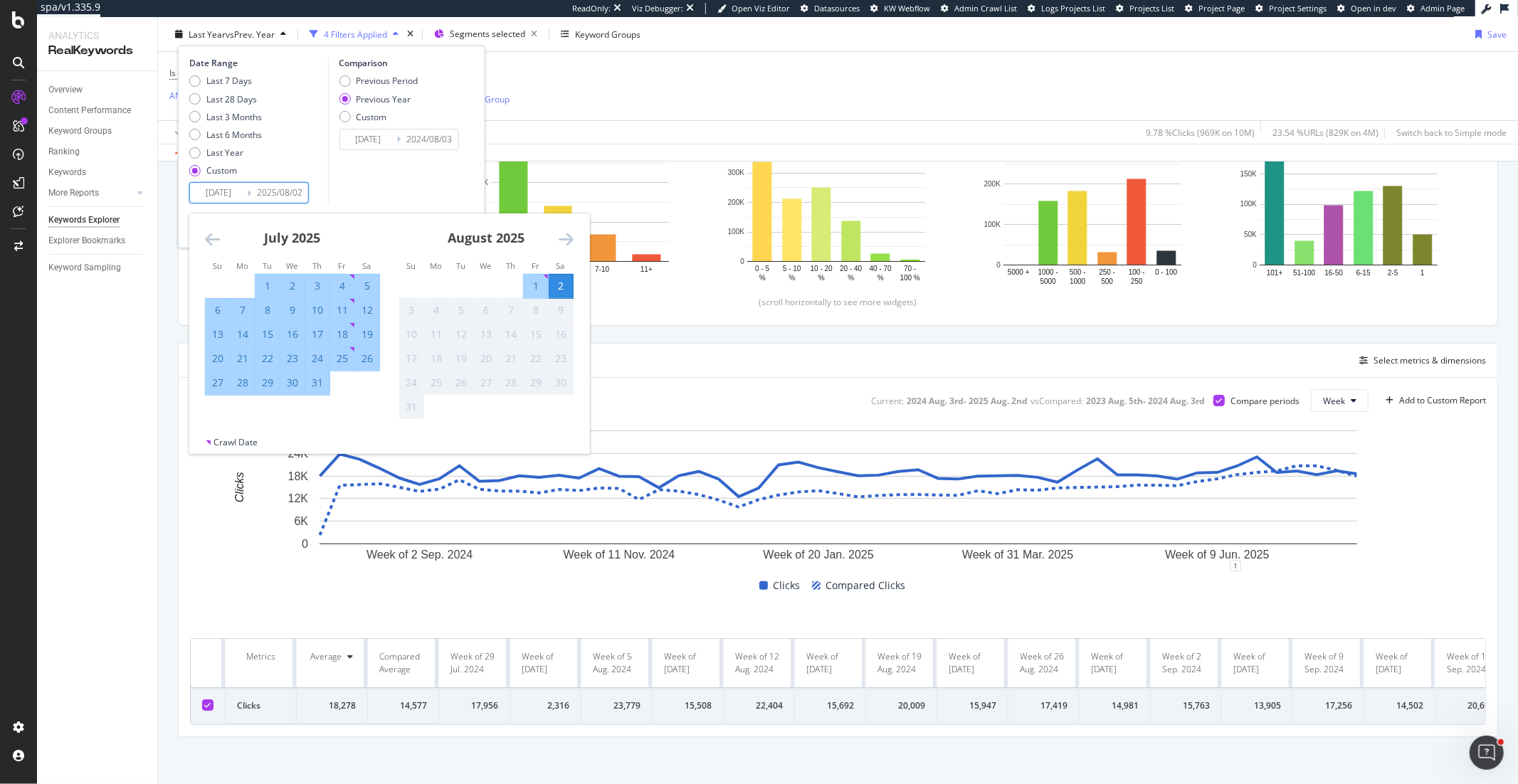 click on "2" at bounding box center (561, 286) 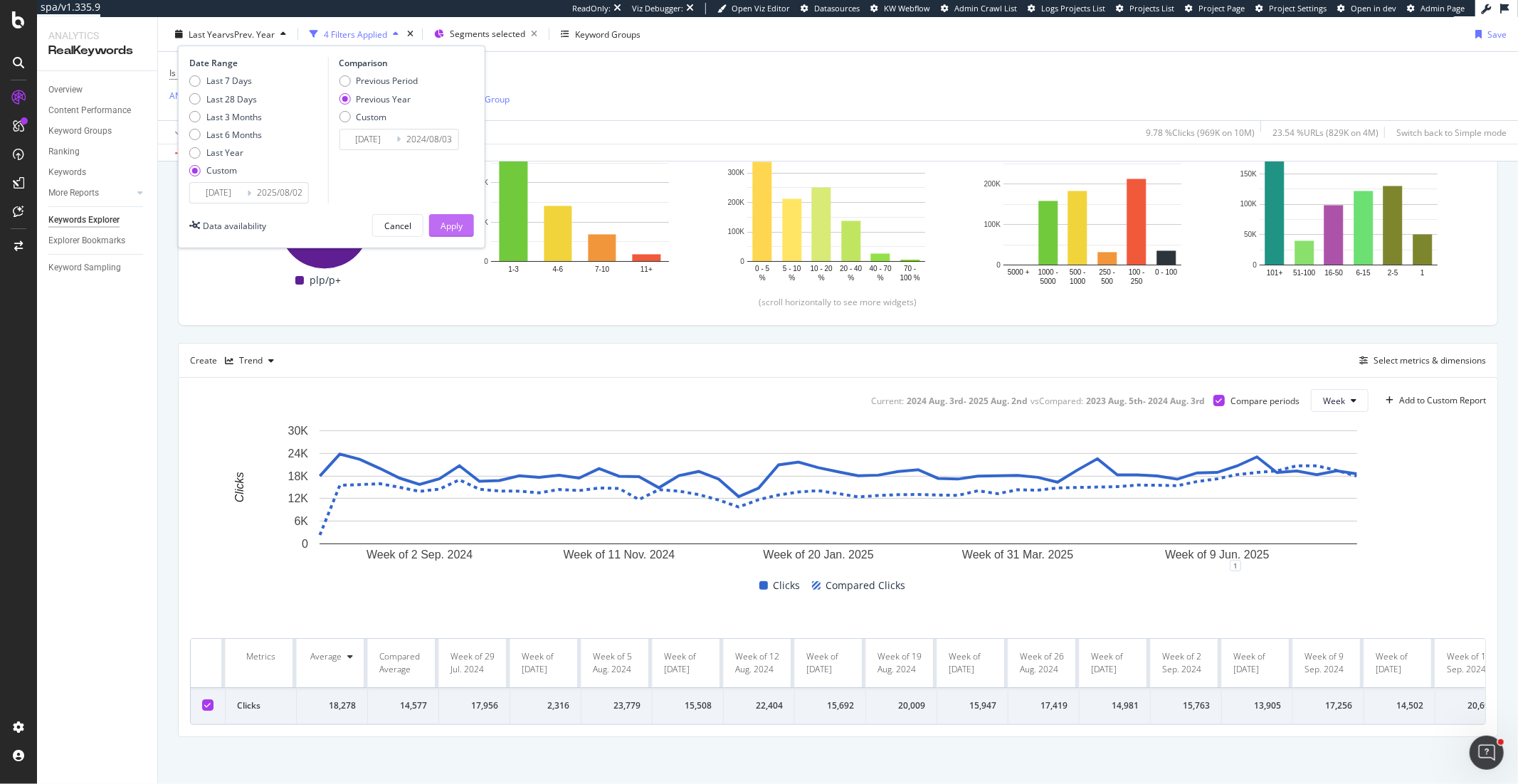 click on "Apply" at bounding box center (451, 226) 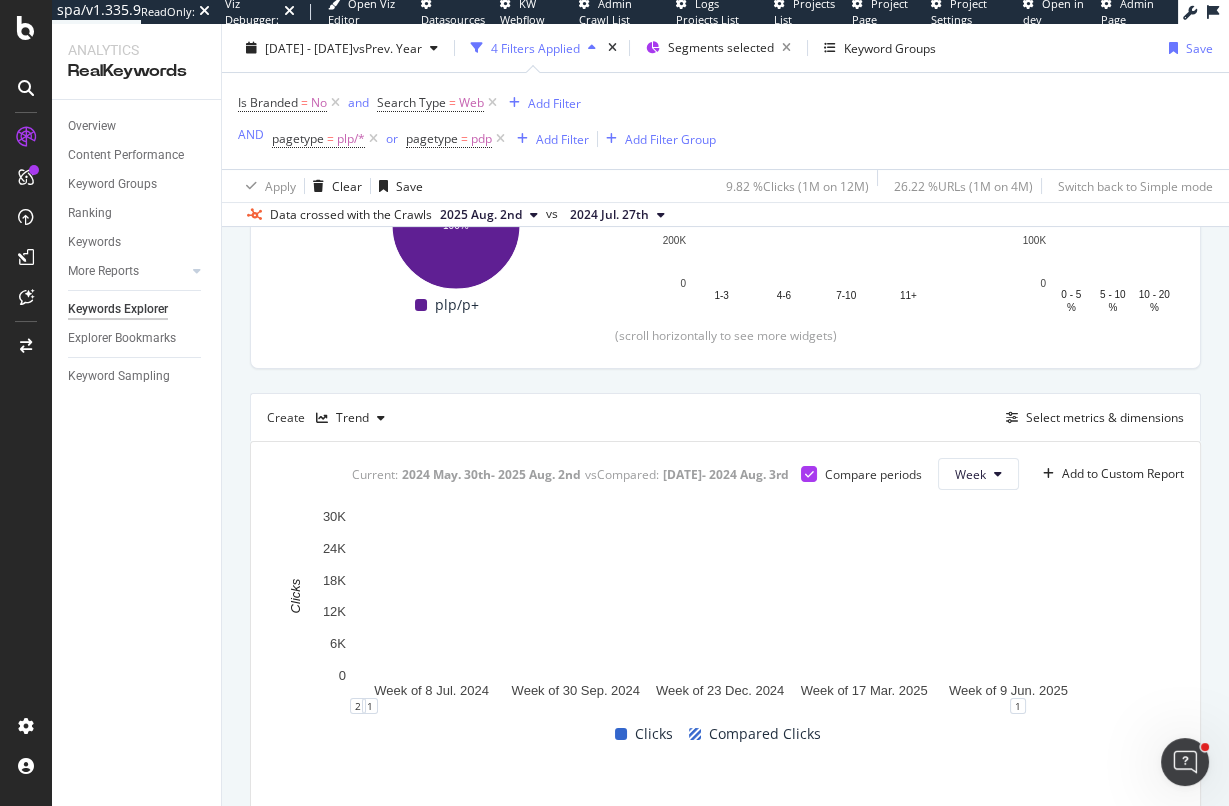 scroll, scrollTop: 384, scrollLeft: 0, axis: vertical 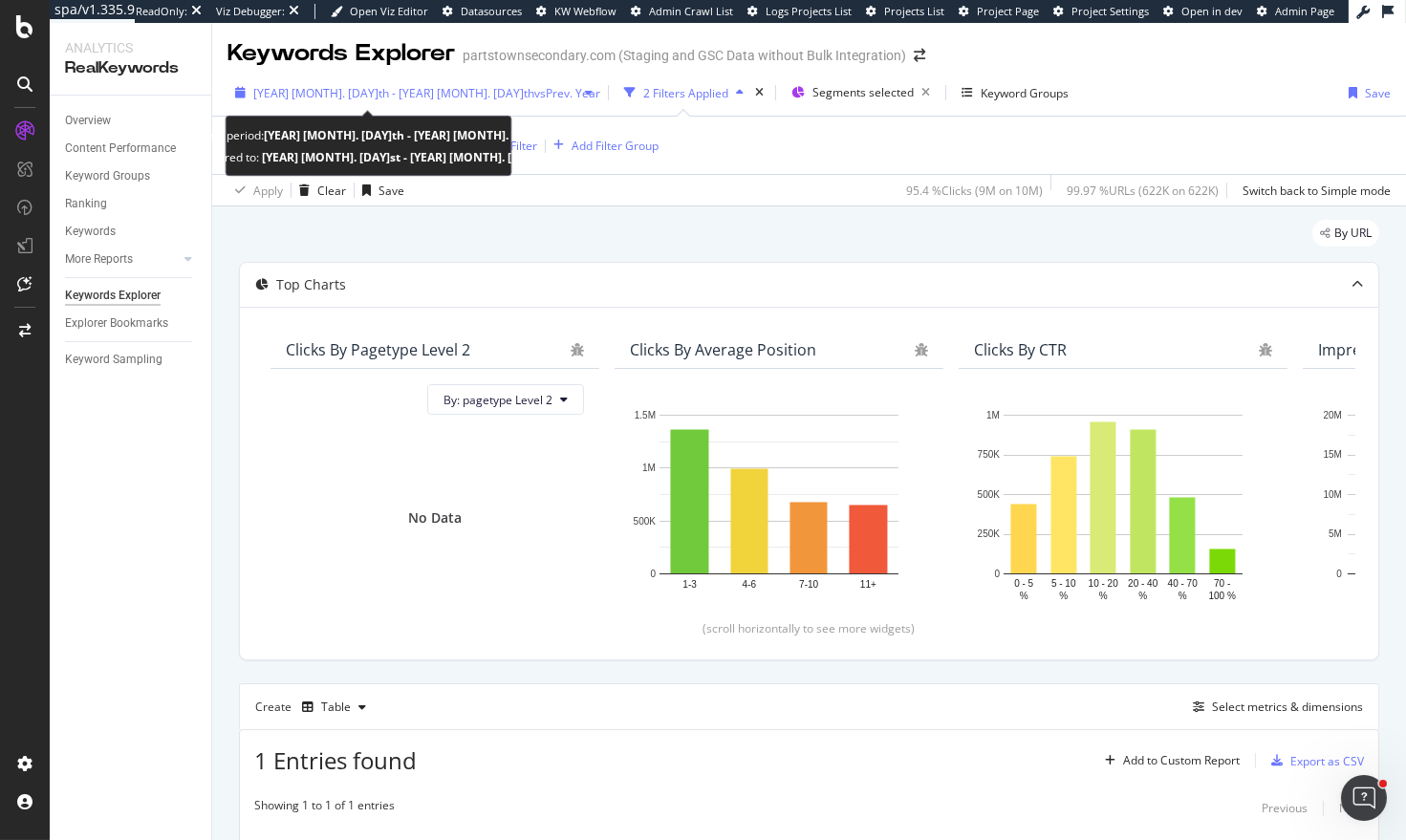 click on "[YEAR] [MONTH]. [DAY]th - [YEAR] [MONTH]. [DAY]th" at bounding box center (394, 93) 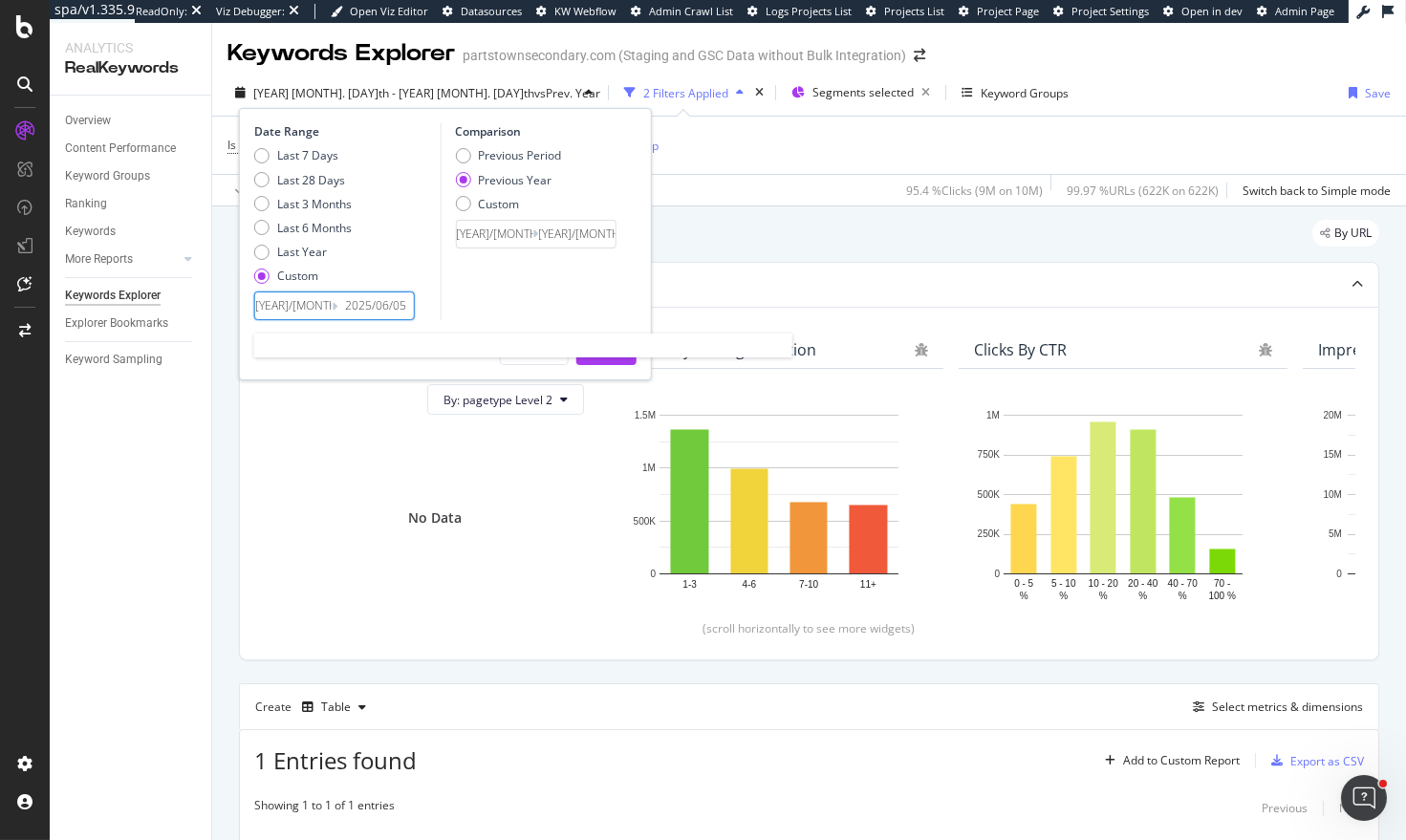 click on "[YEAR]/[MONTH]/[DAY]" at bounding box center (293, 306) 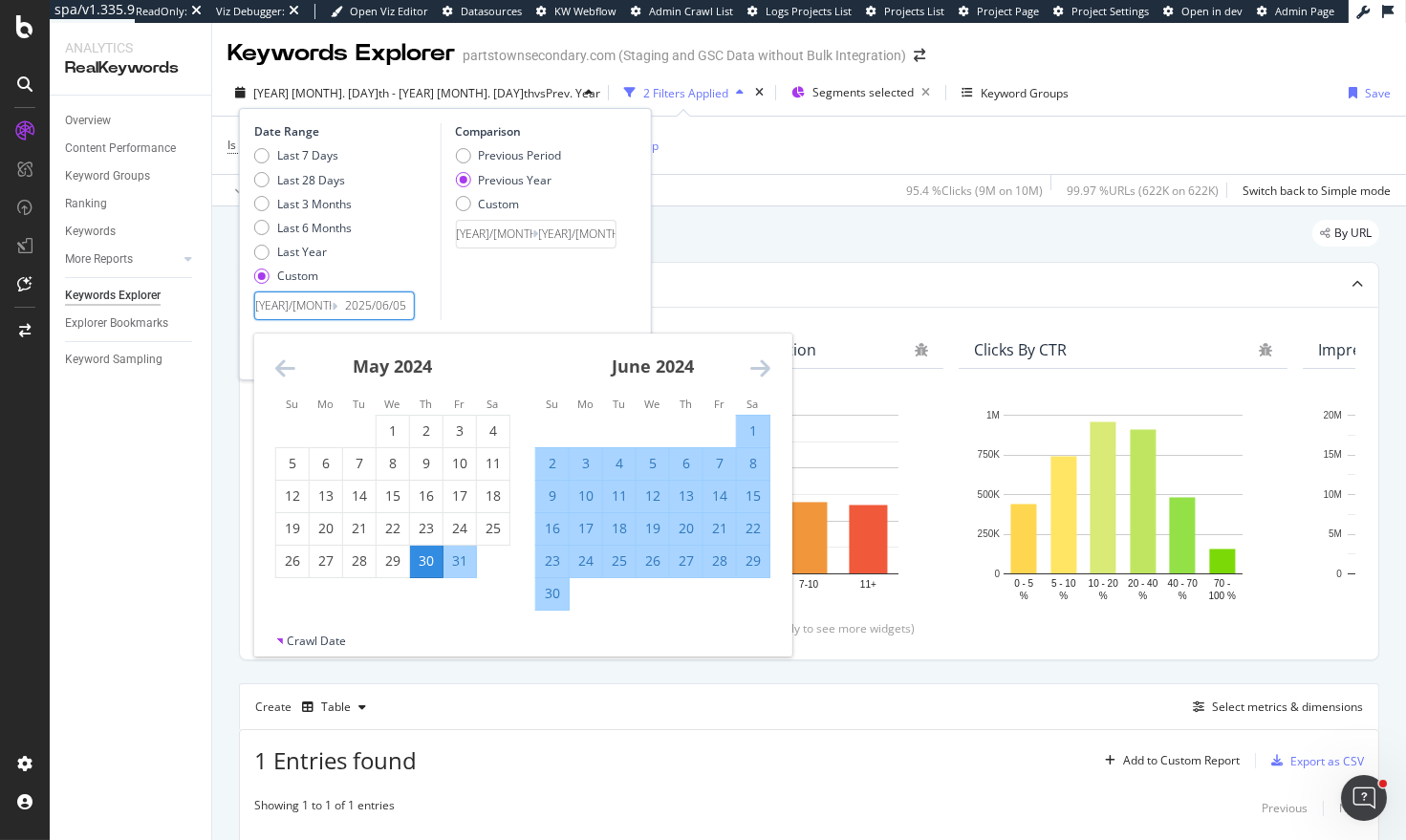 click at bounding box center (760, 368) 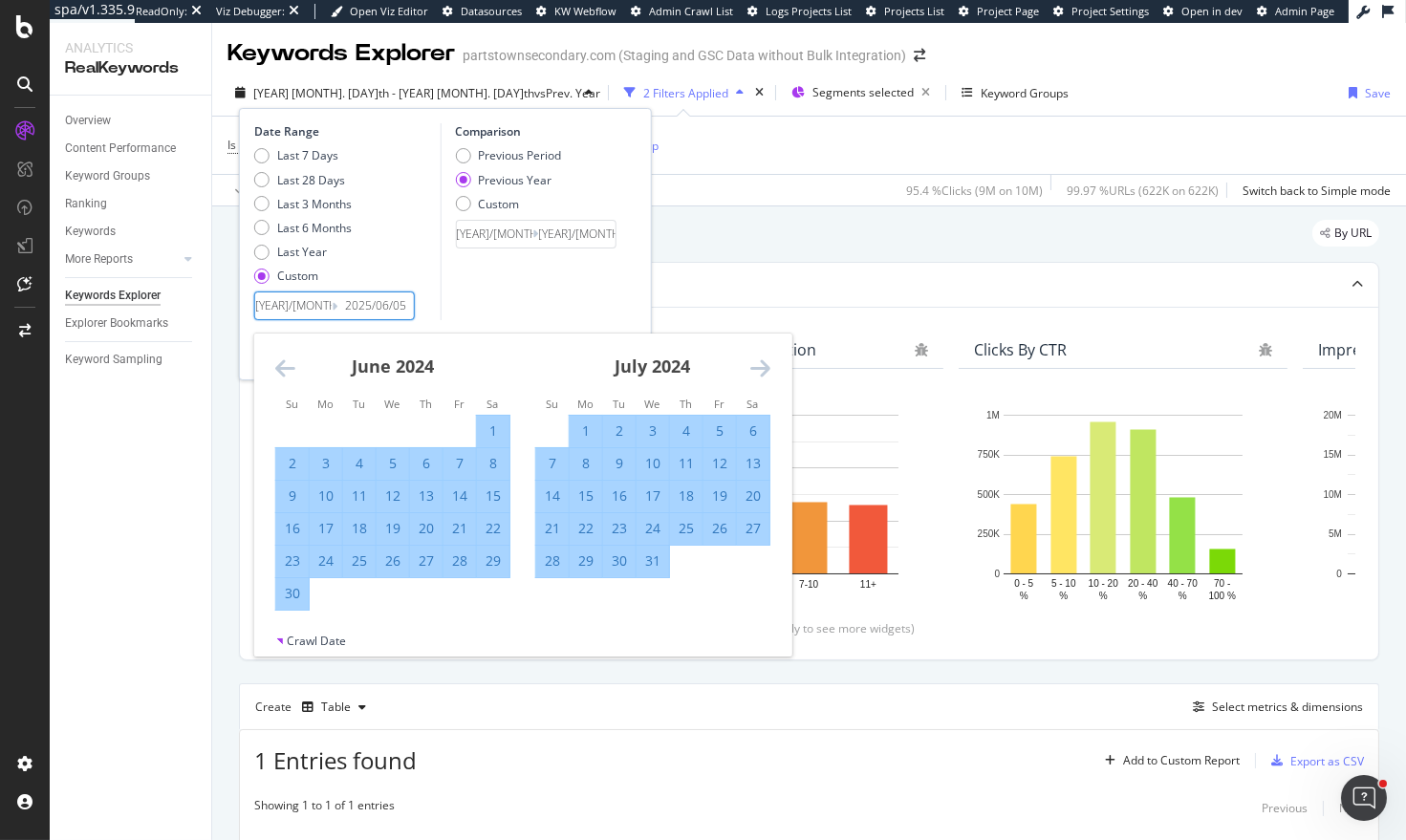 click at bounding box center (760, 368) 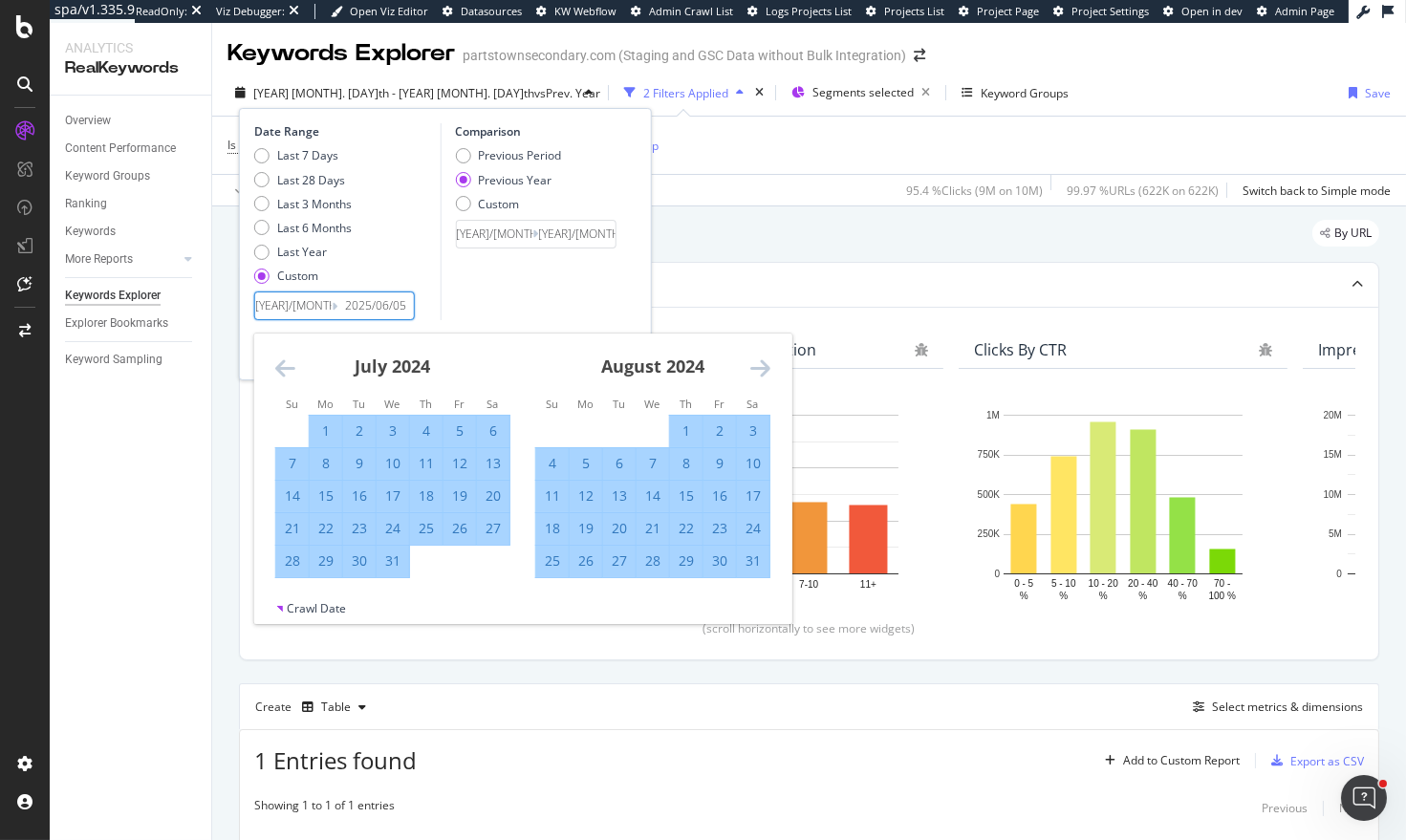 click at bounding box center [760, 368] 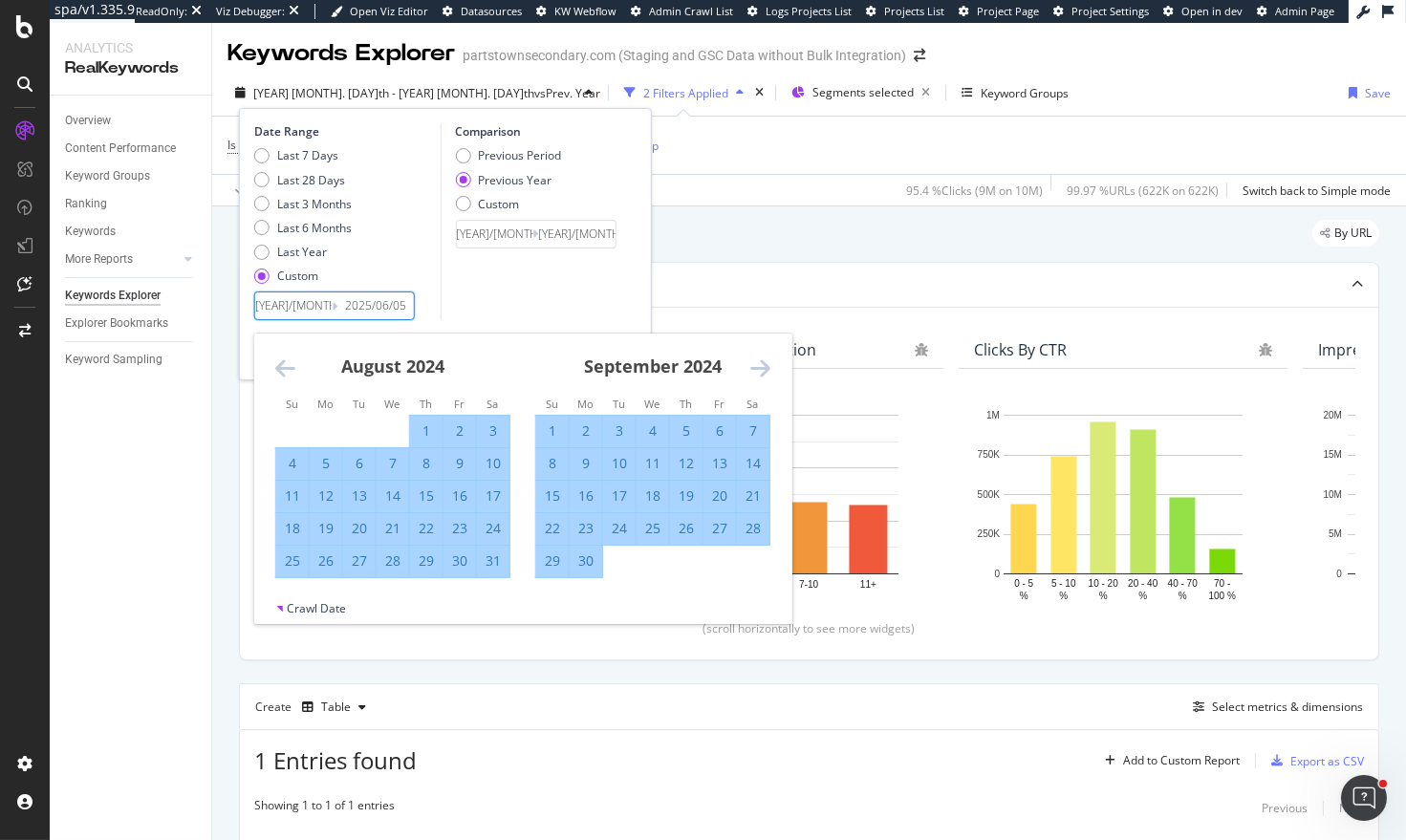 click at bounding box center (760, 368) 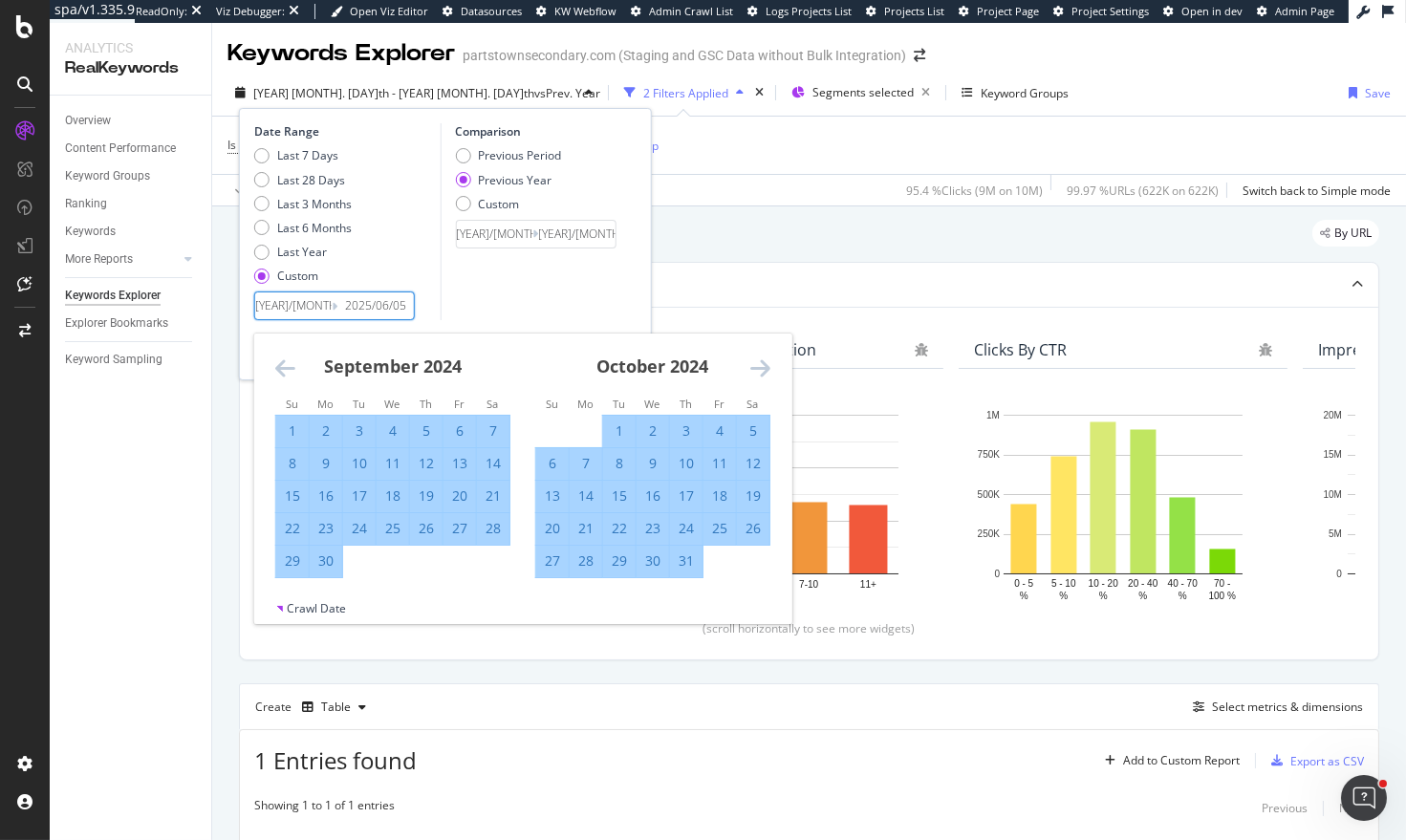 click at bounding box center [760, 368] 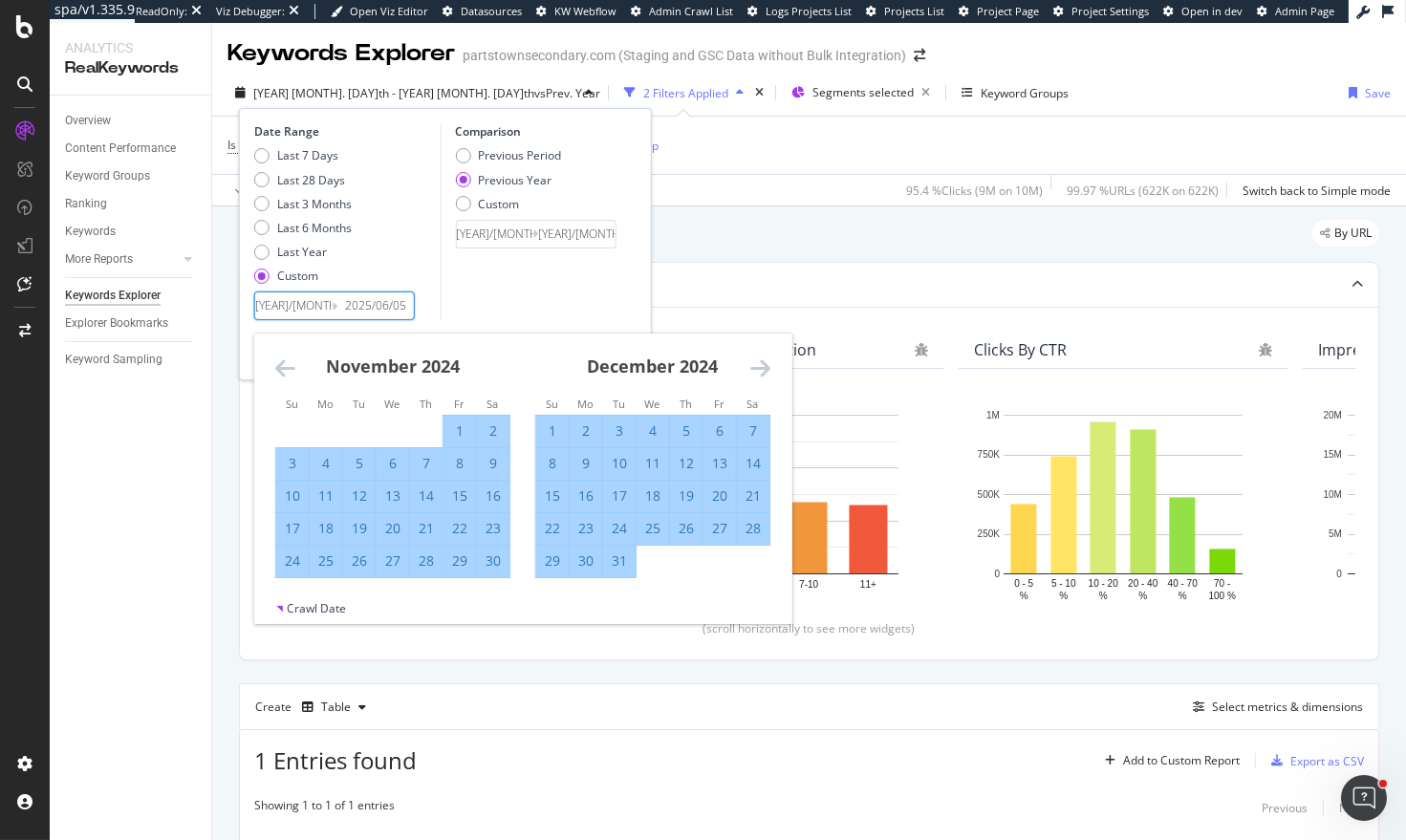 click at bounding box center [760, 368] 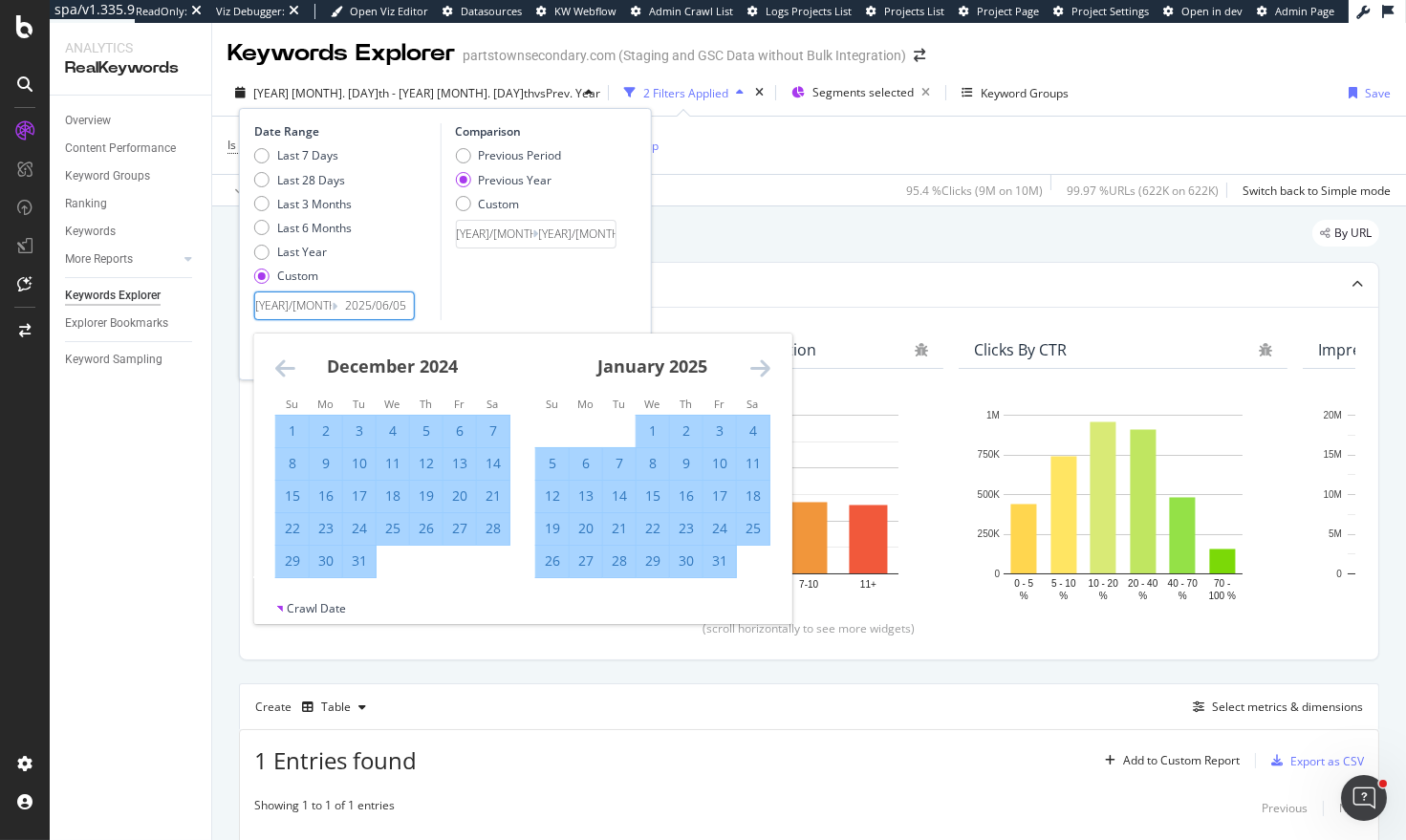 click at bounding box center (760, 368) 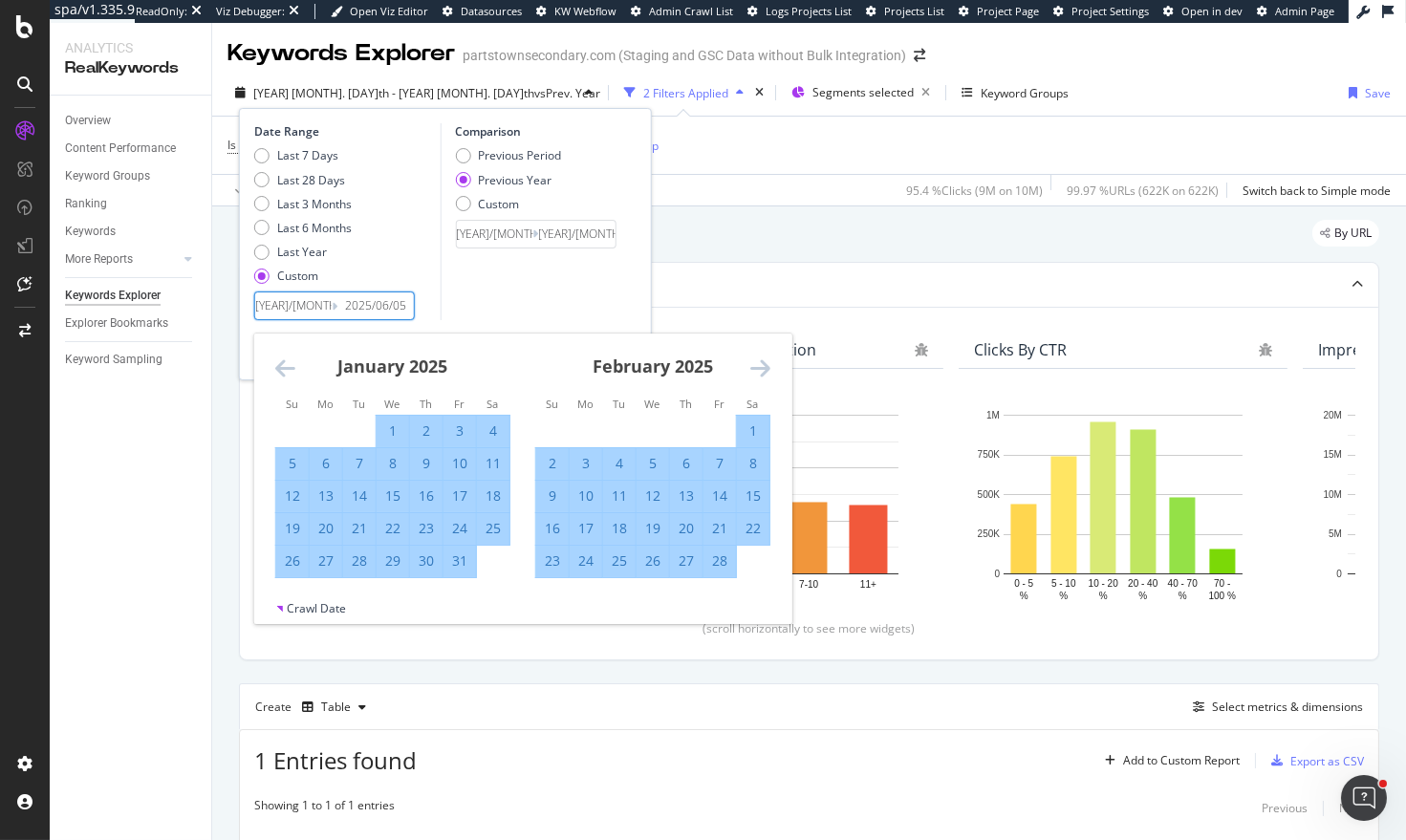 click at bounding box center (760, 368) 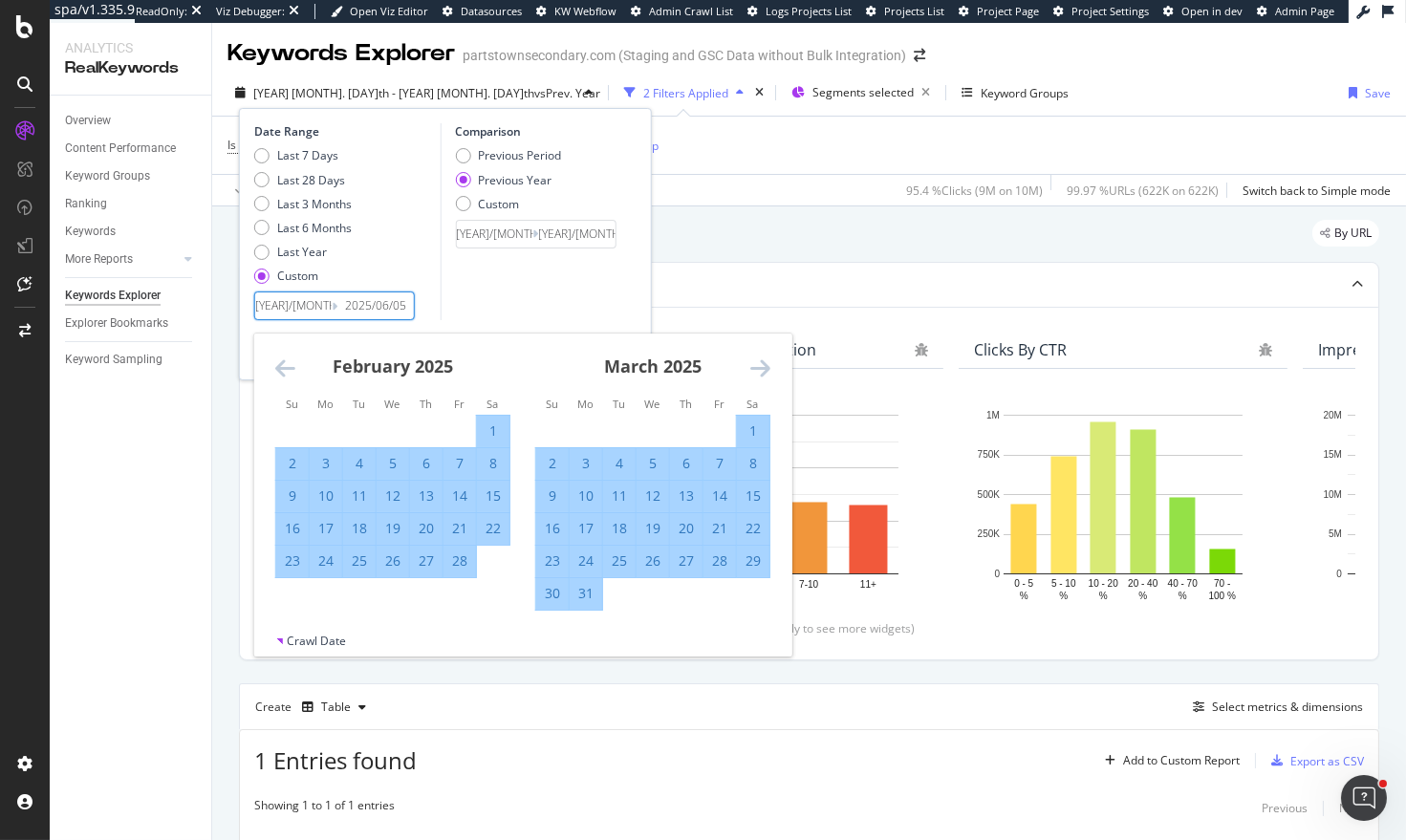 click at bounding box center [760, 368] 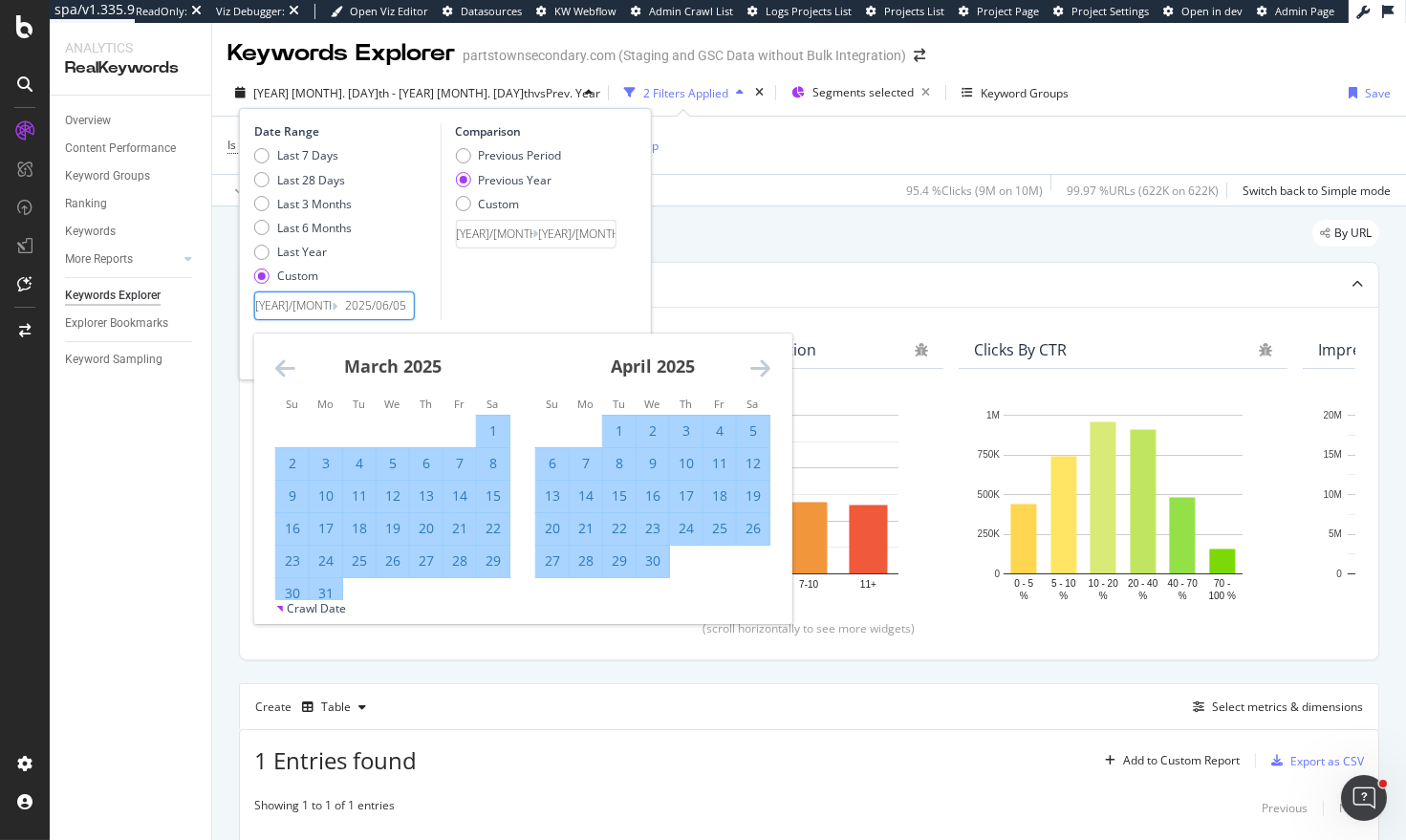 click at bounding box center [760, 368] 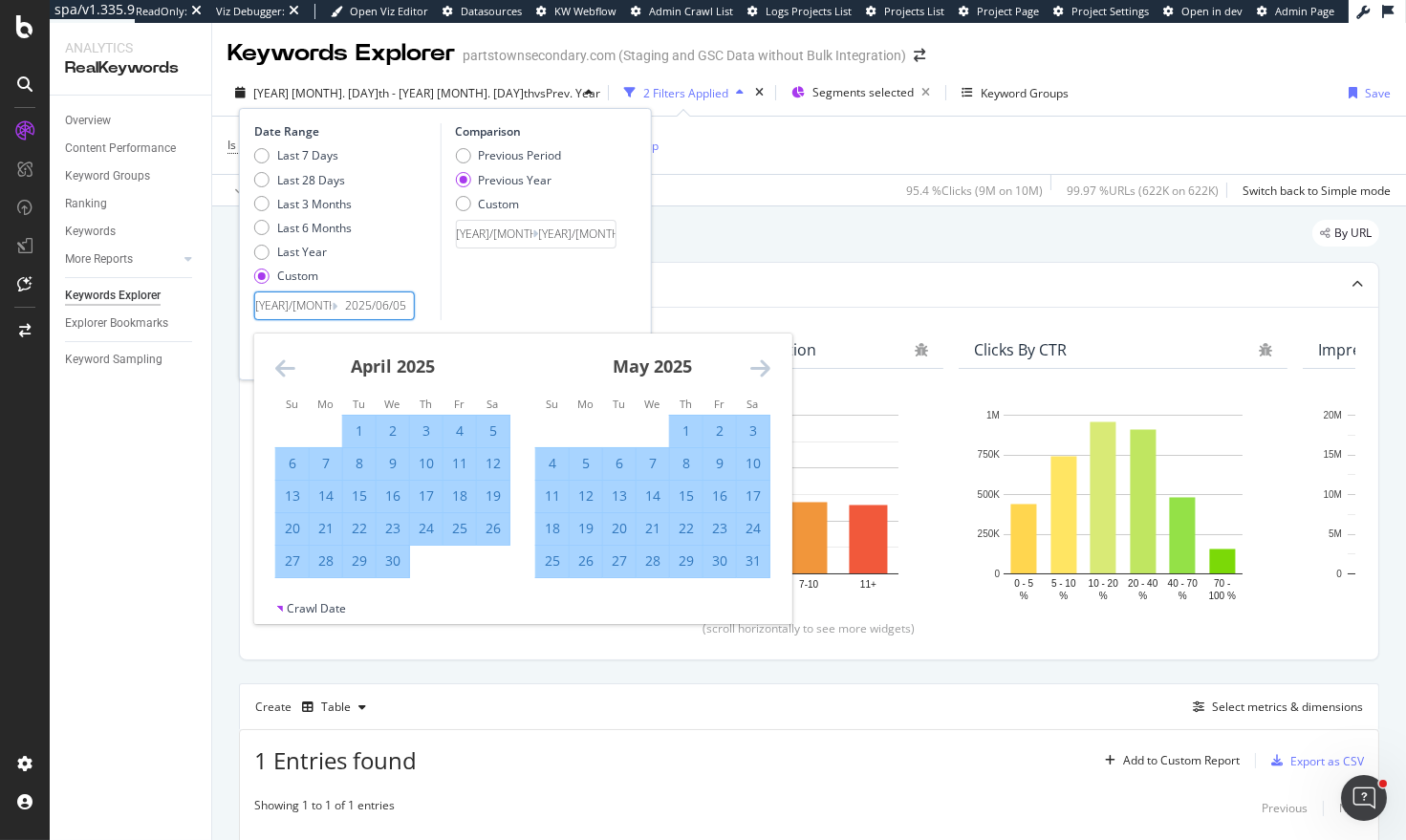 click at bounding box center [760, 368] 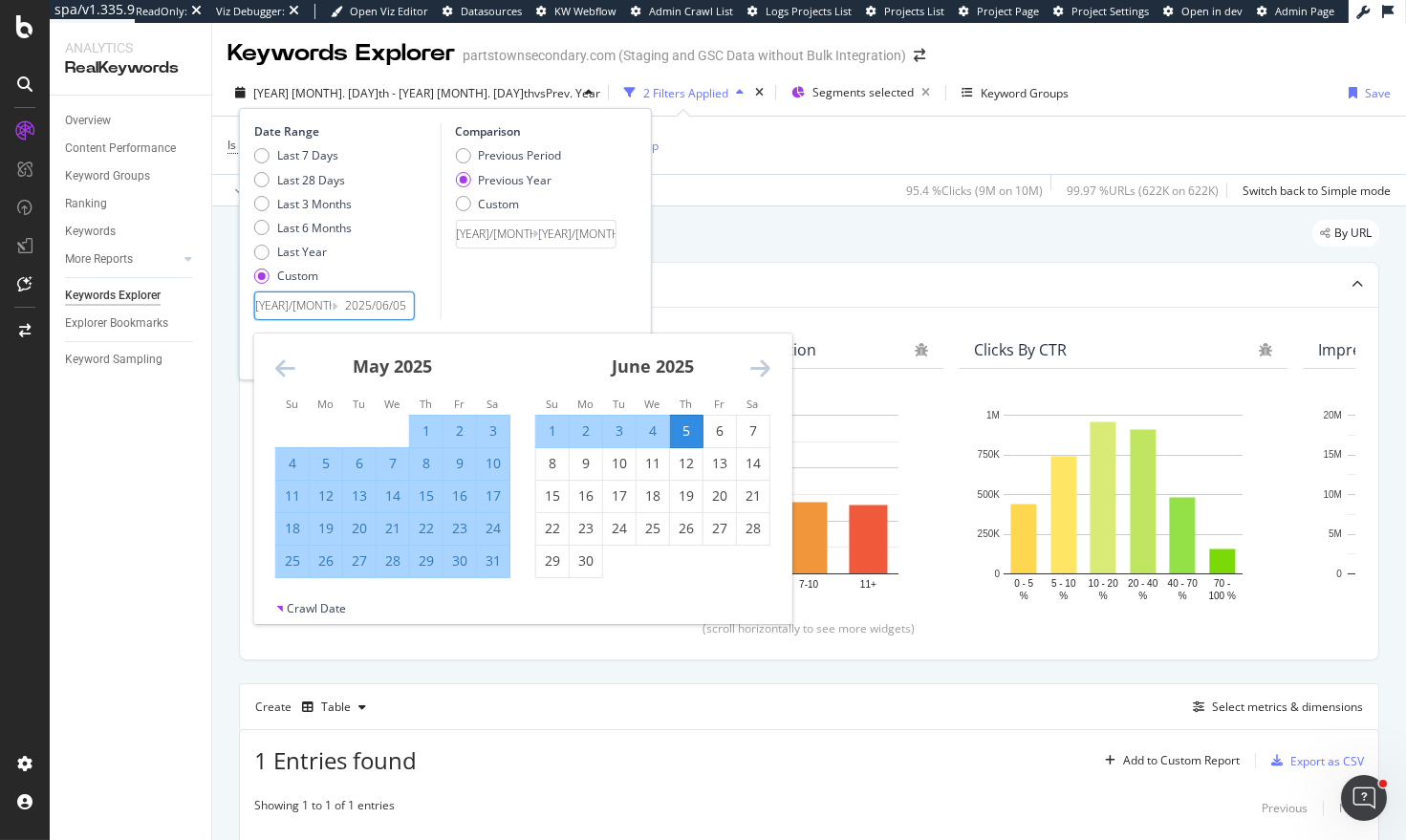 click at bounding box center (760, 368) 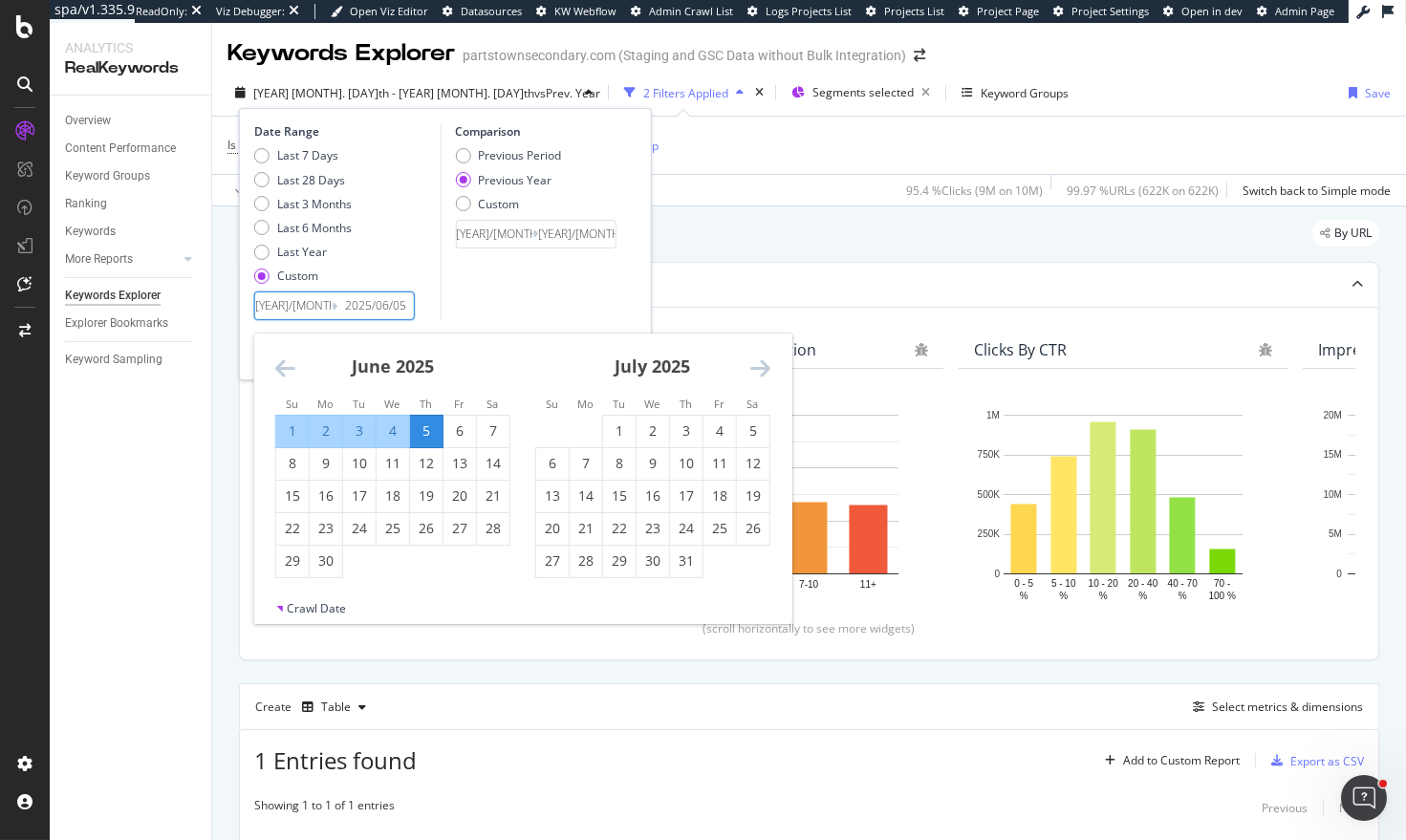 click at bounding box center (760, 368) 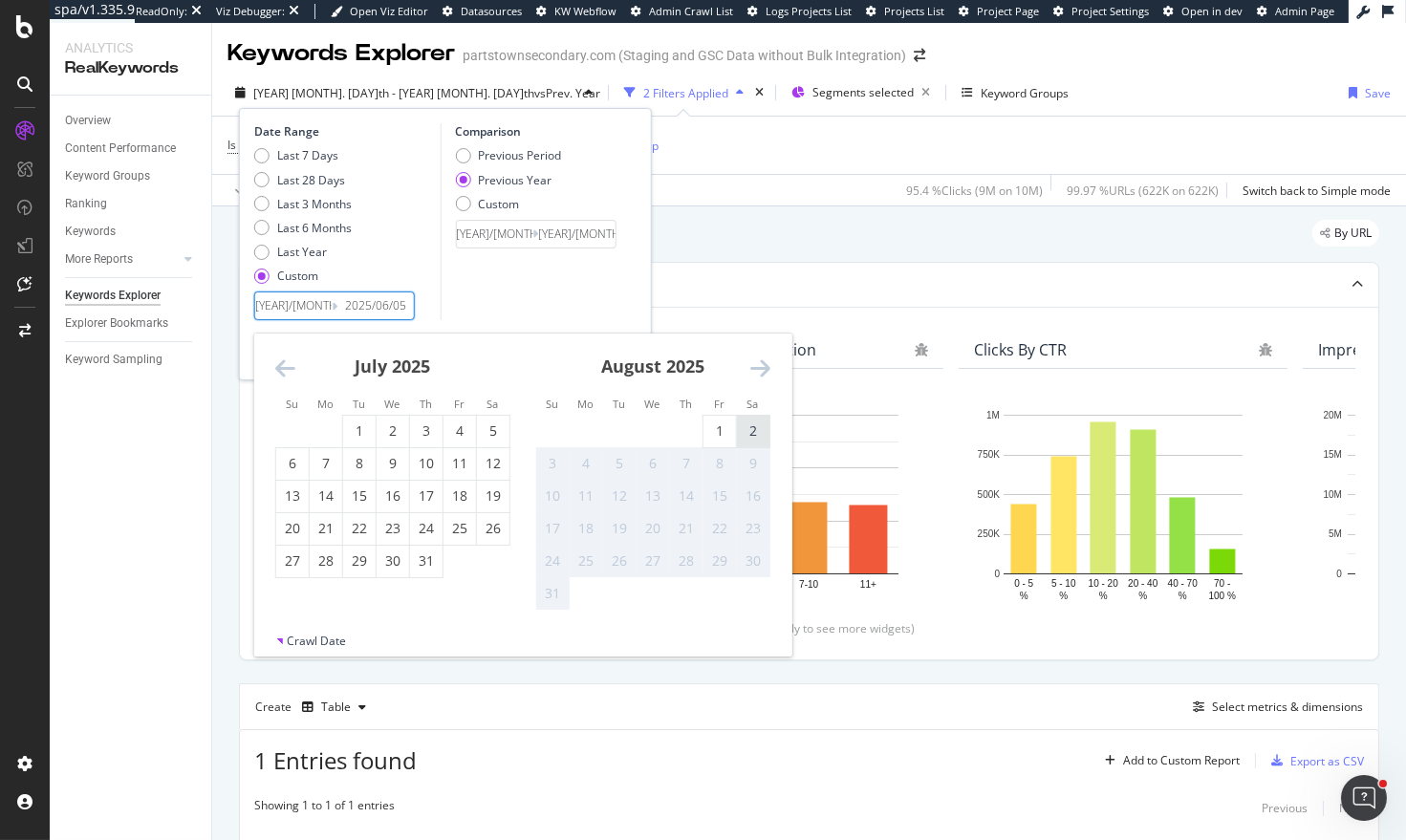 click on "2" at bounding box center [753, 431] 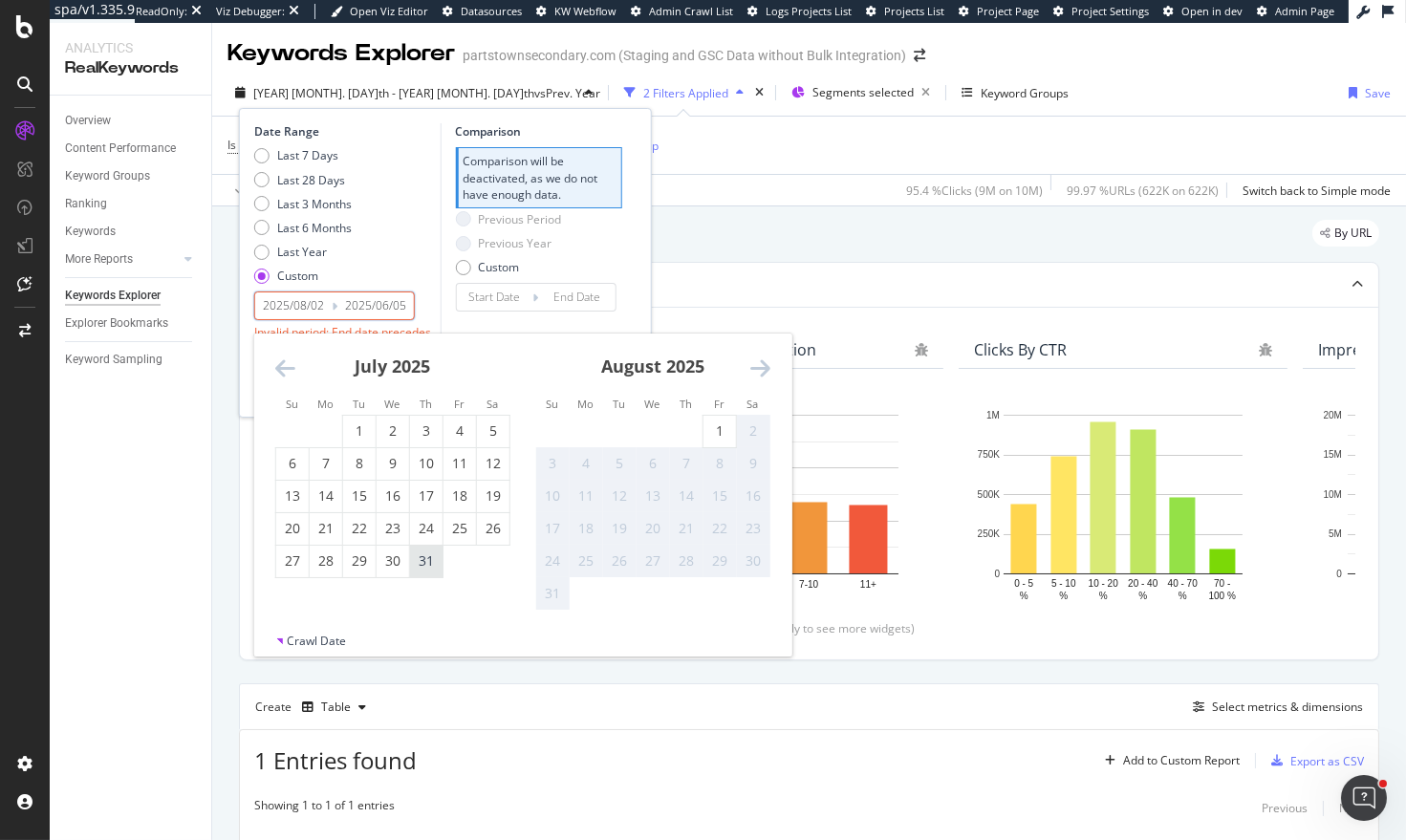 click on "31" at bounding box center (426, 561) 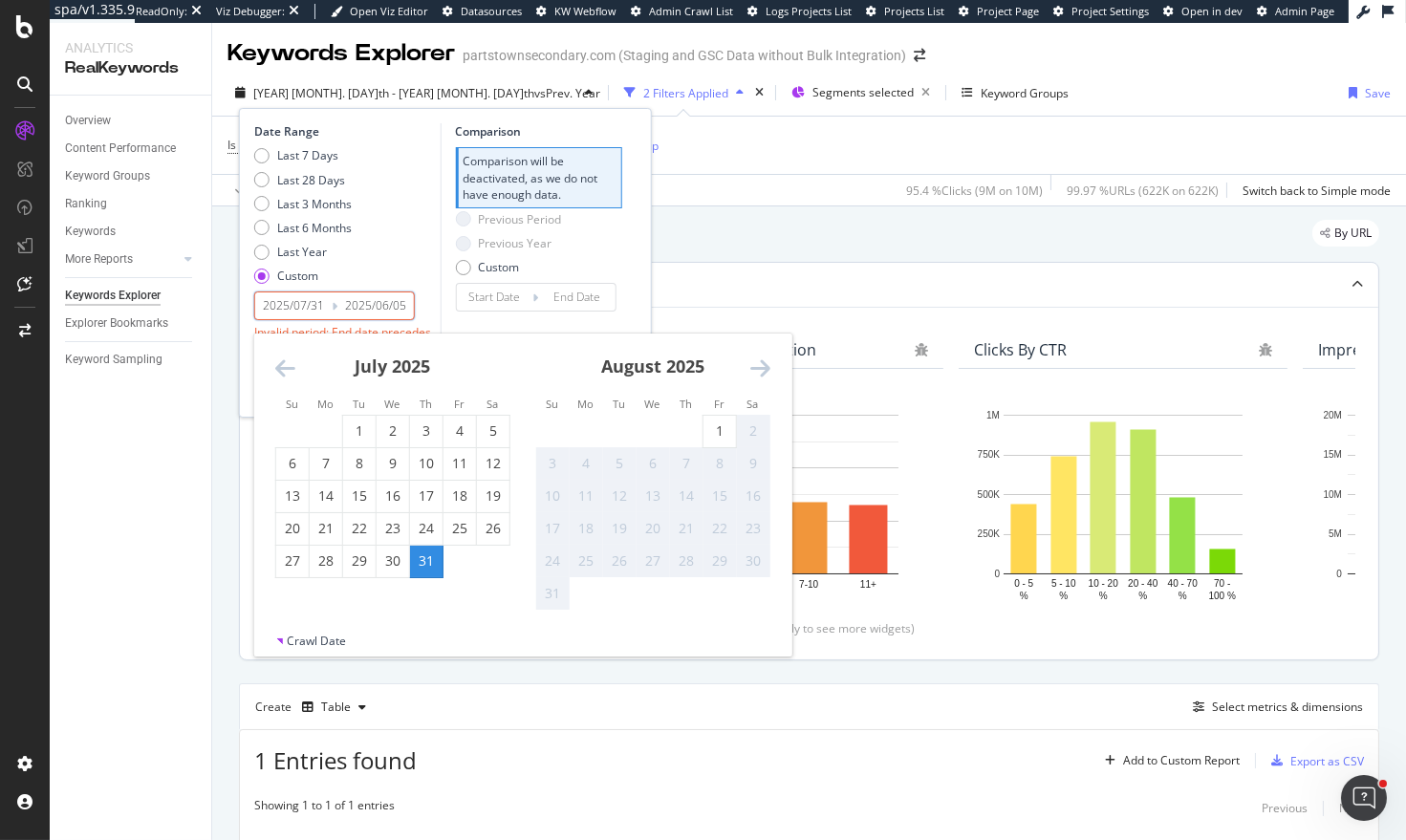 click on "Top Charts" at bounding box center [771, 285] 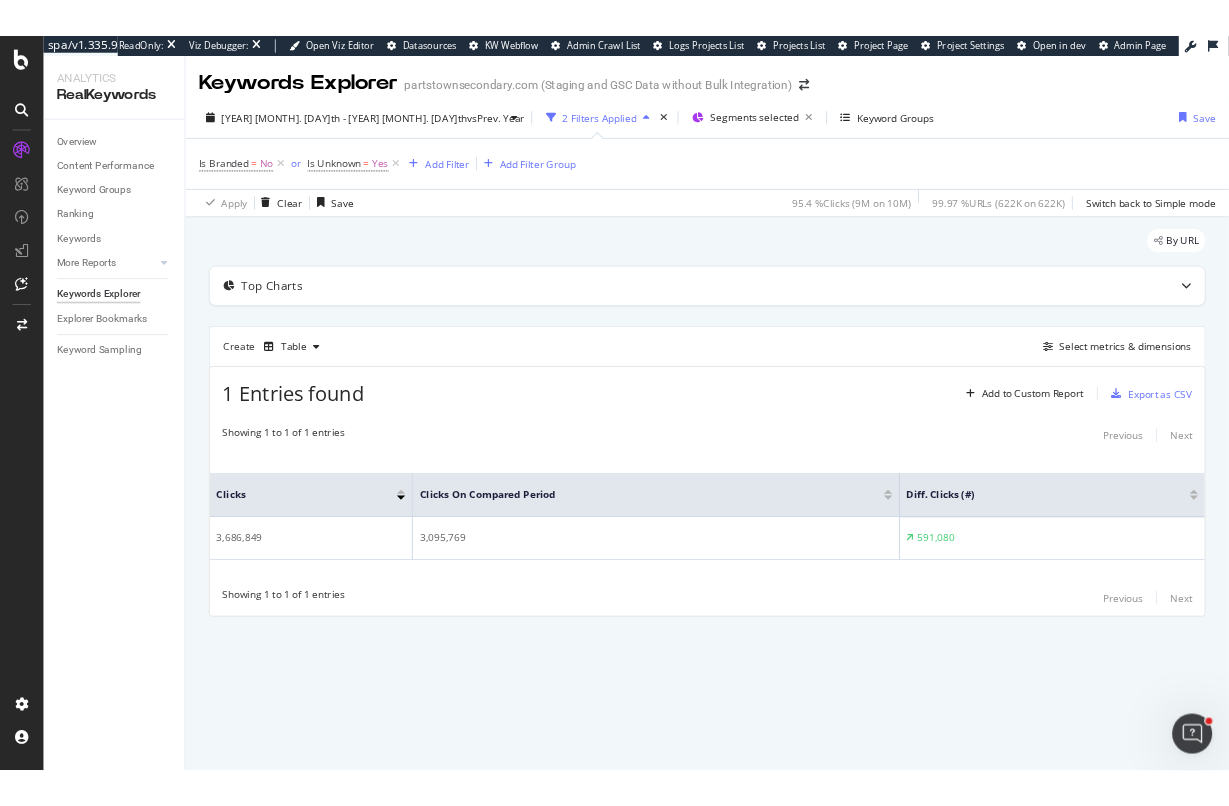 scroll, scrollTop: 0, scrollLeft: 0, axis: both 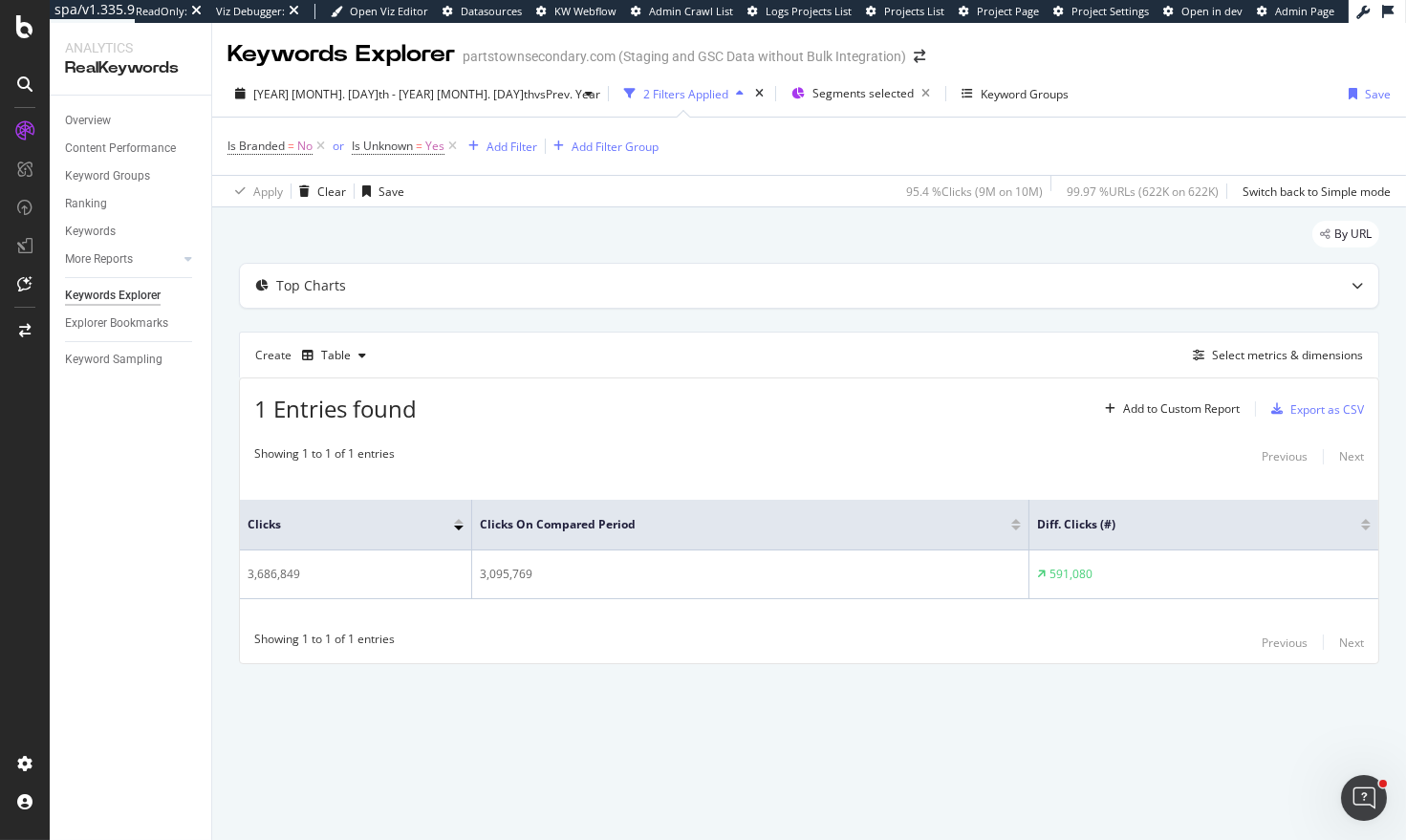 click on "2 Filters Applied" at bounding box center [685, 94] 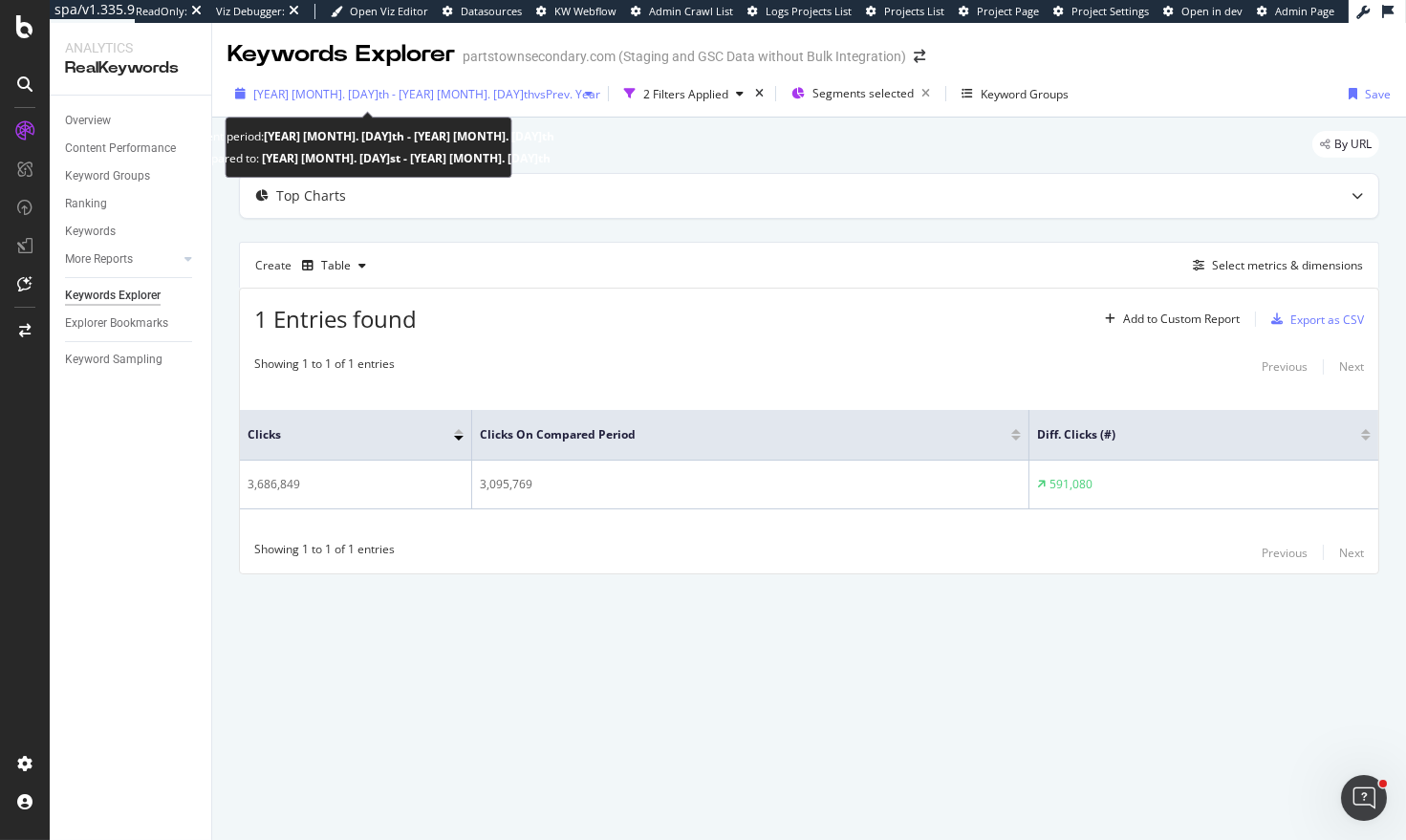 click on "[YEAR] [MONTH]. [DAY]th - [YEAR] [MONTH]. [DAY]th" at bounding box center (394, 94) 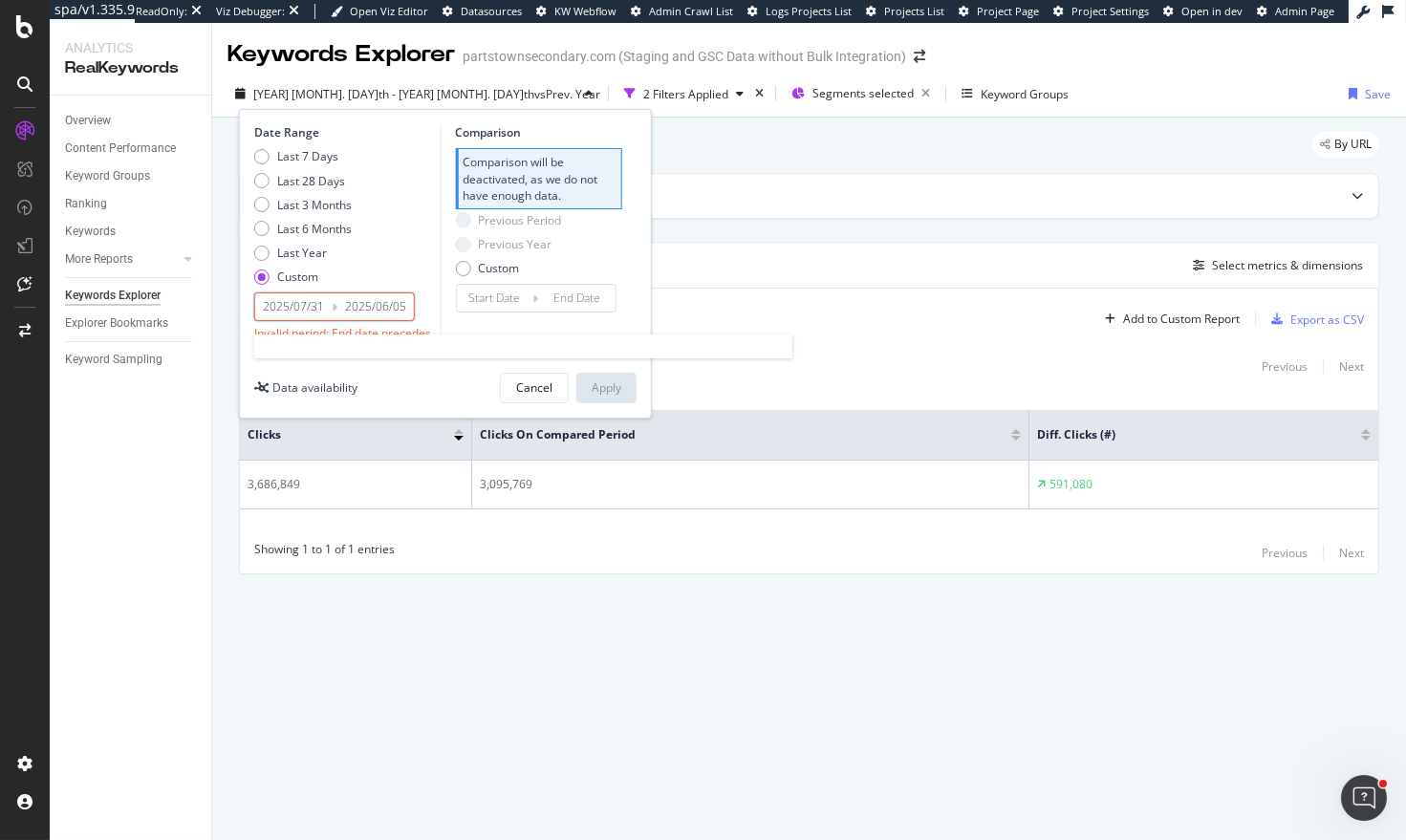 click on "2025/06/05" at bounding box center (376, 307) 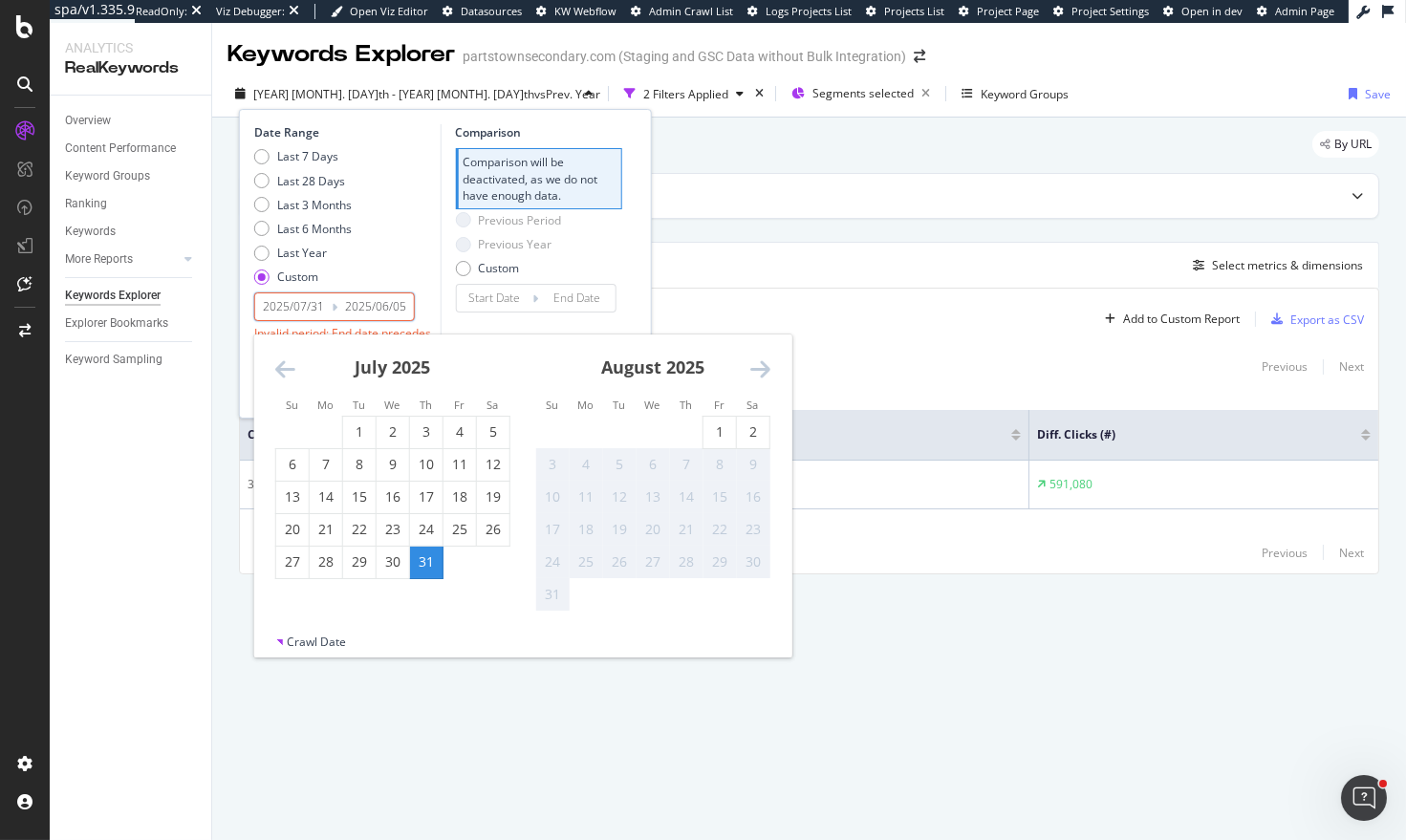 click on "2025/07/31" at bounding box center (293, 307) 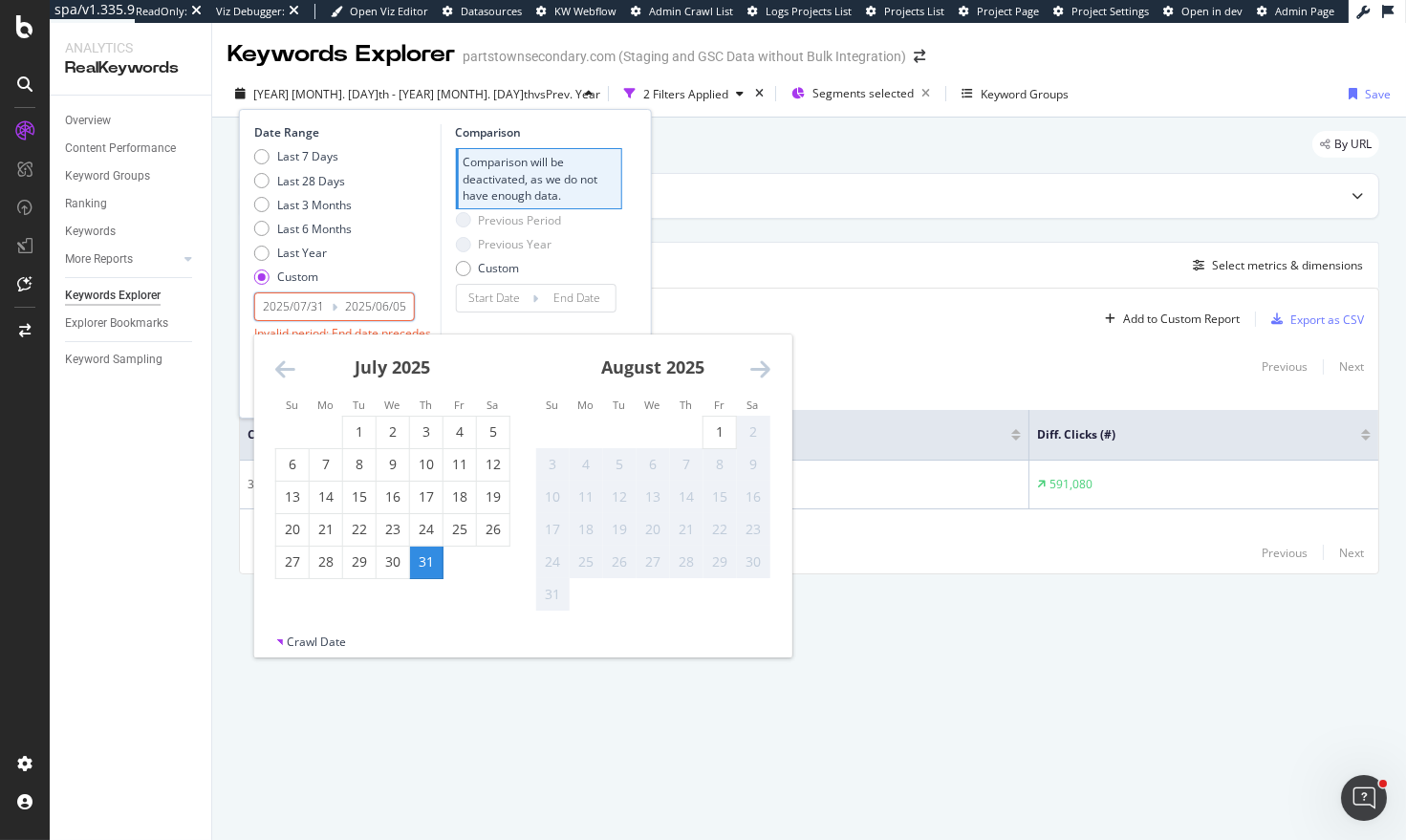 click at bounding box center [285, 369] 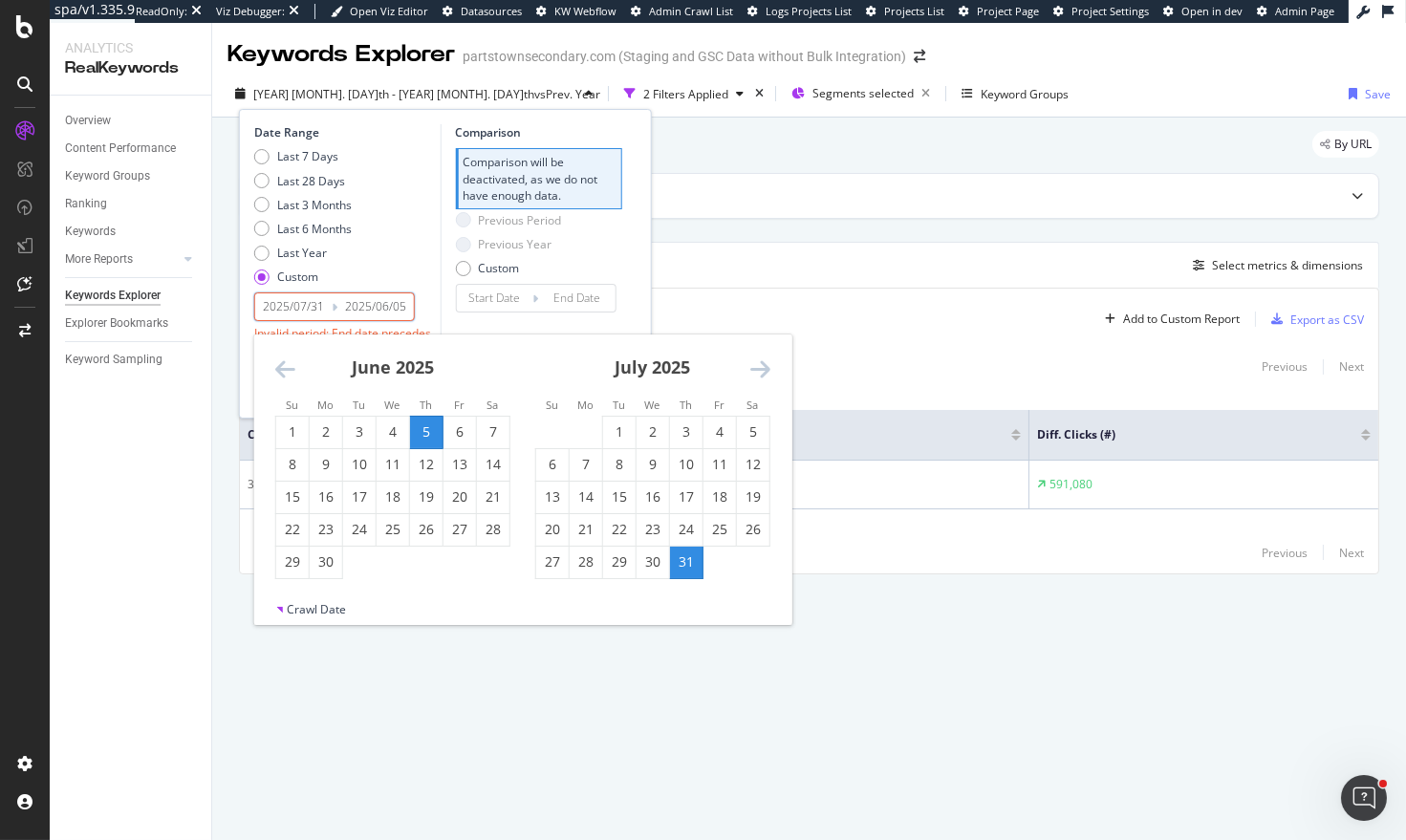 click at bounding box center (285, 369) 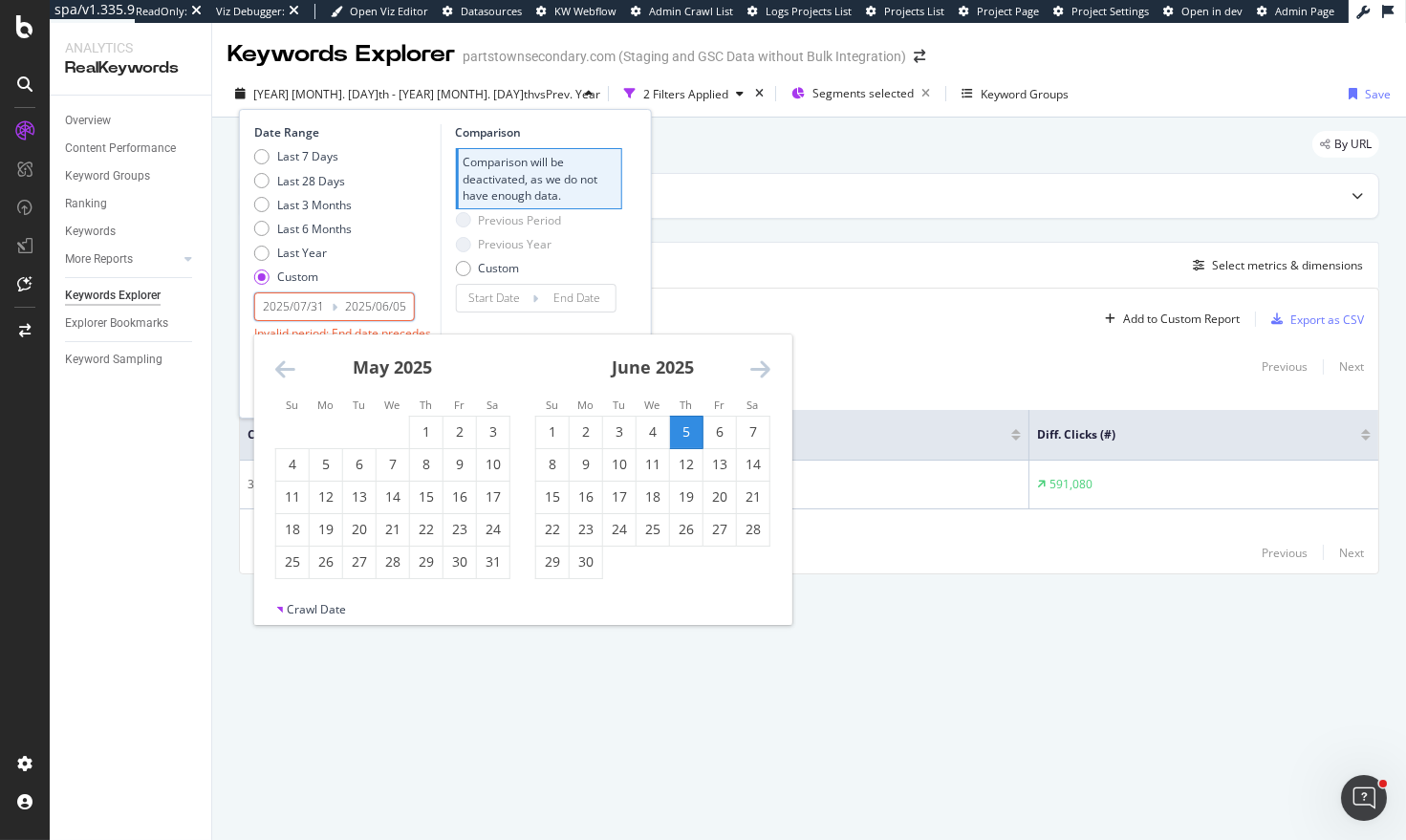 click at bounding box center [285, 369] 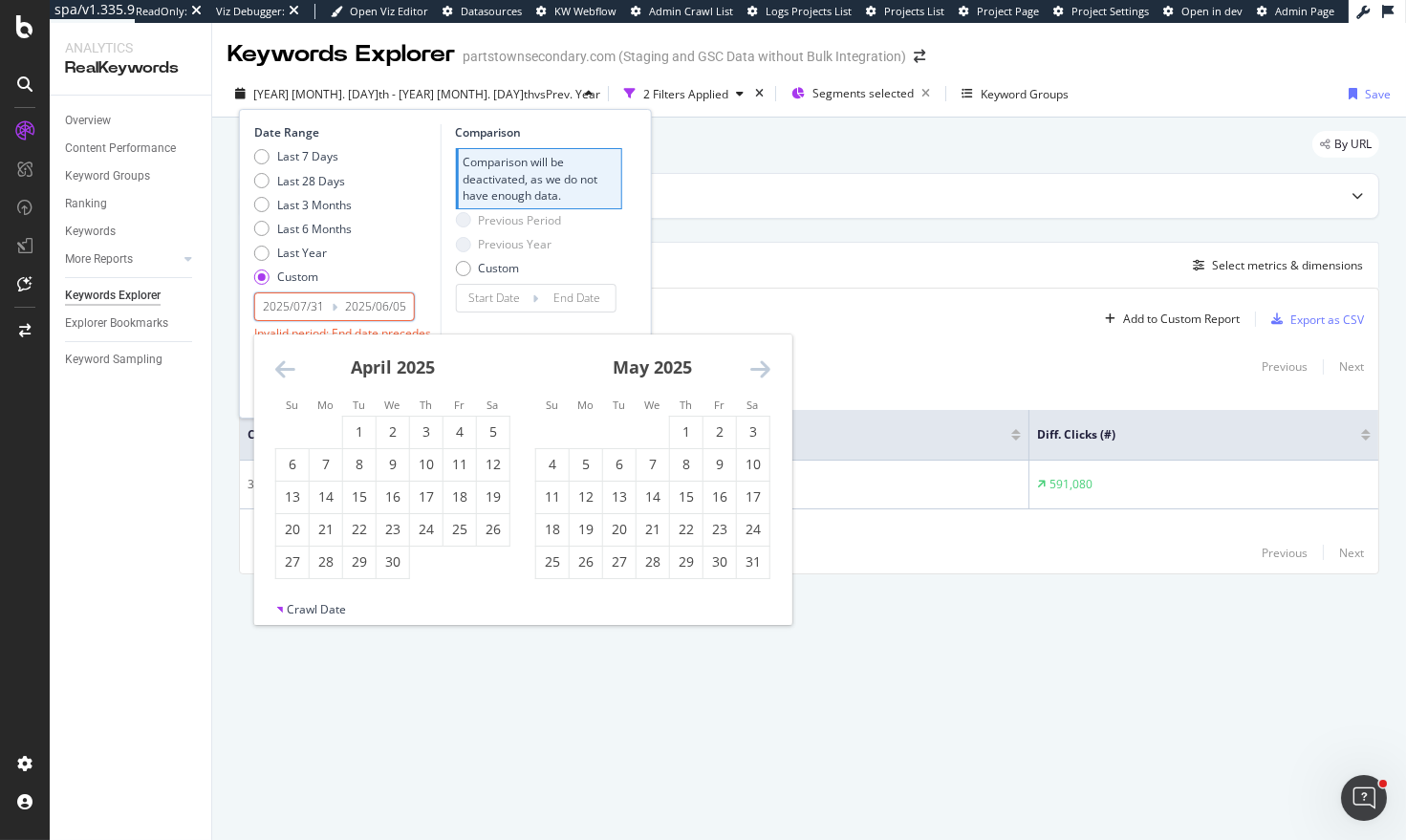 click at bounding box center [285, 369] 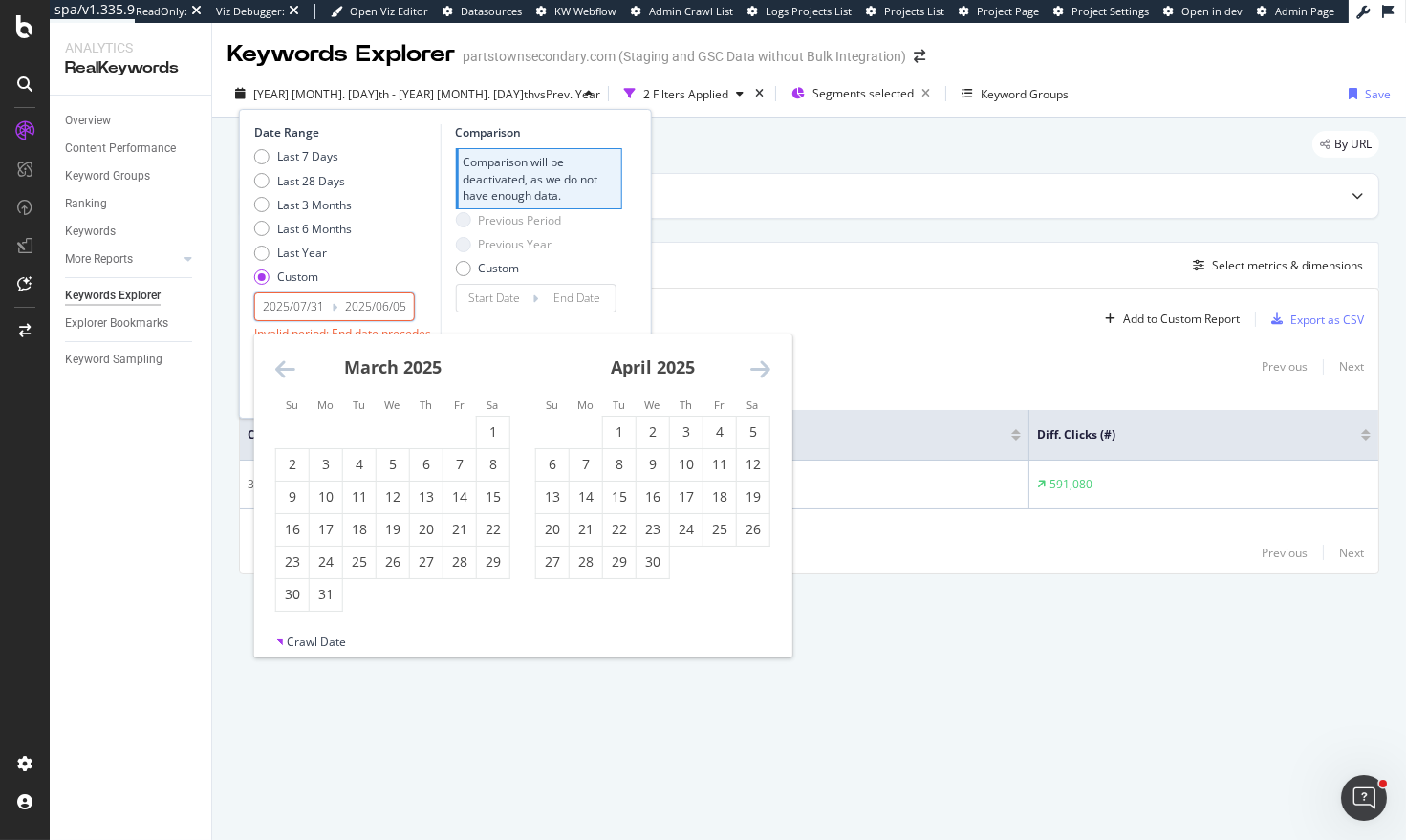 click at bounding box center (285, 369) 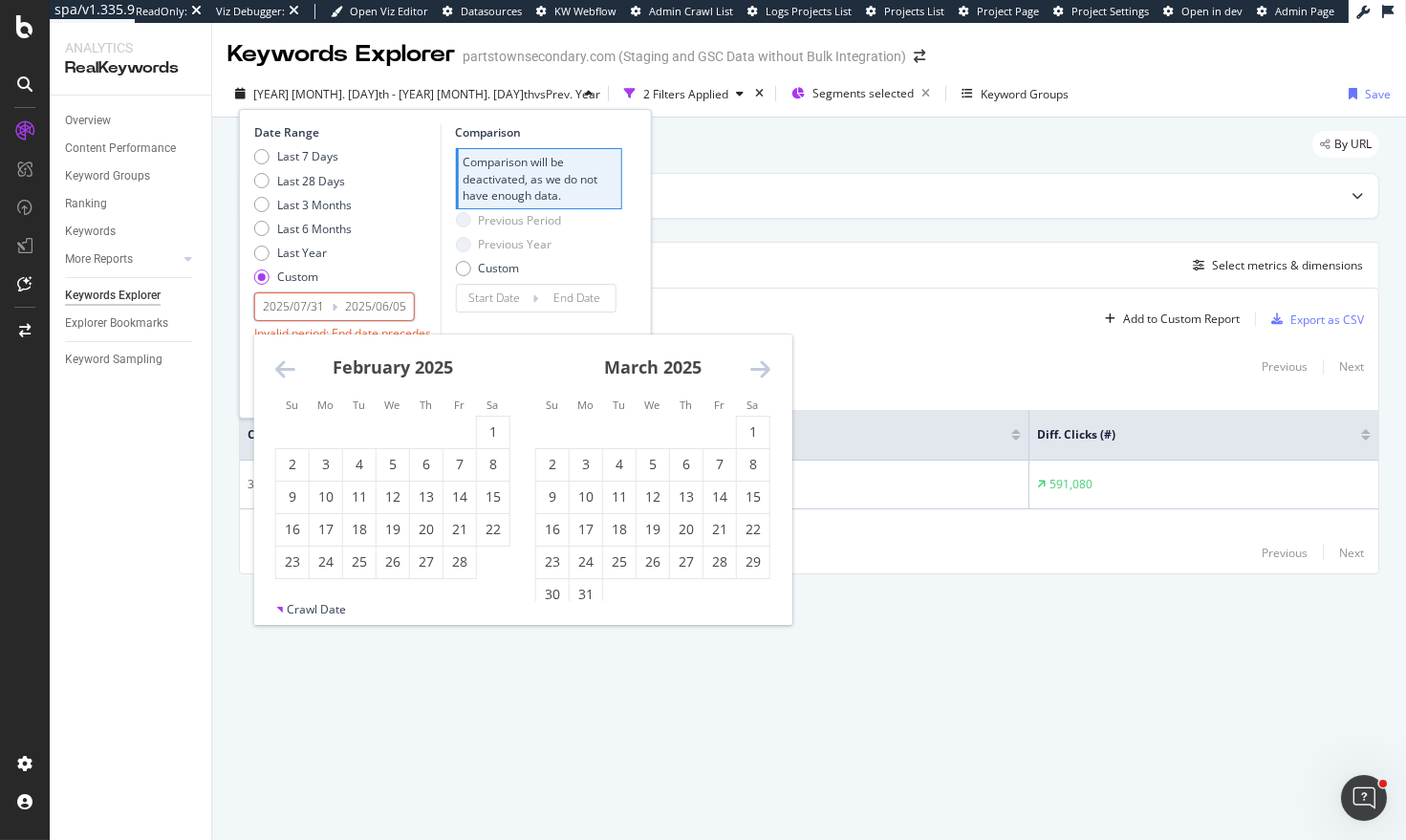 click at bounding box center [285, 369] 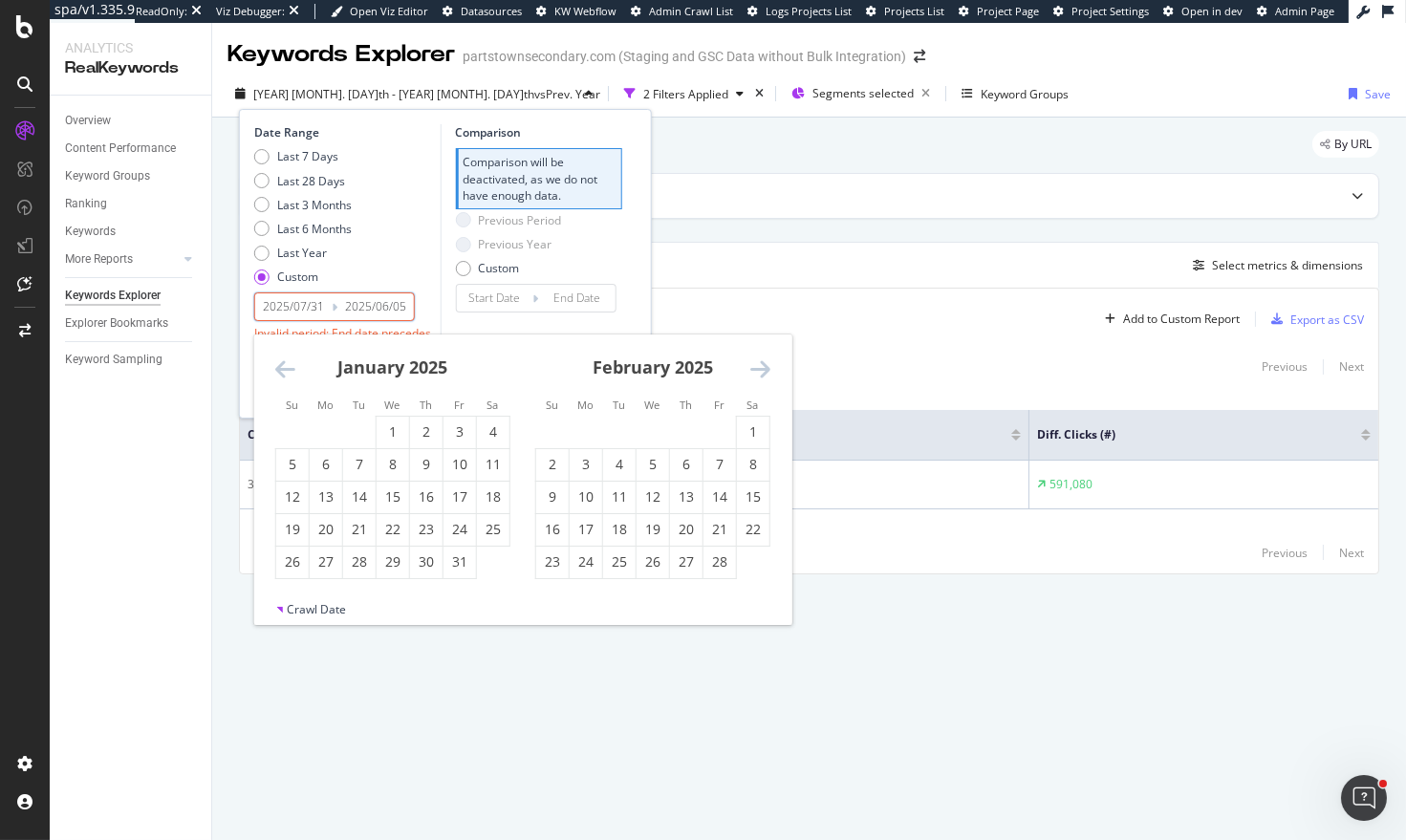 click at bounding box center [285, 369] 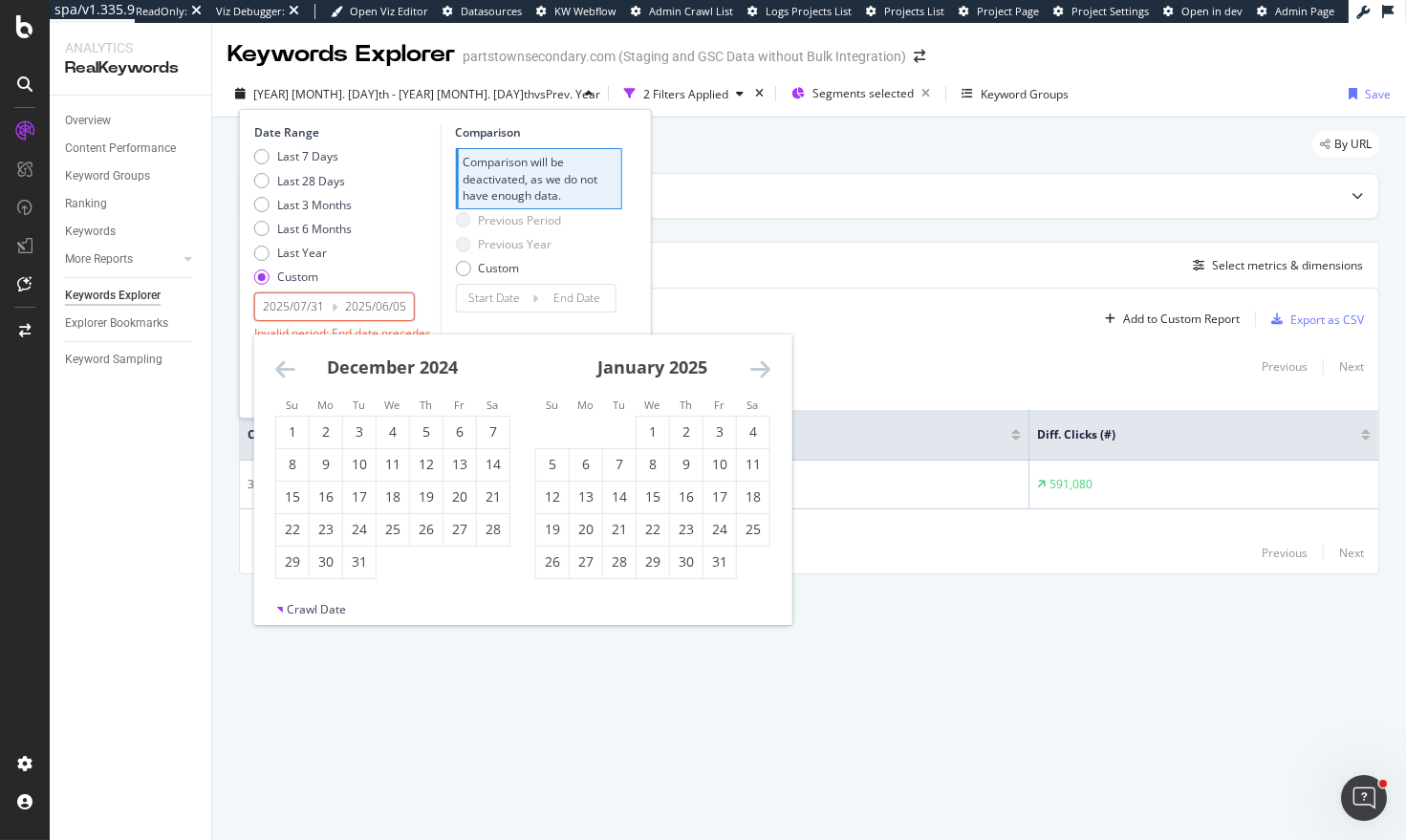 click at bounding box center (285, 369) 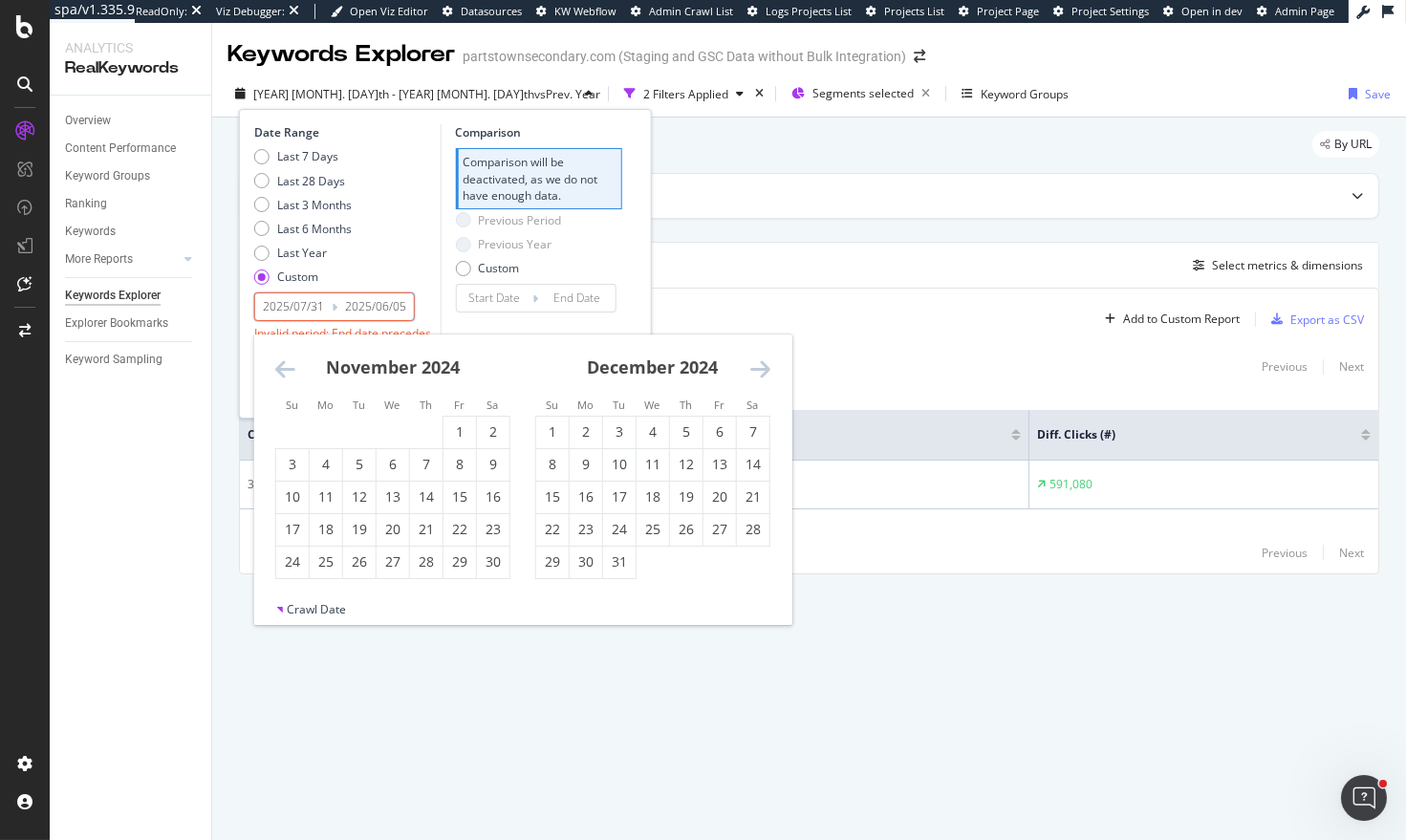 click at bounding box center (285, 369) 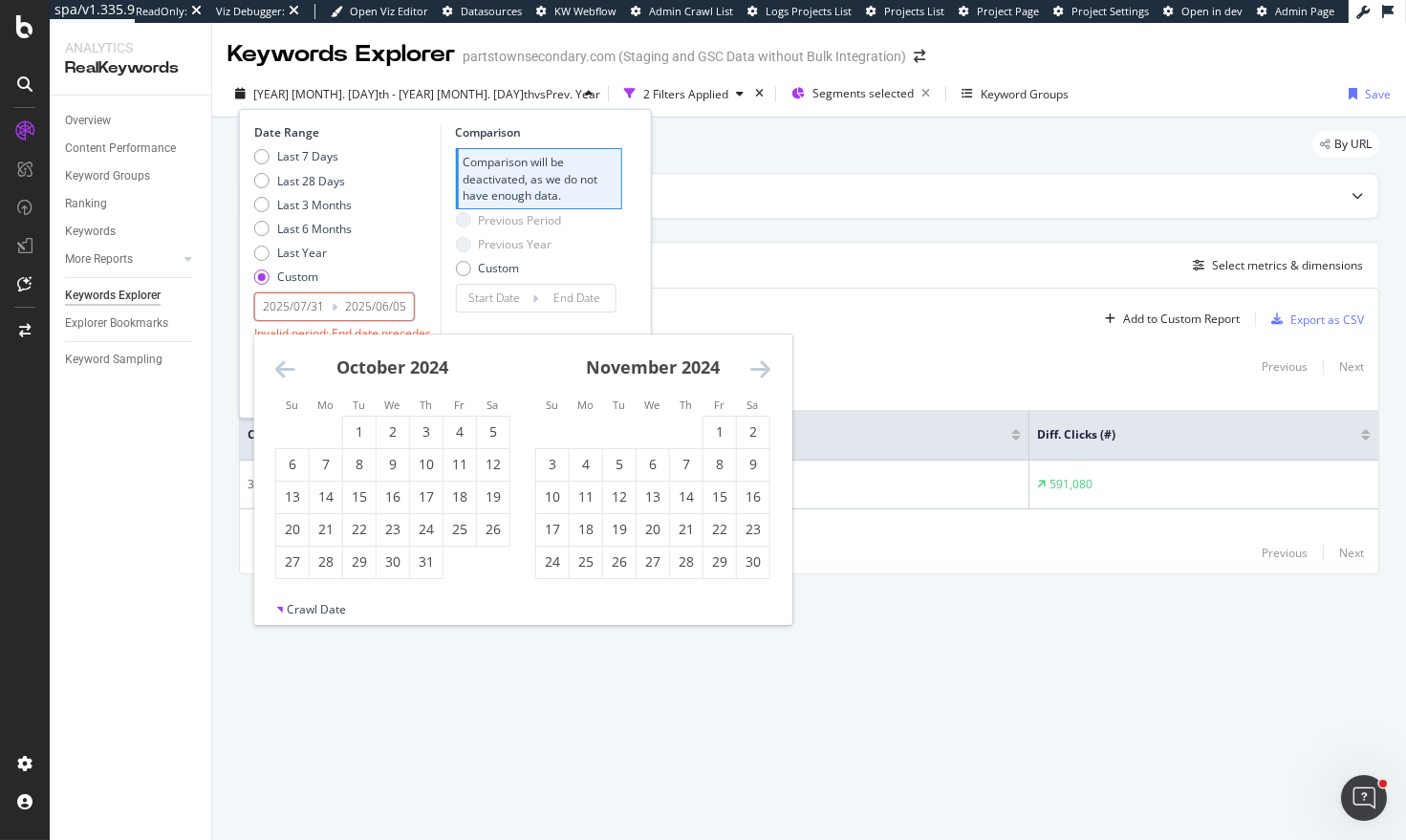 click at bounding box center (285, 369) 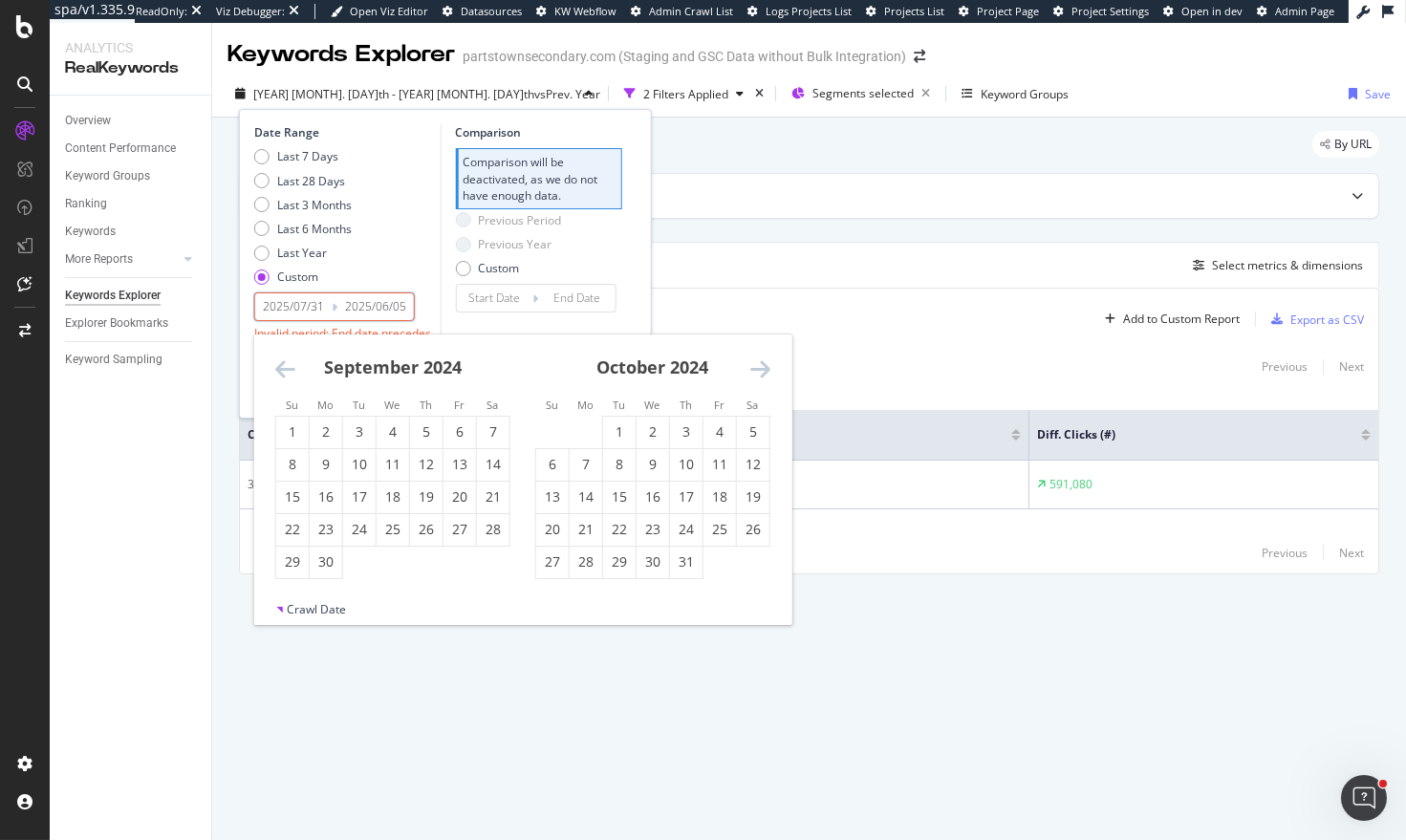 click at bounding box center [285, 369] 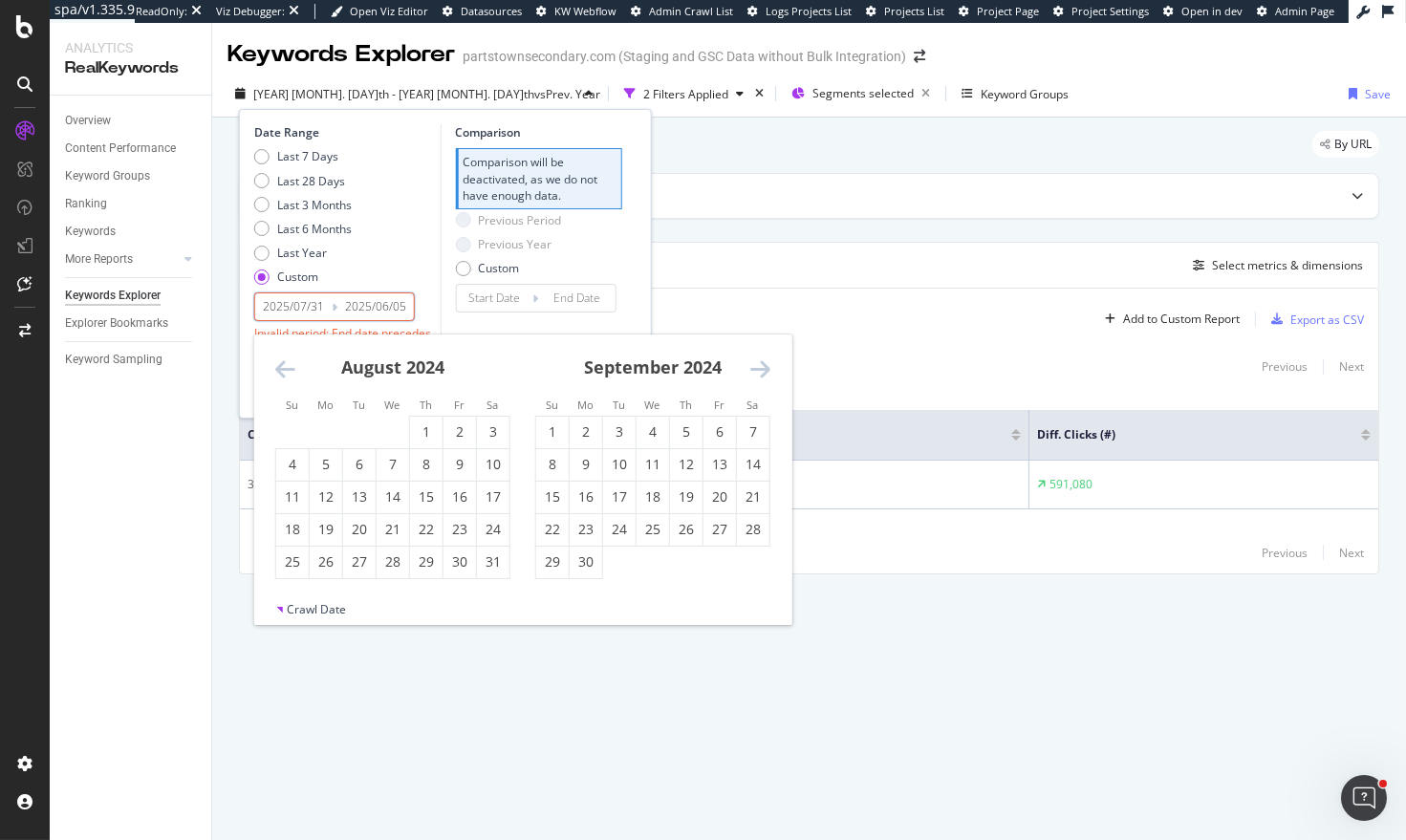 click at bounding box center (285, 369) 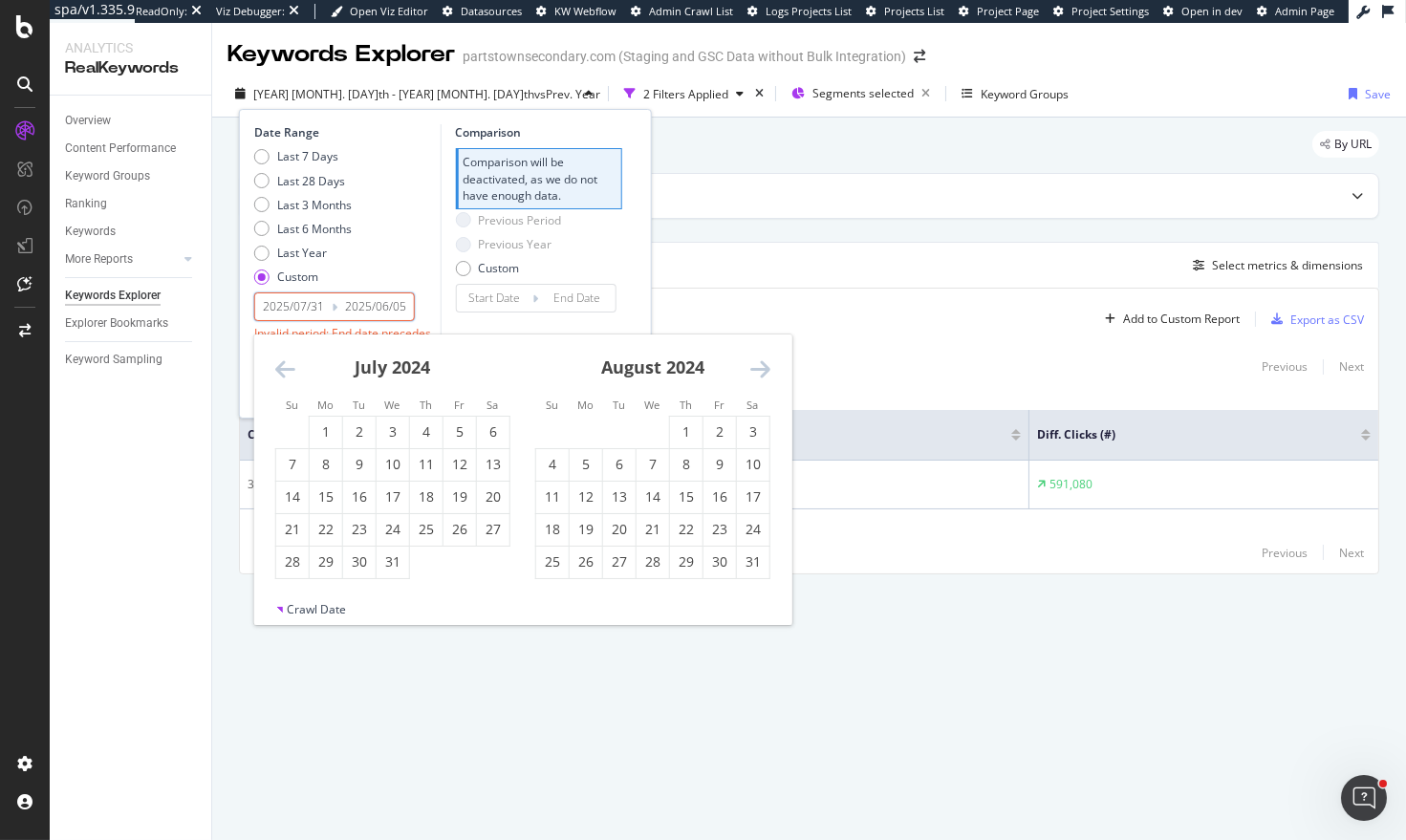 click at bounding box center (285, 369) 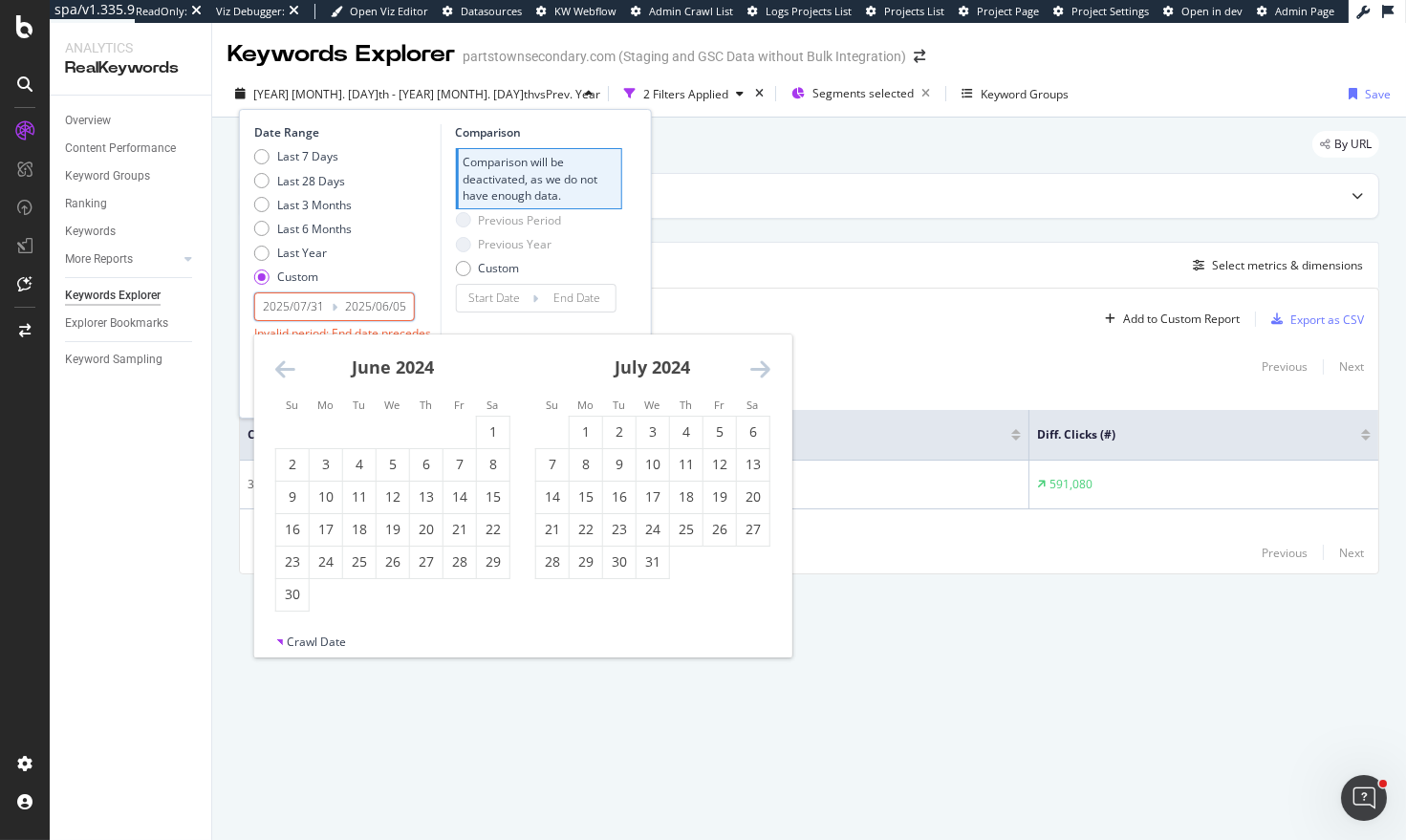 click at bounding box center (285, 369) 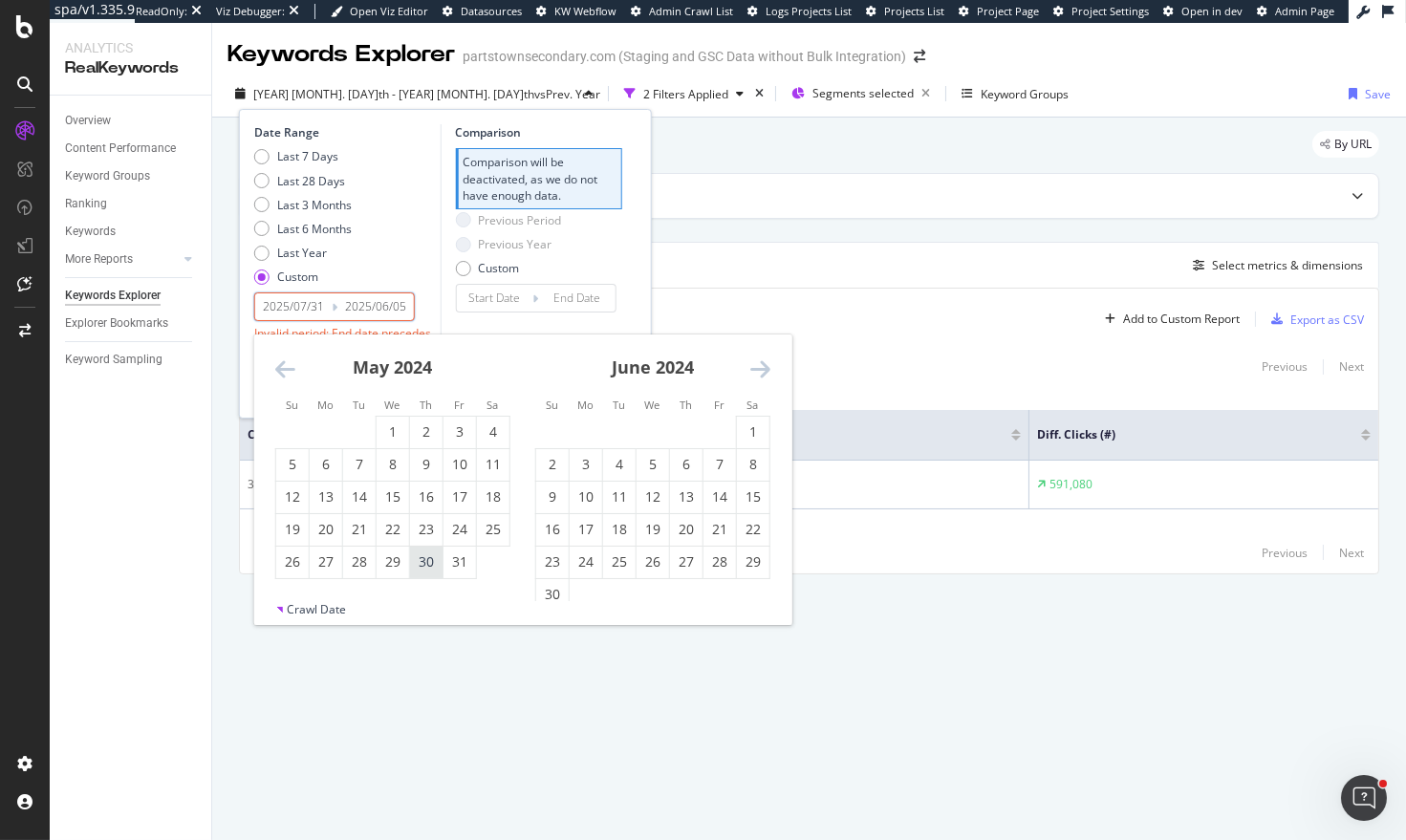 click on "30" at bounding box center (426, 562) 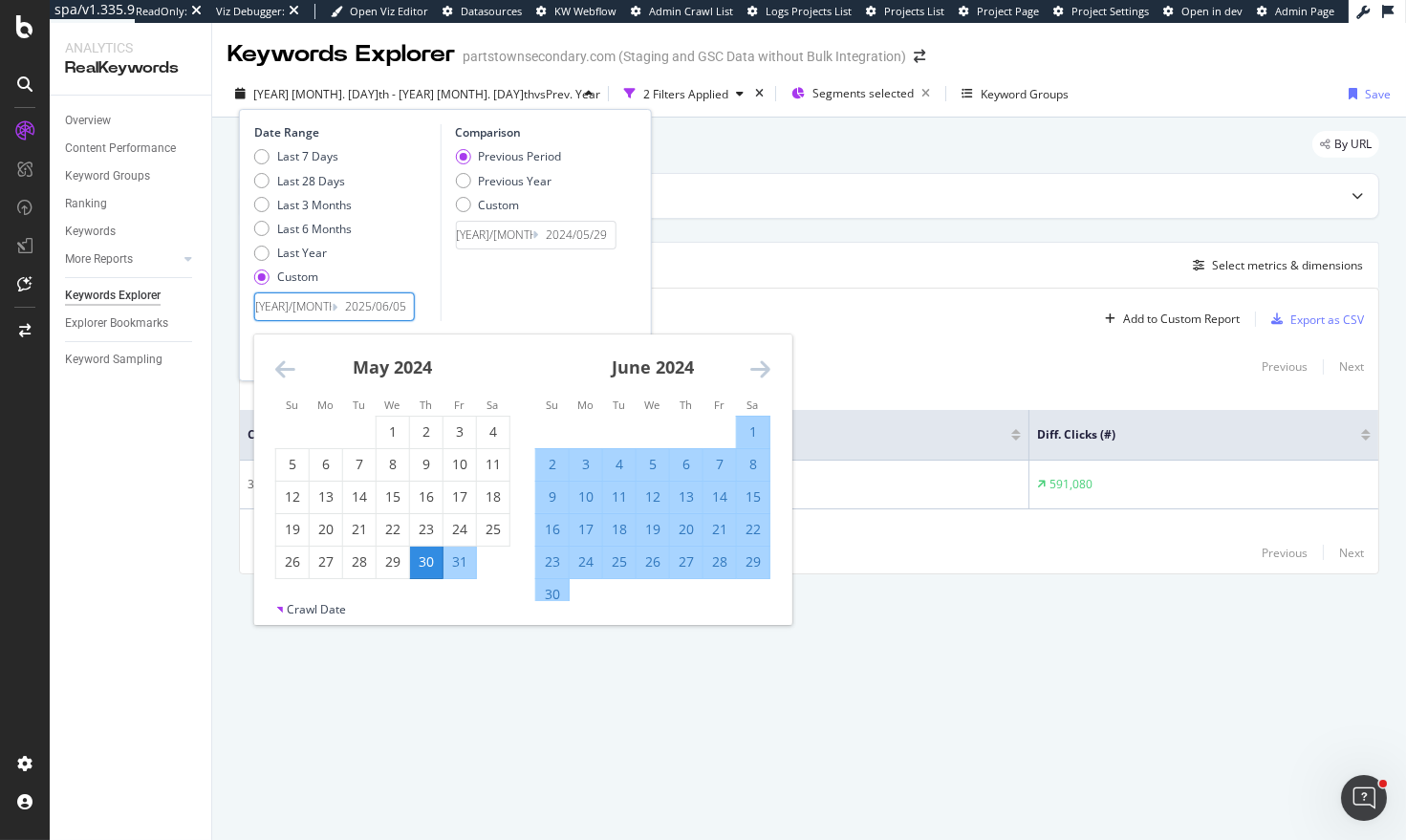 click at bounding box center (760, 369) 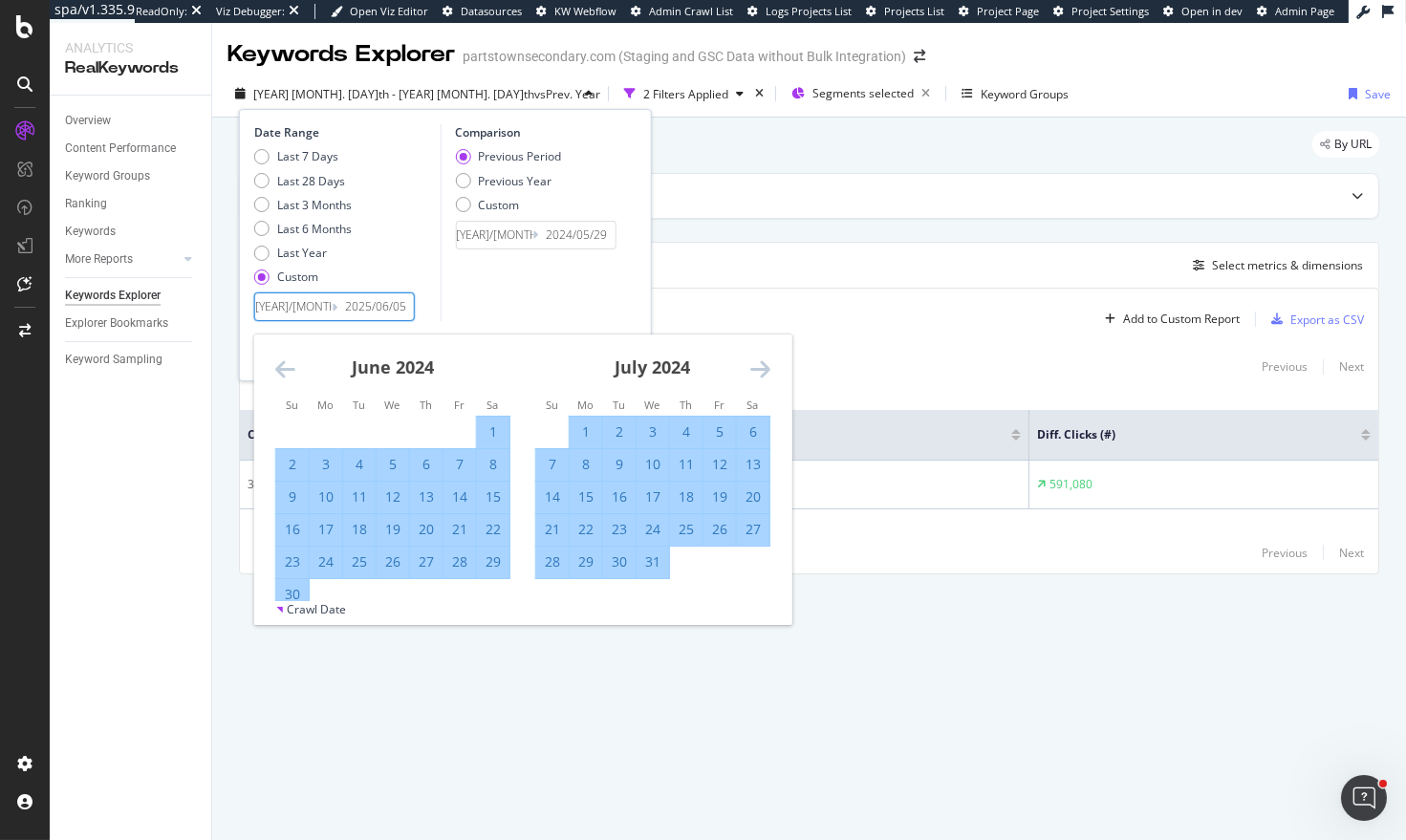 click at bounding box center (760, 369) 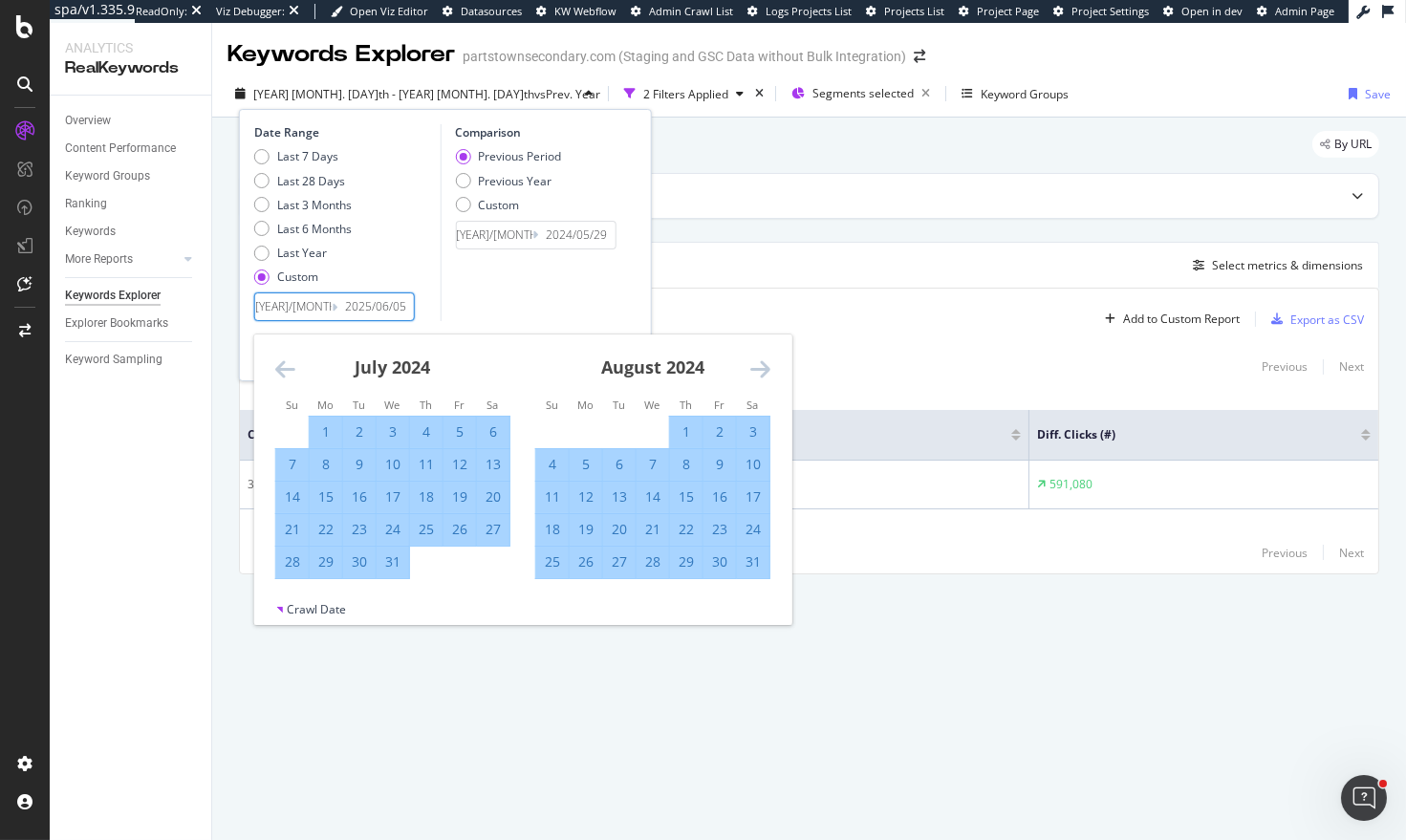 click at bounding box center (760, 369) 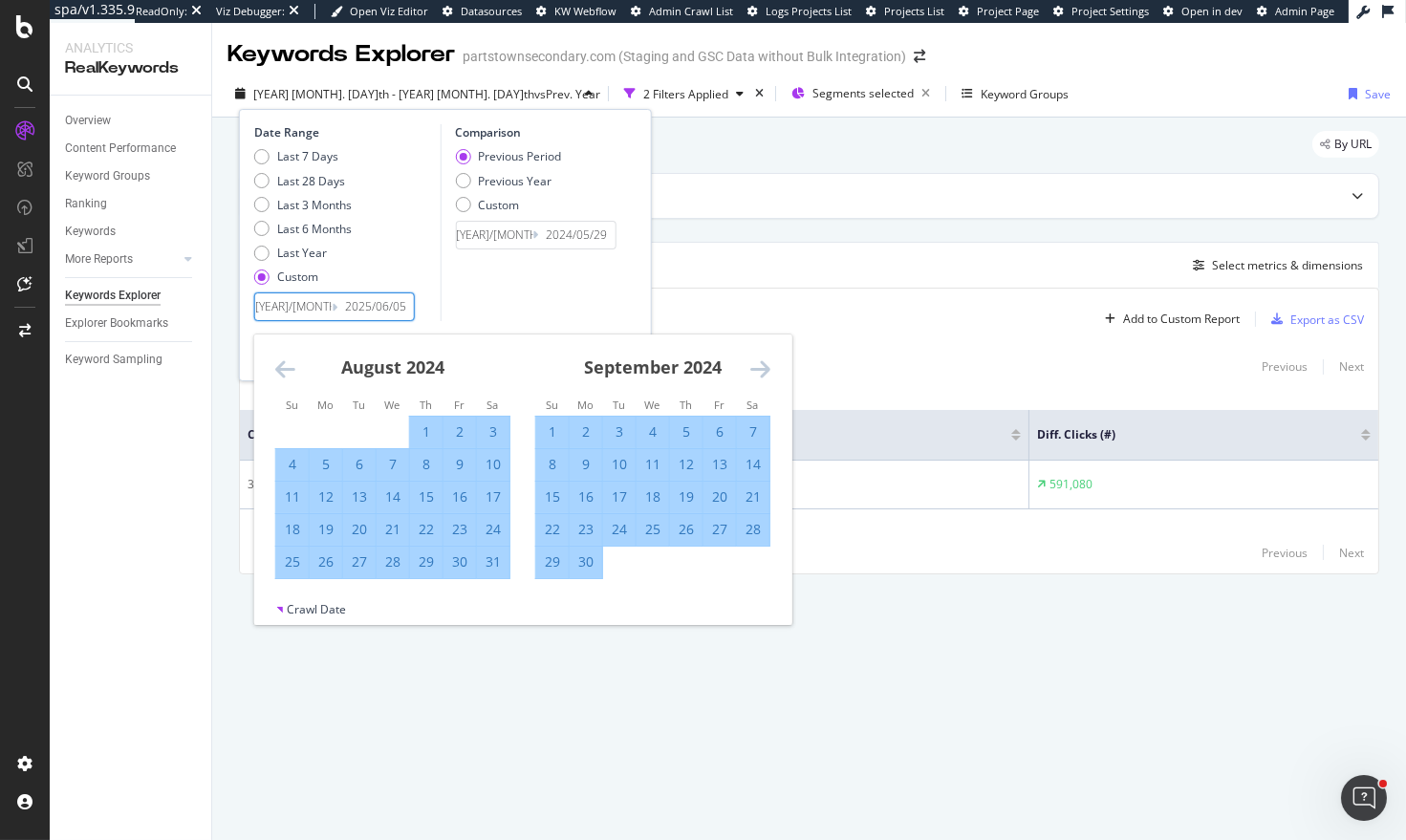 click at bounding box center (760, 369) 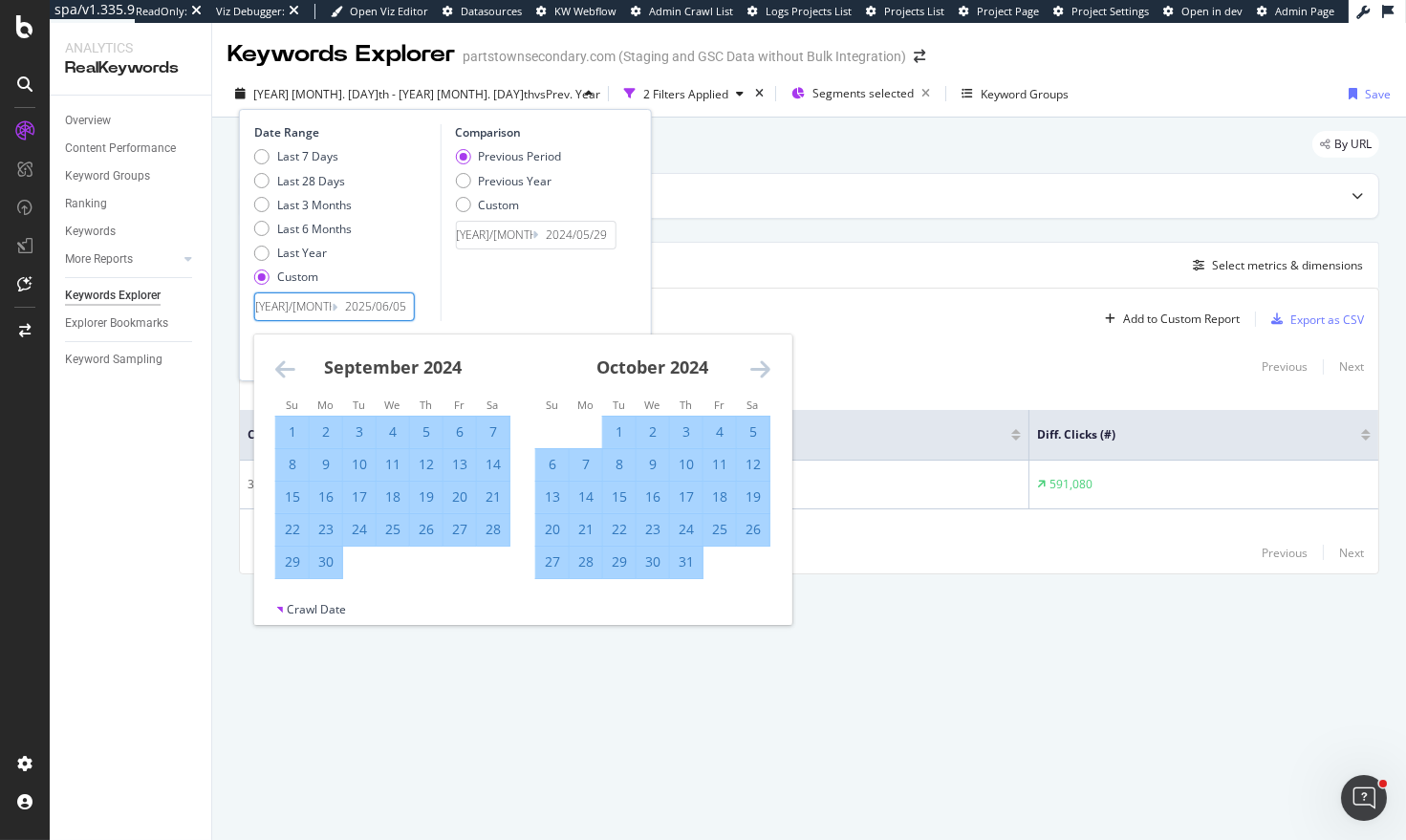click at bounding box center [760, 369] 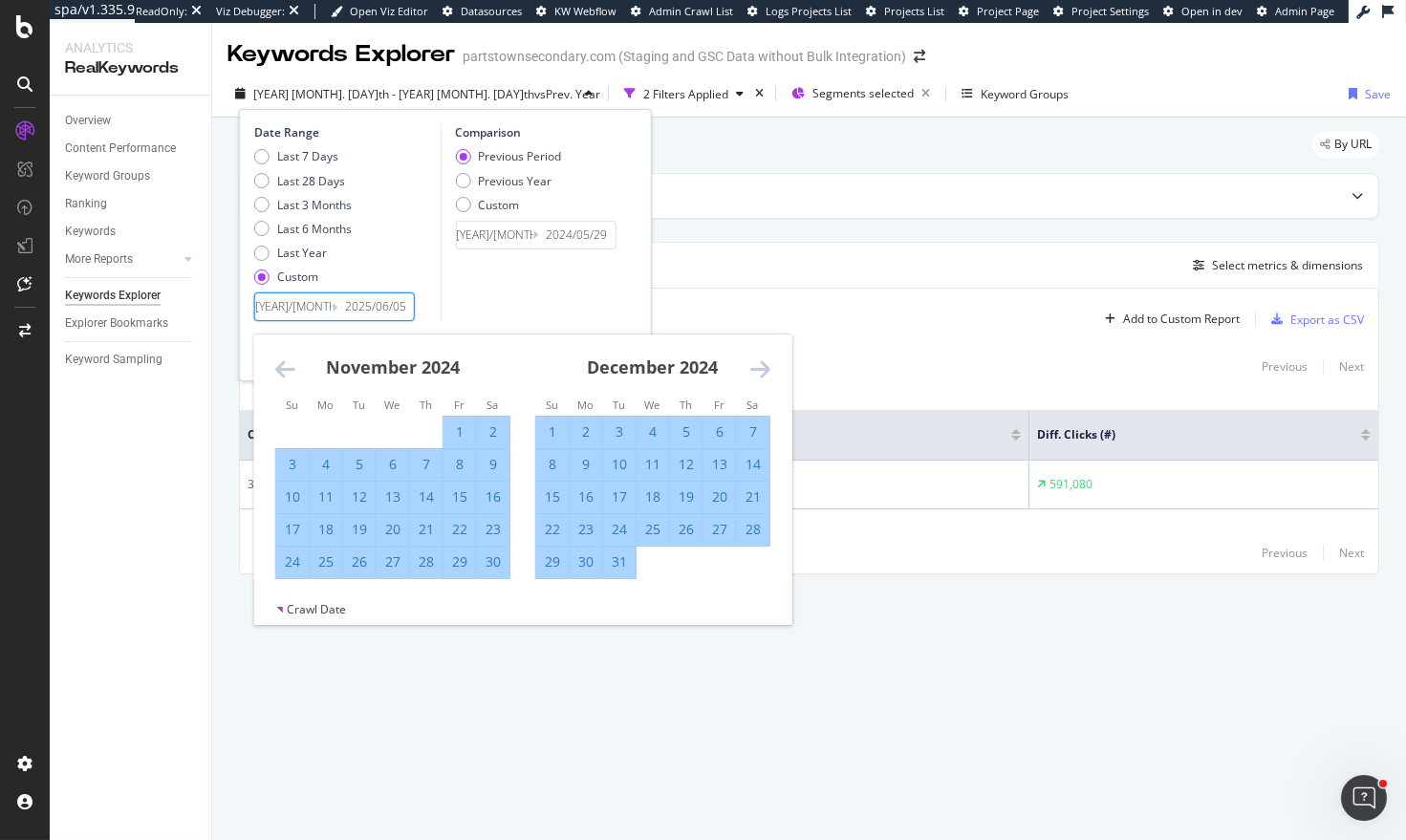 click at bounding box center (760, 369) 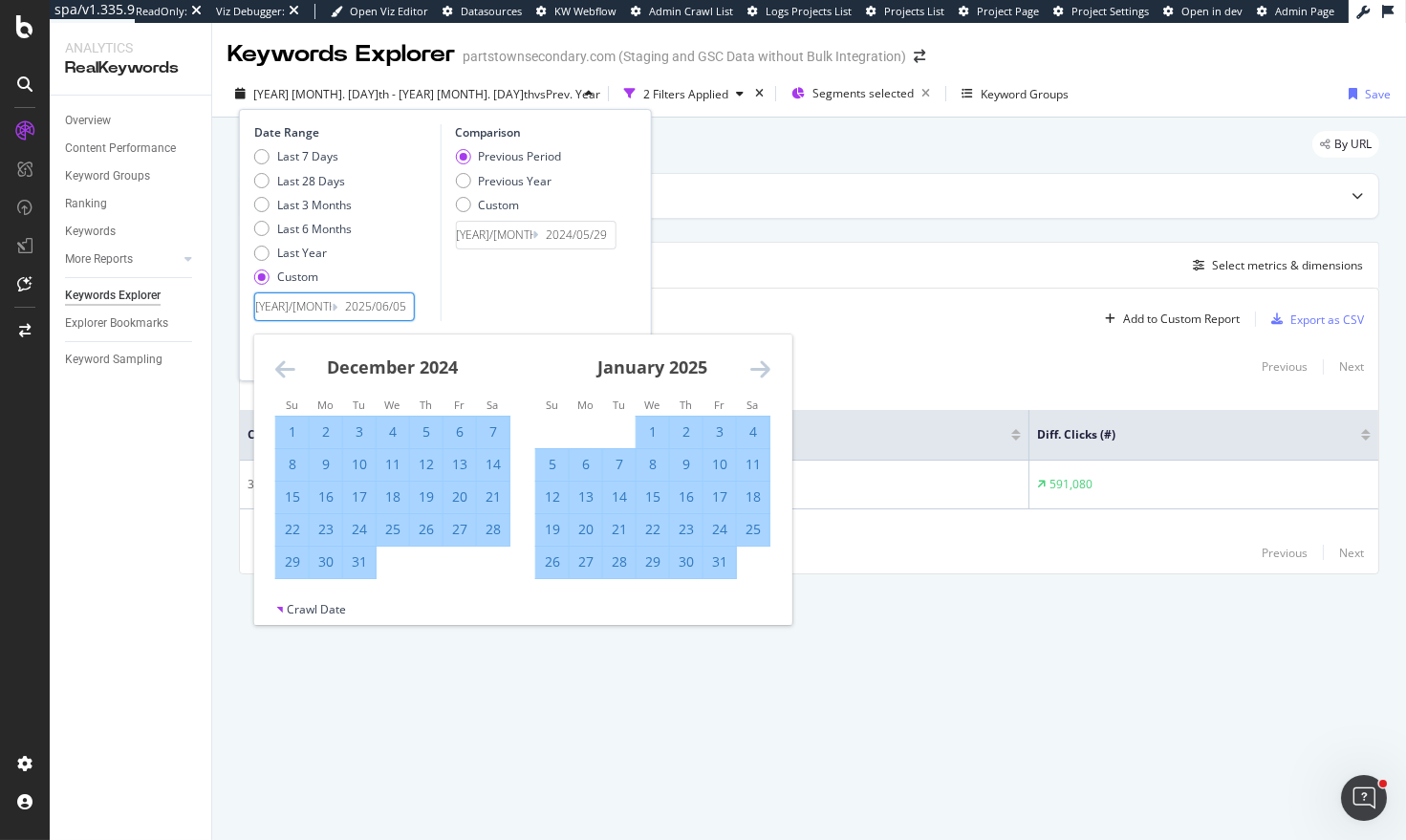 click at bounding box center (760, 369) 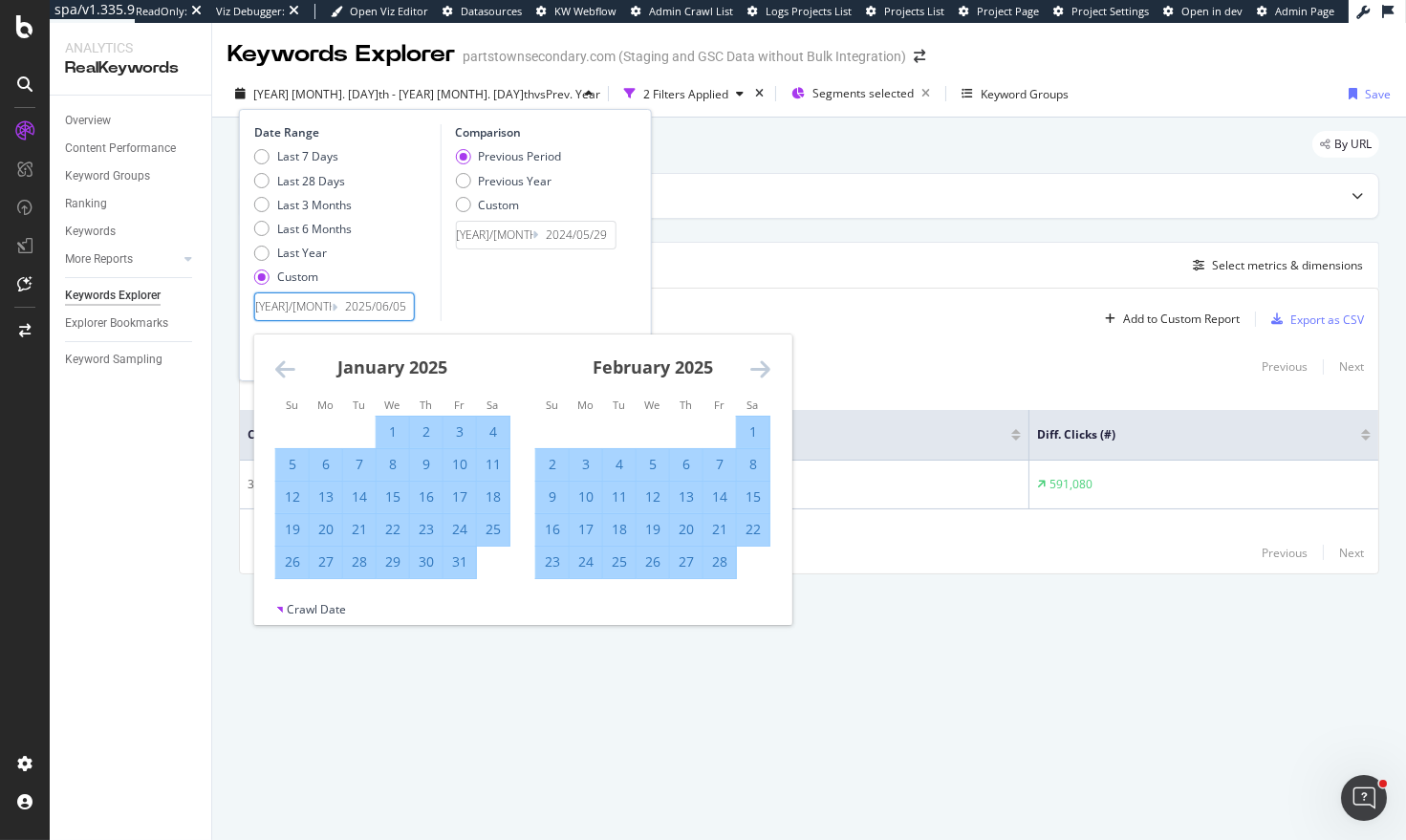 click at bounding box center [760, 369] 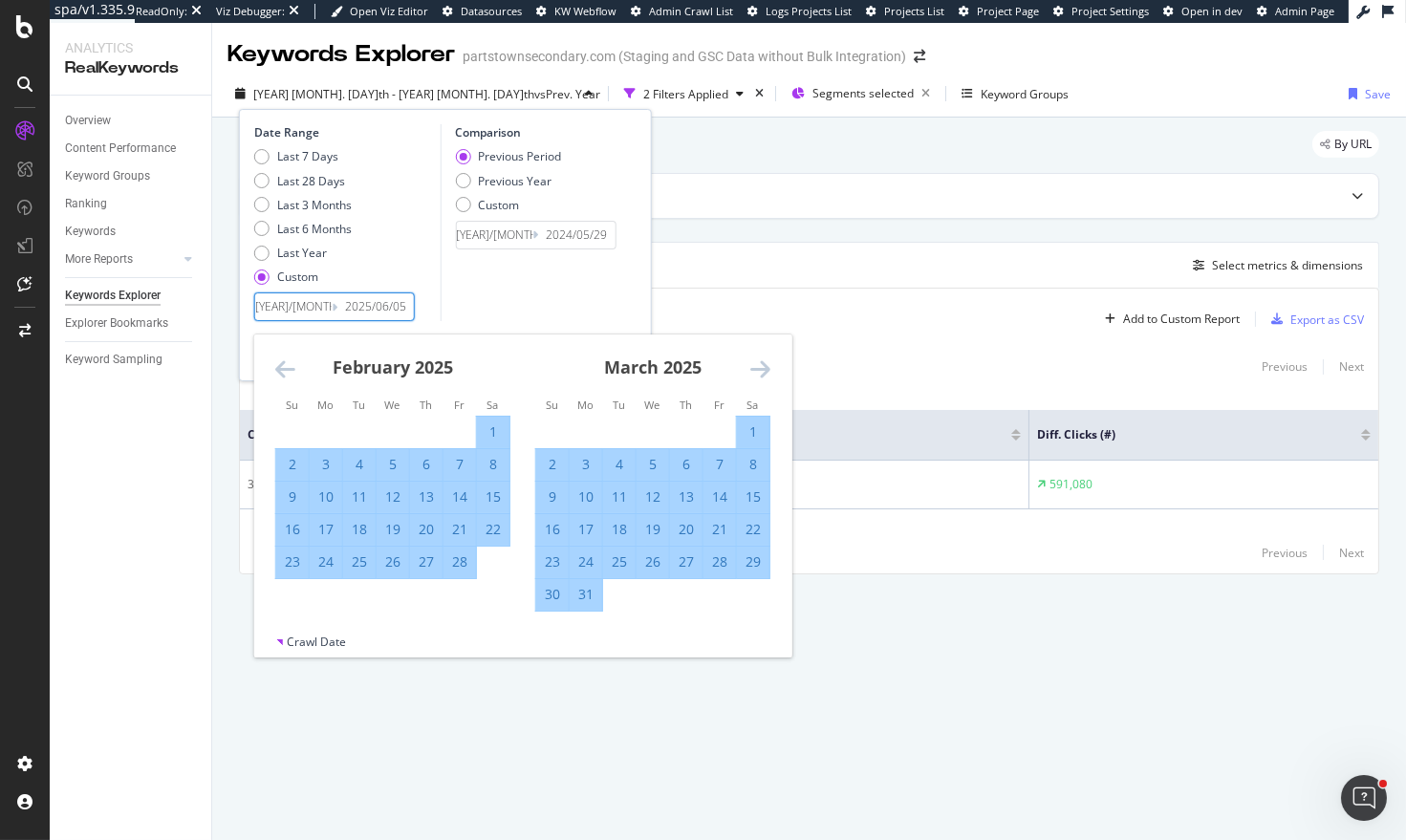 click at bounding box center [760, 369] 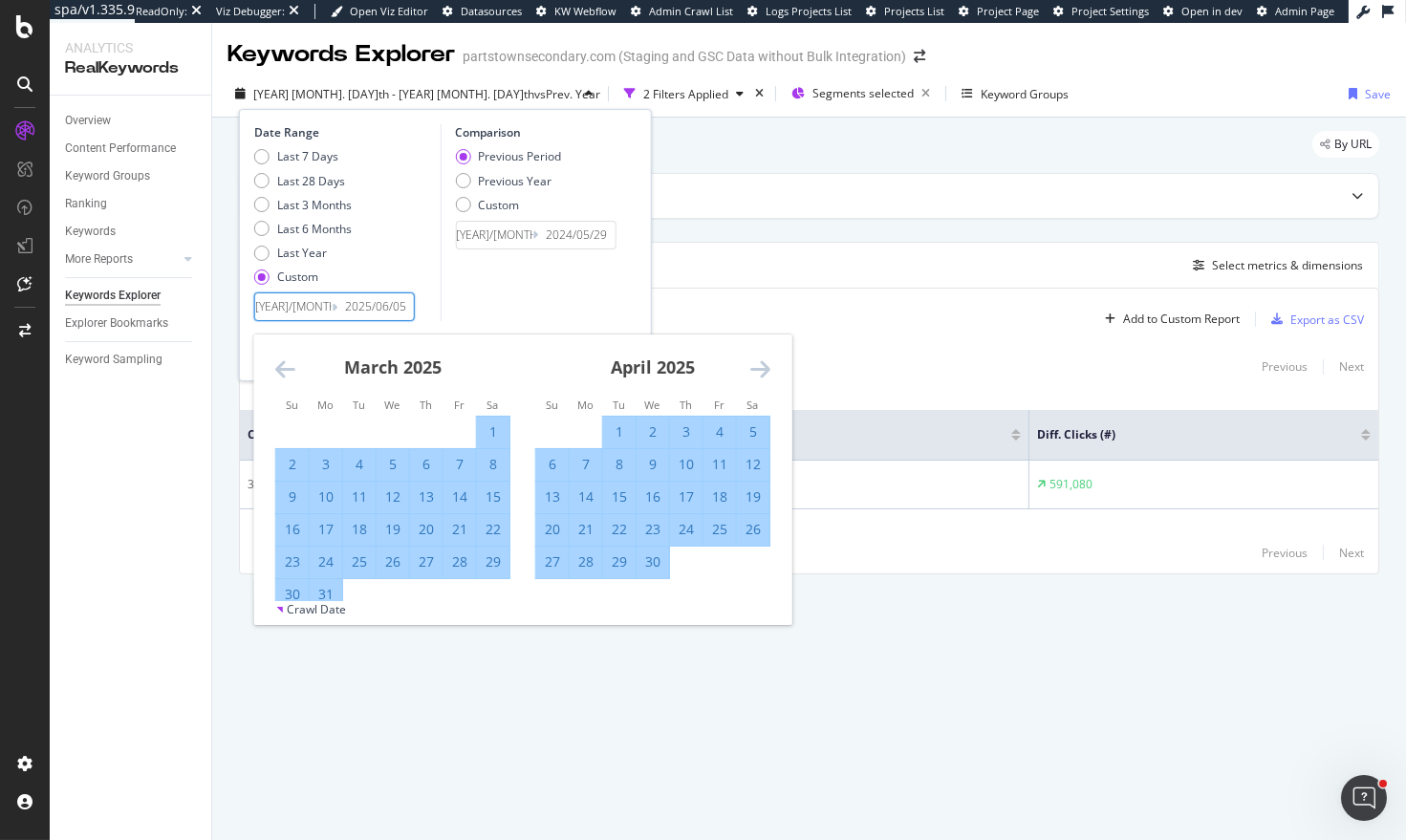click at bounding box center (760, 369) 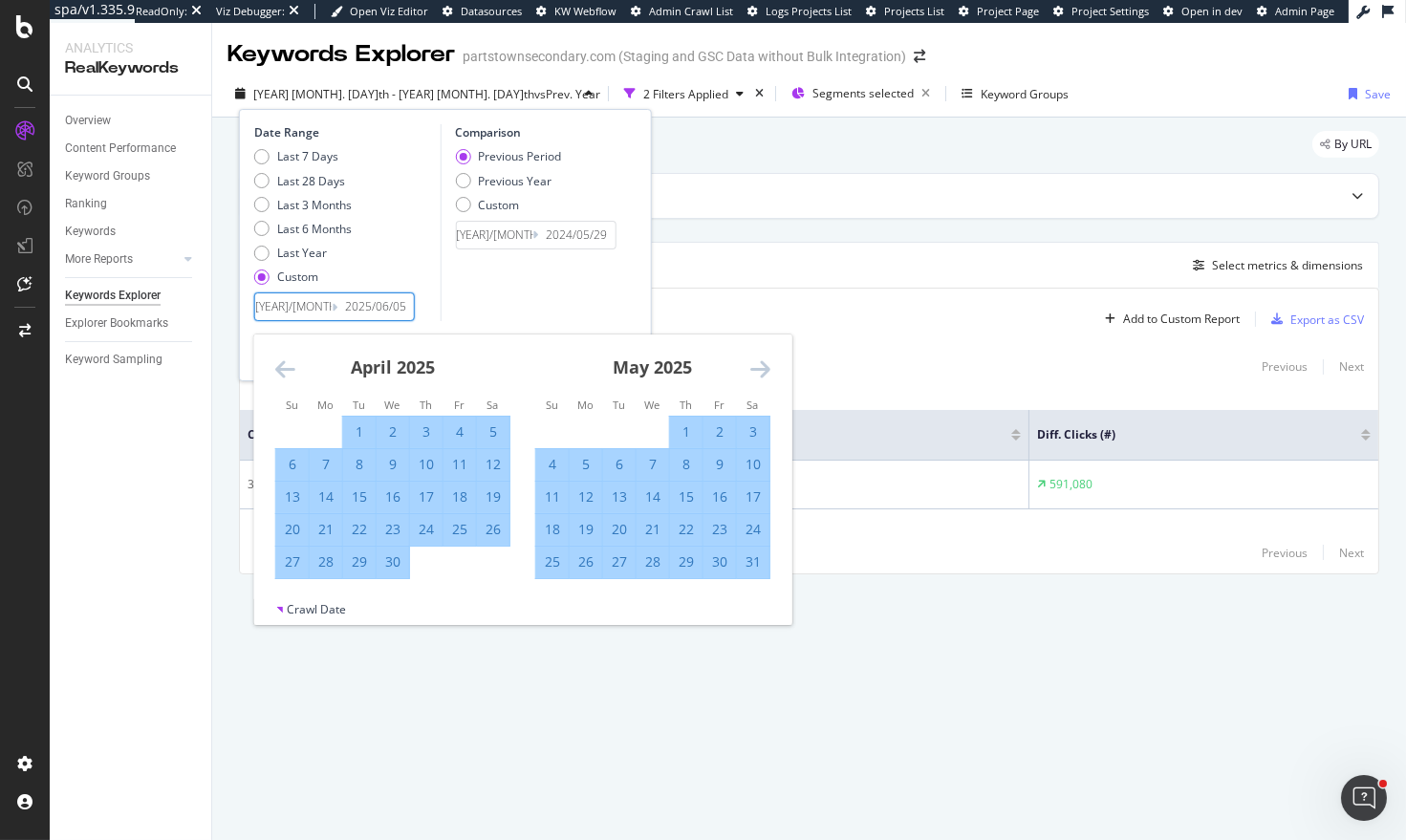 click at bounding box center [760, 369] 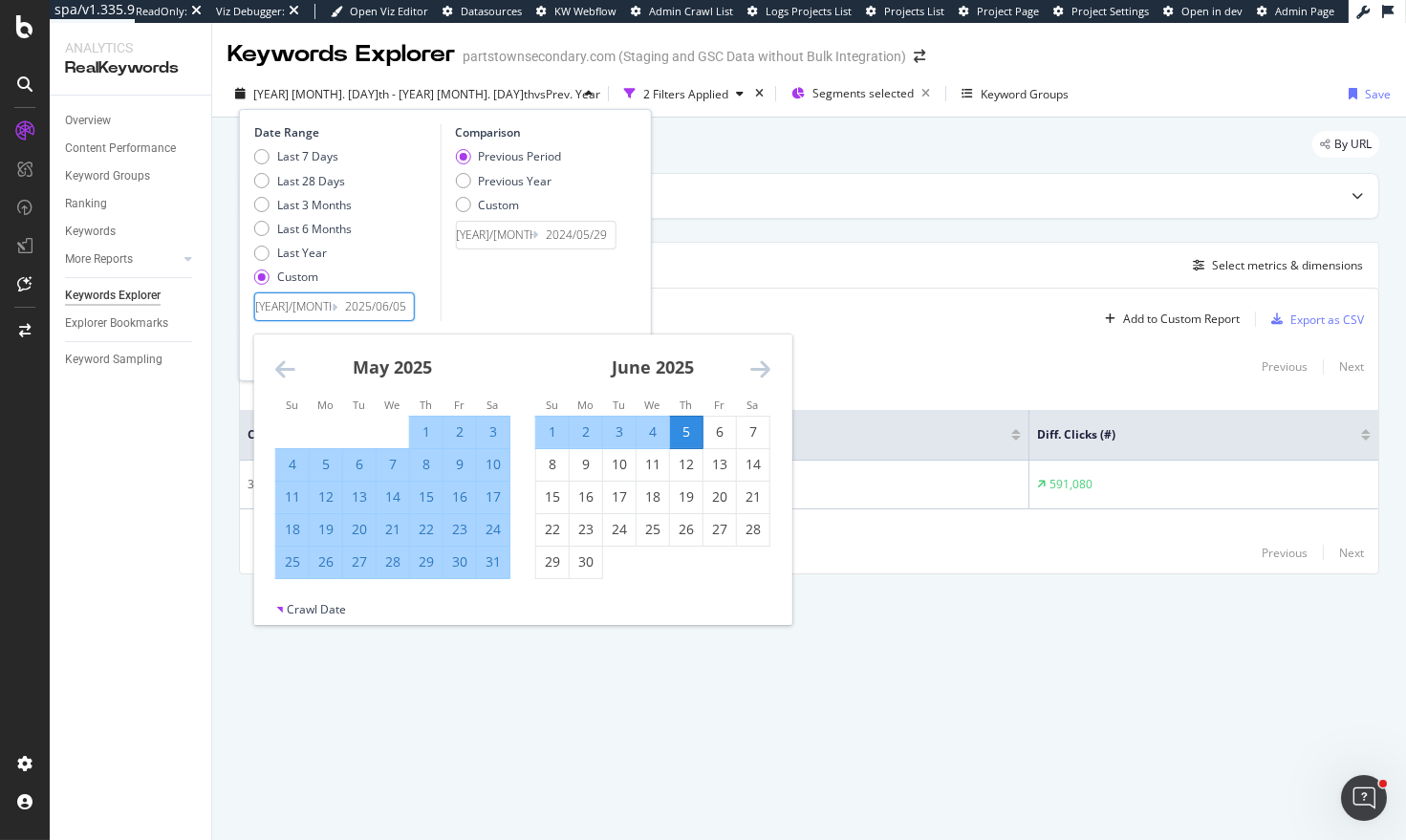click at bounding box center [760, 369] 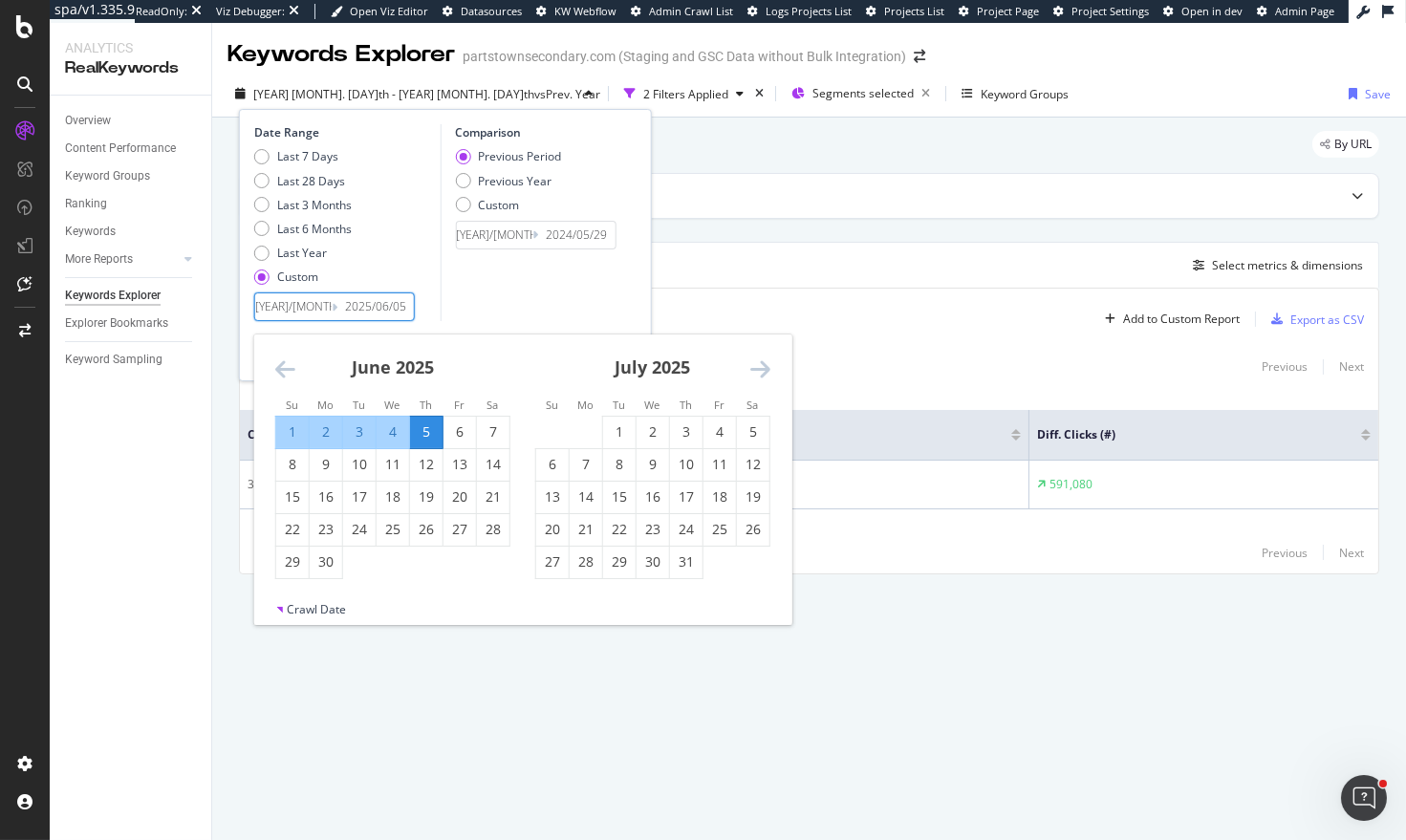 click at bounding box center [760, 369] 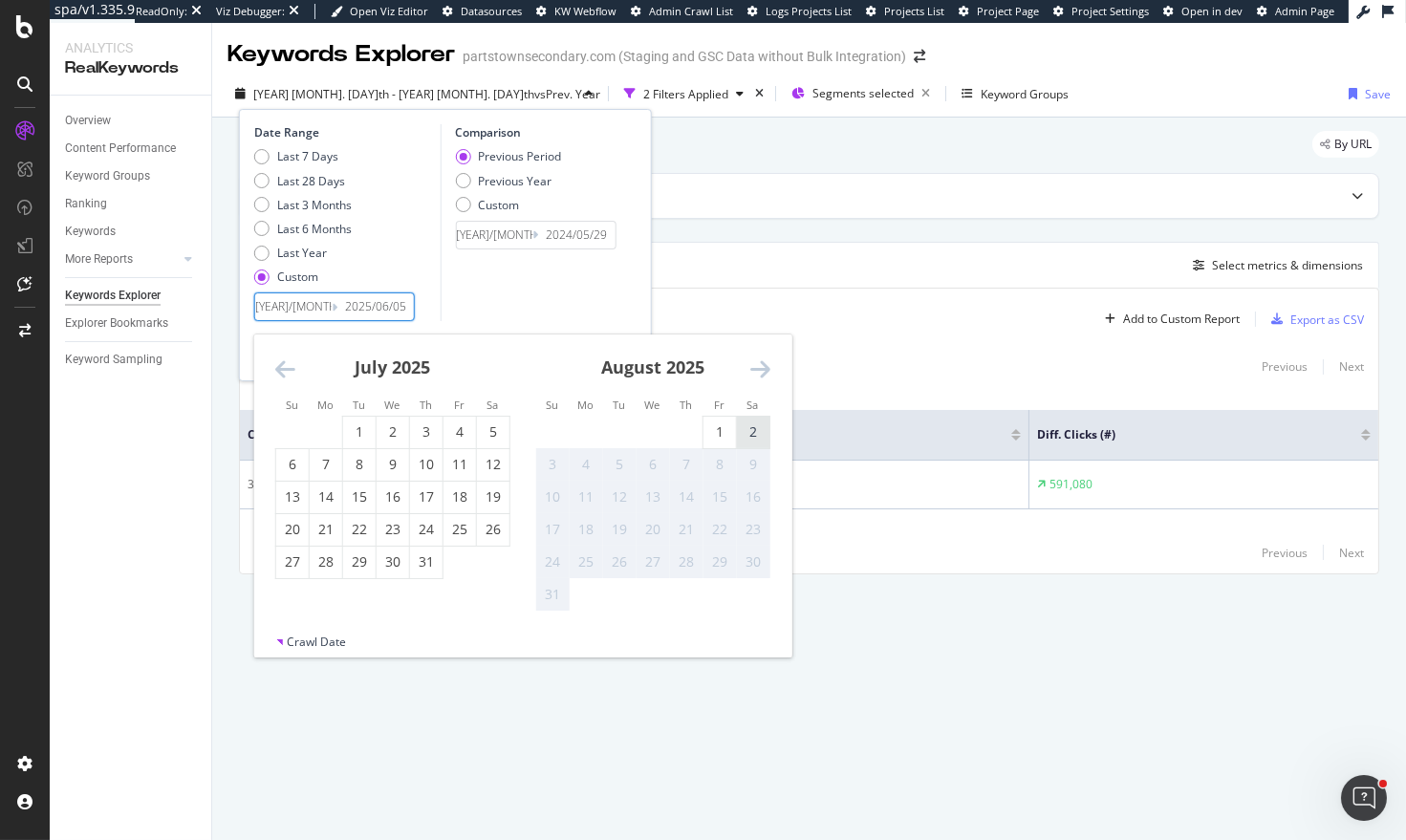 click on "2" at bounding box center (753, 432) 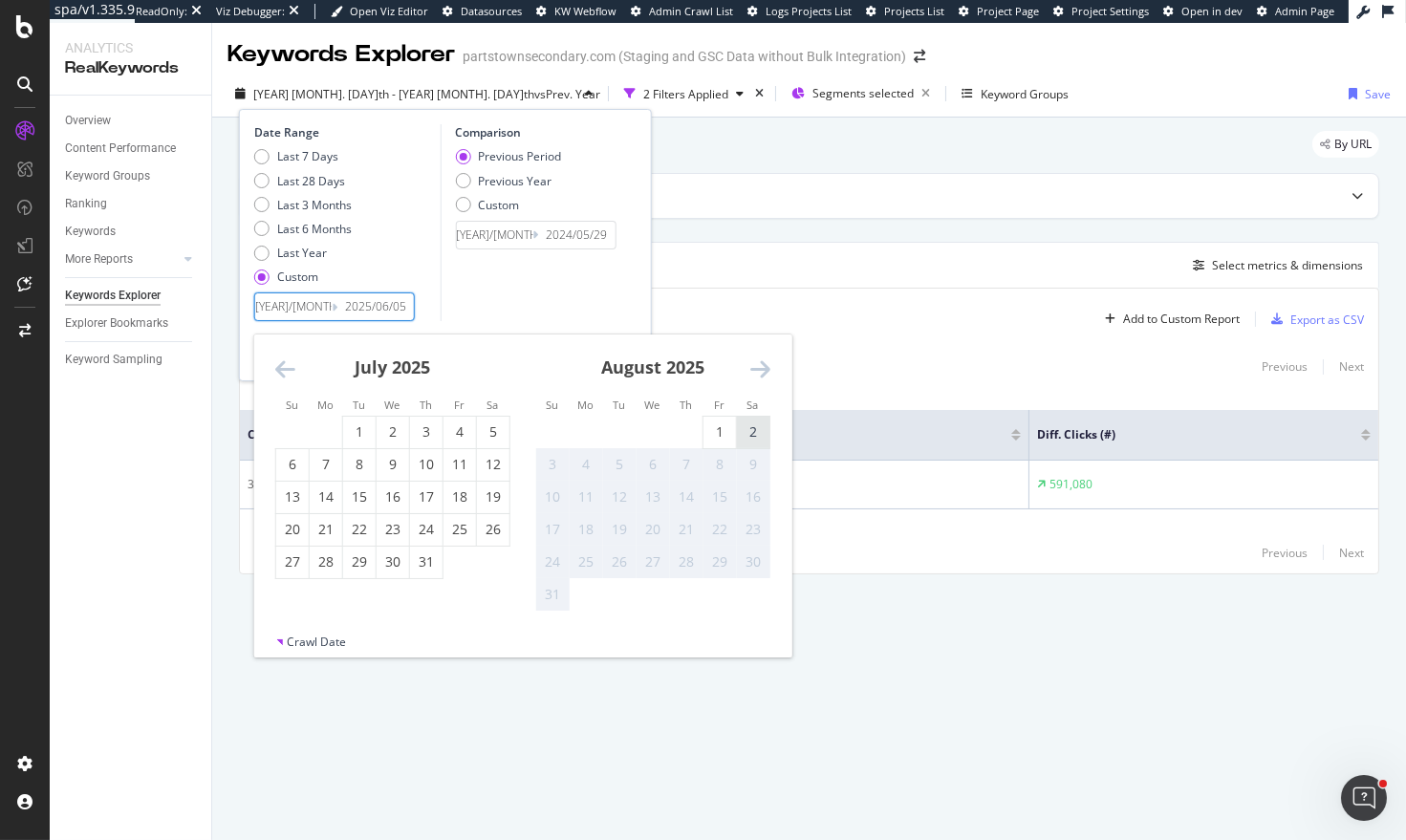 type on "2025/08/02" 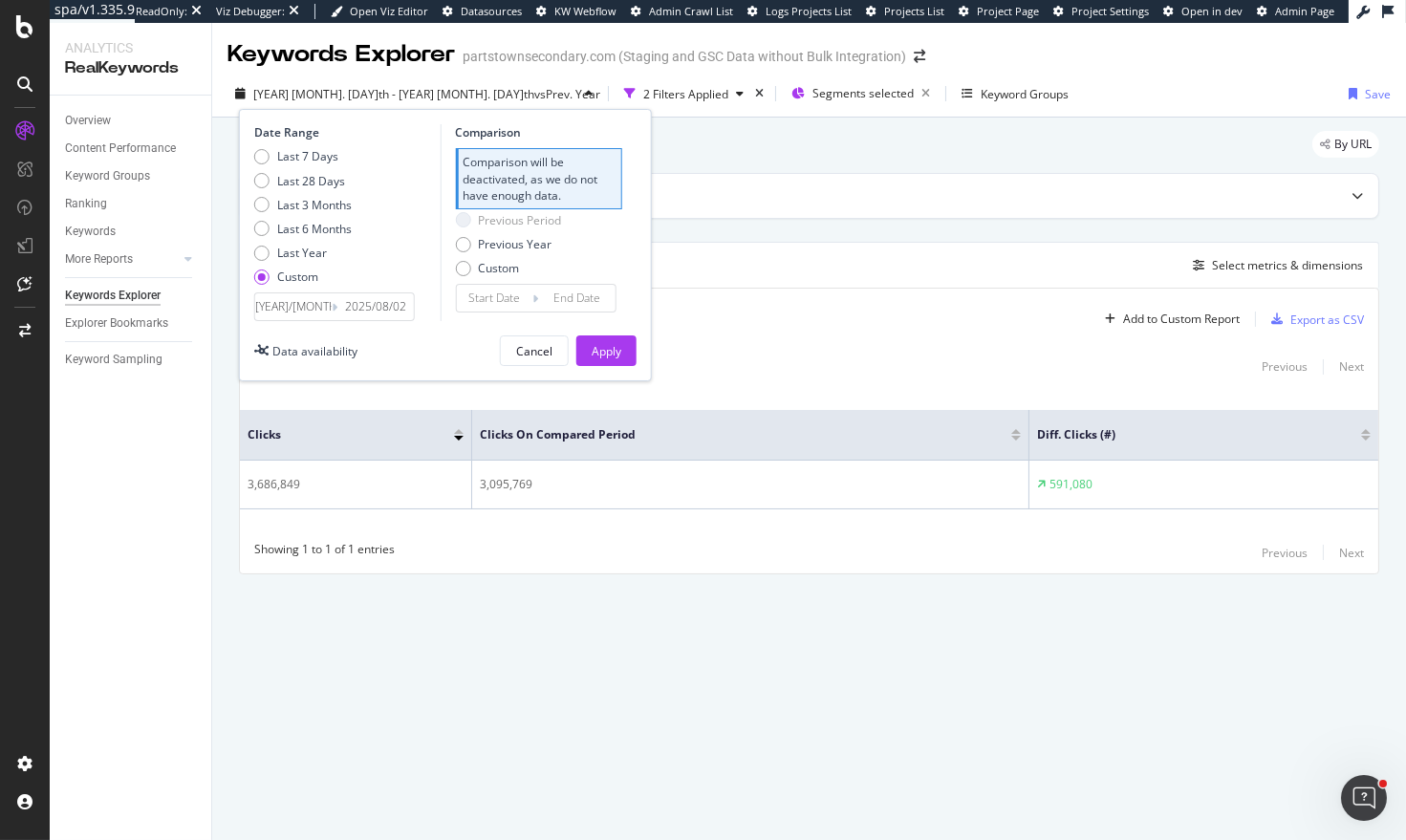 click on "2025/08/02" at bounding box center [376, 307] 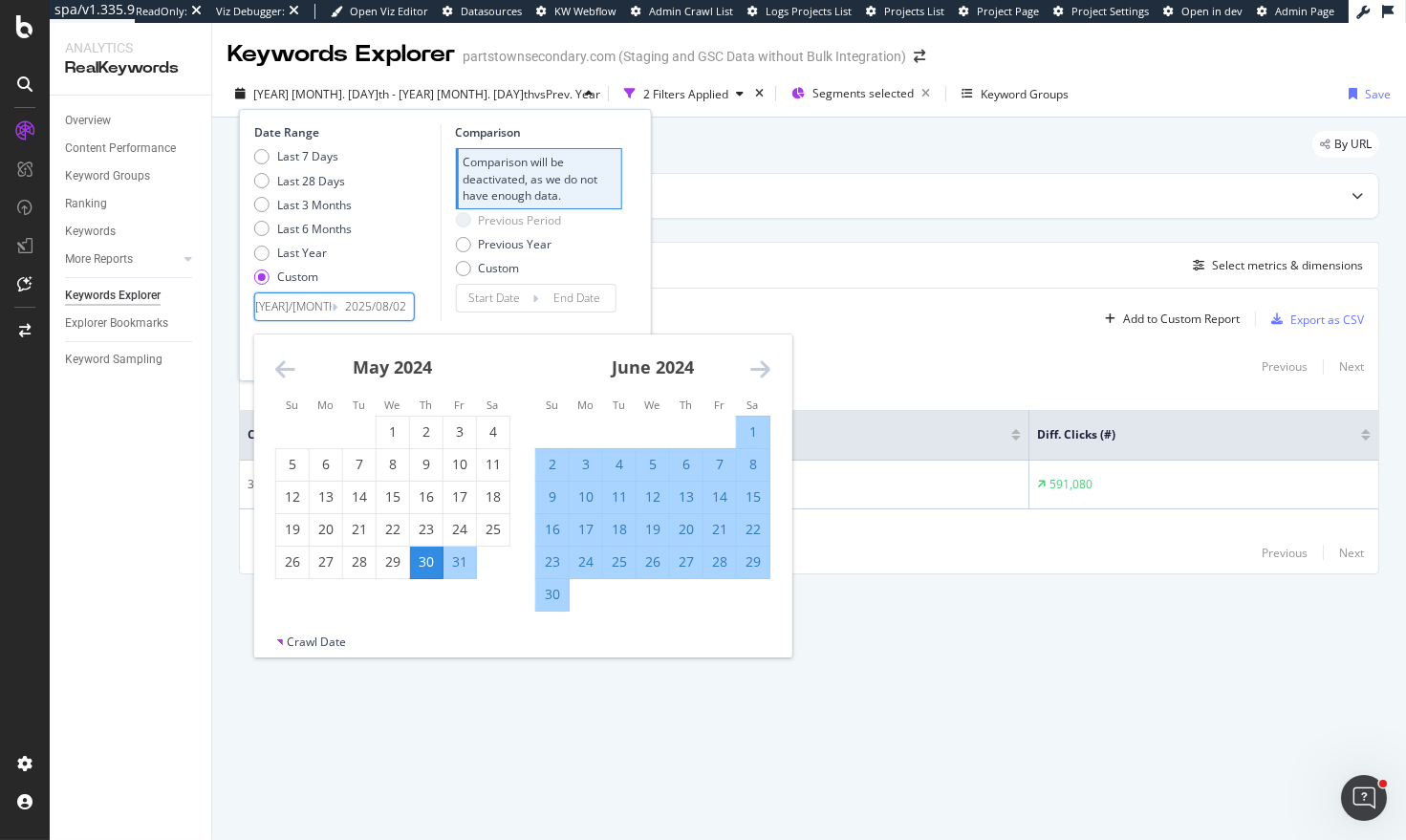 click at bounding box center (760, 369) 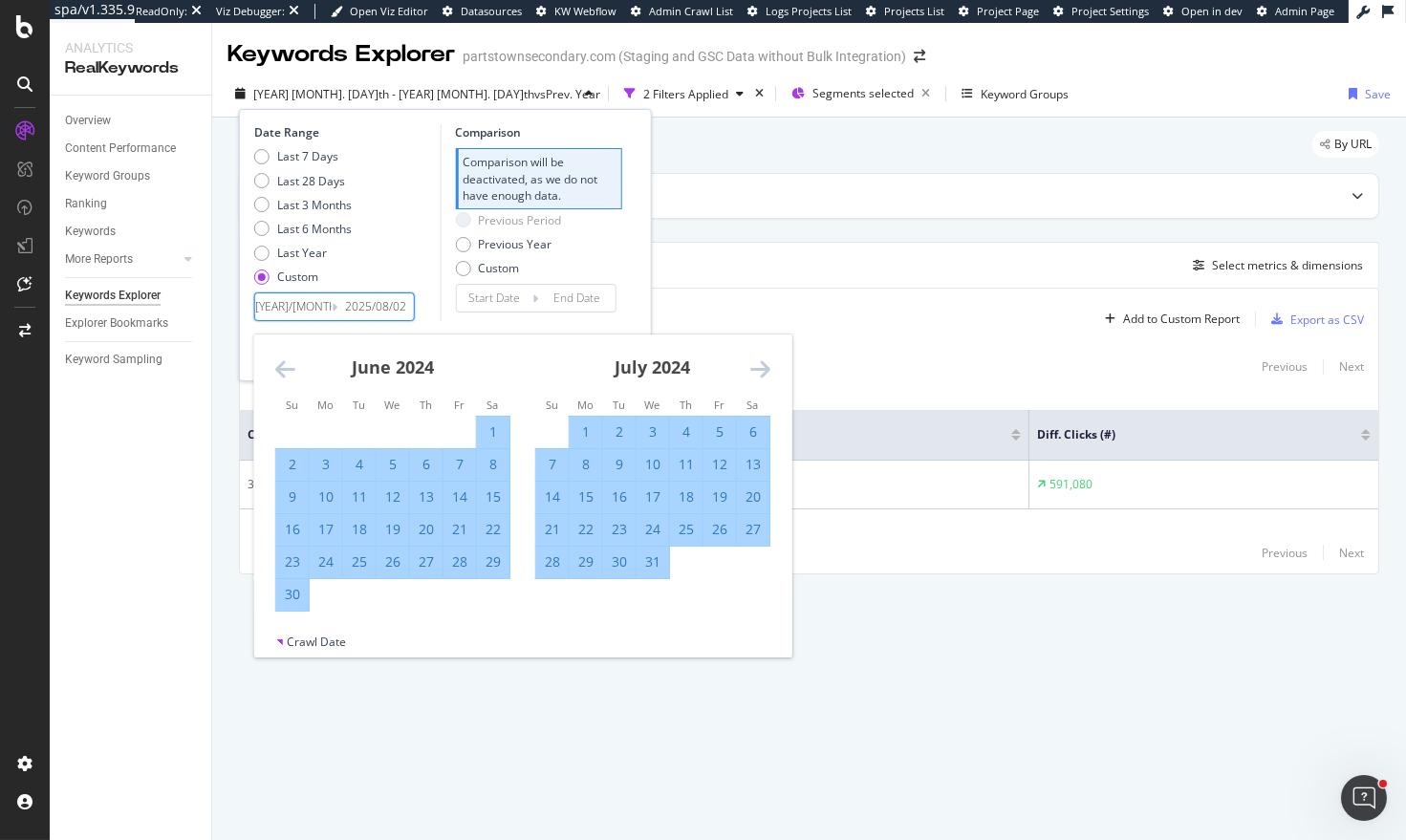 click at bounding box center [760, 369] 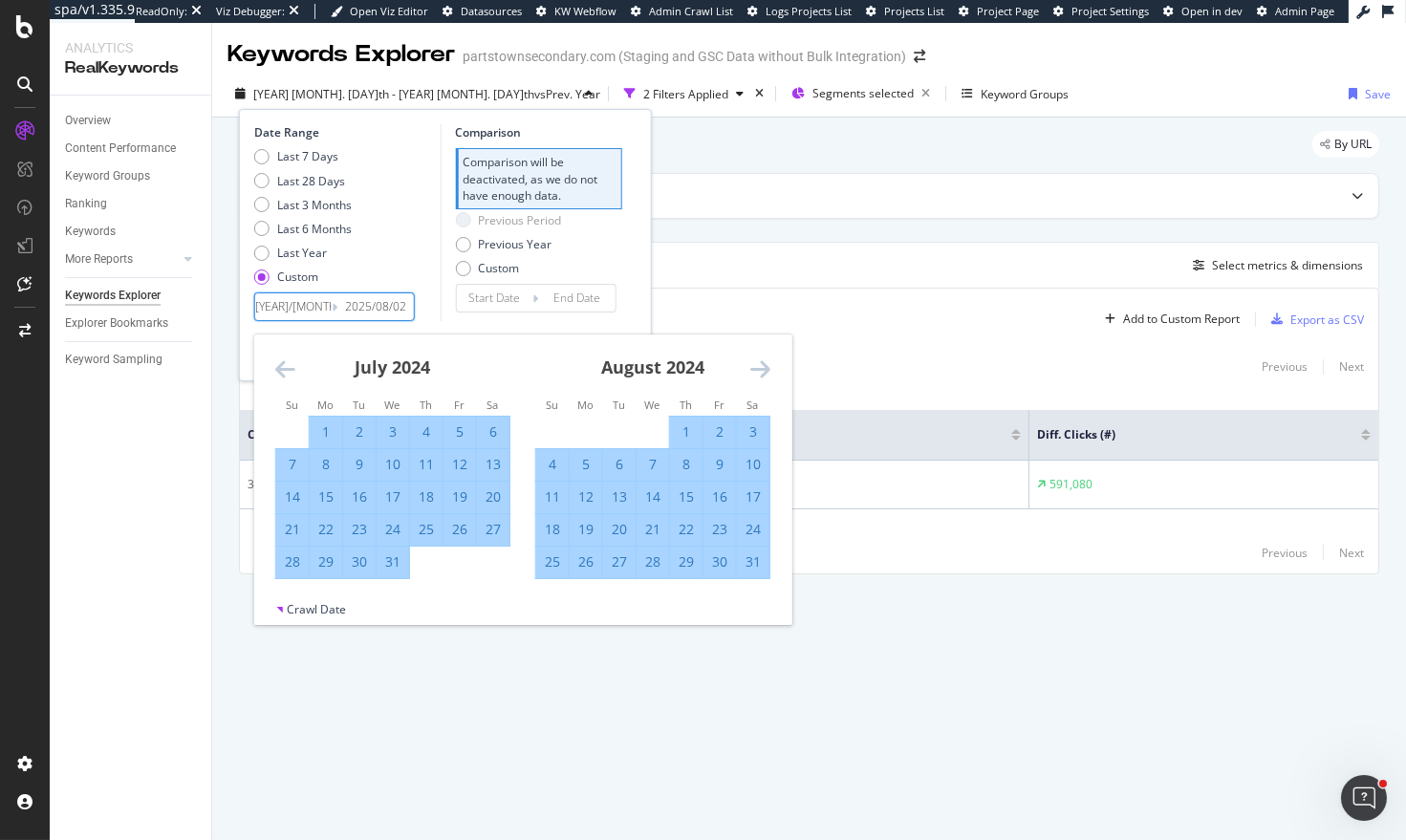 click at bounding box center (760, 369) 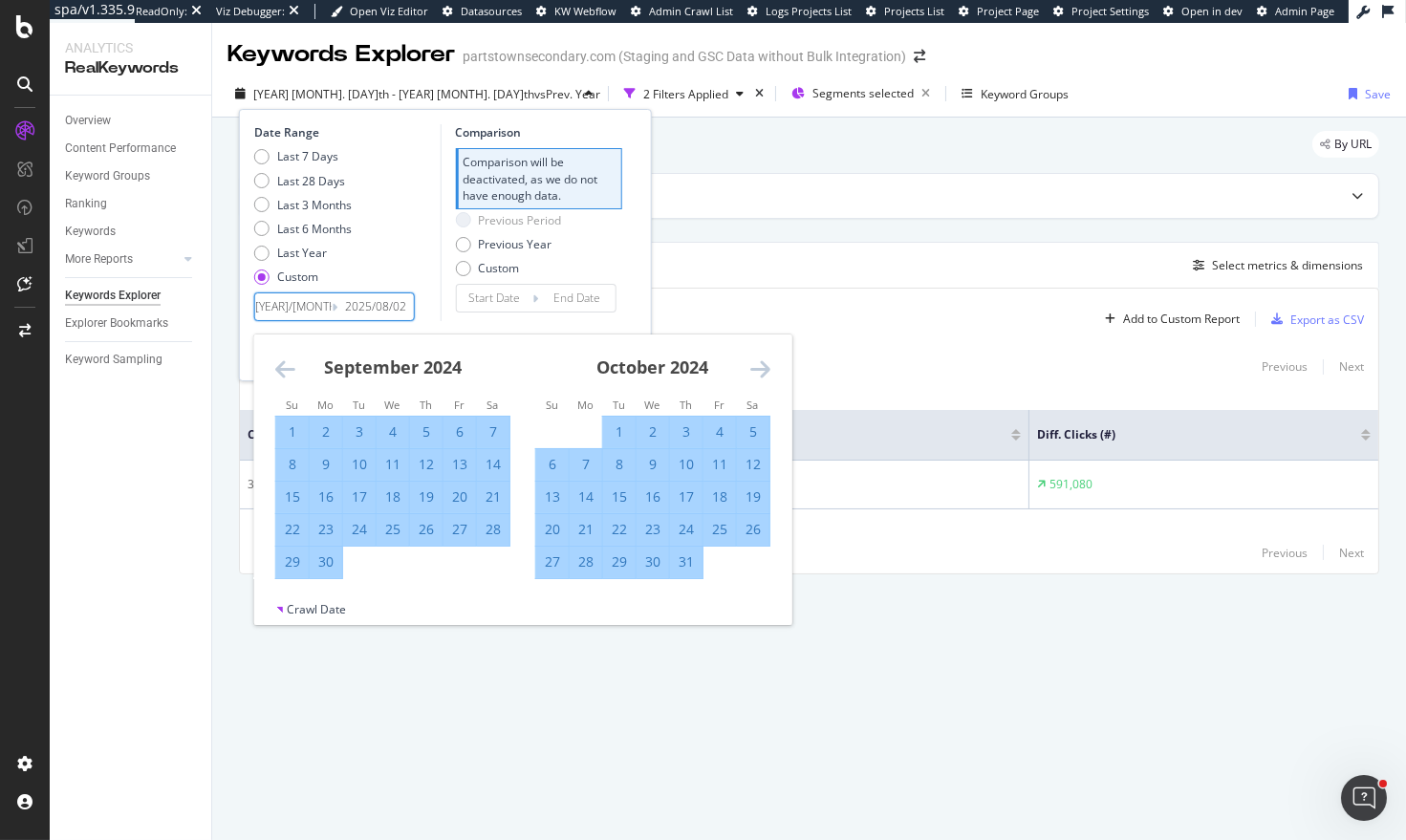 click at bounding box center (760, 369) 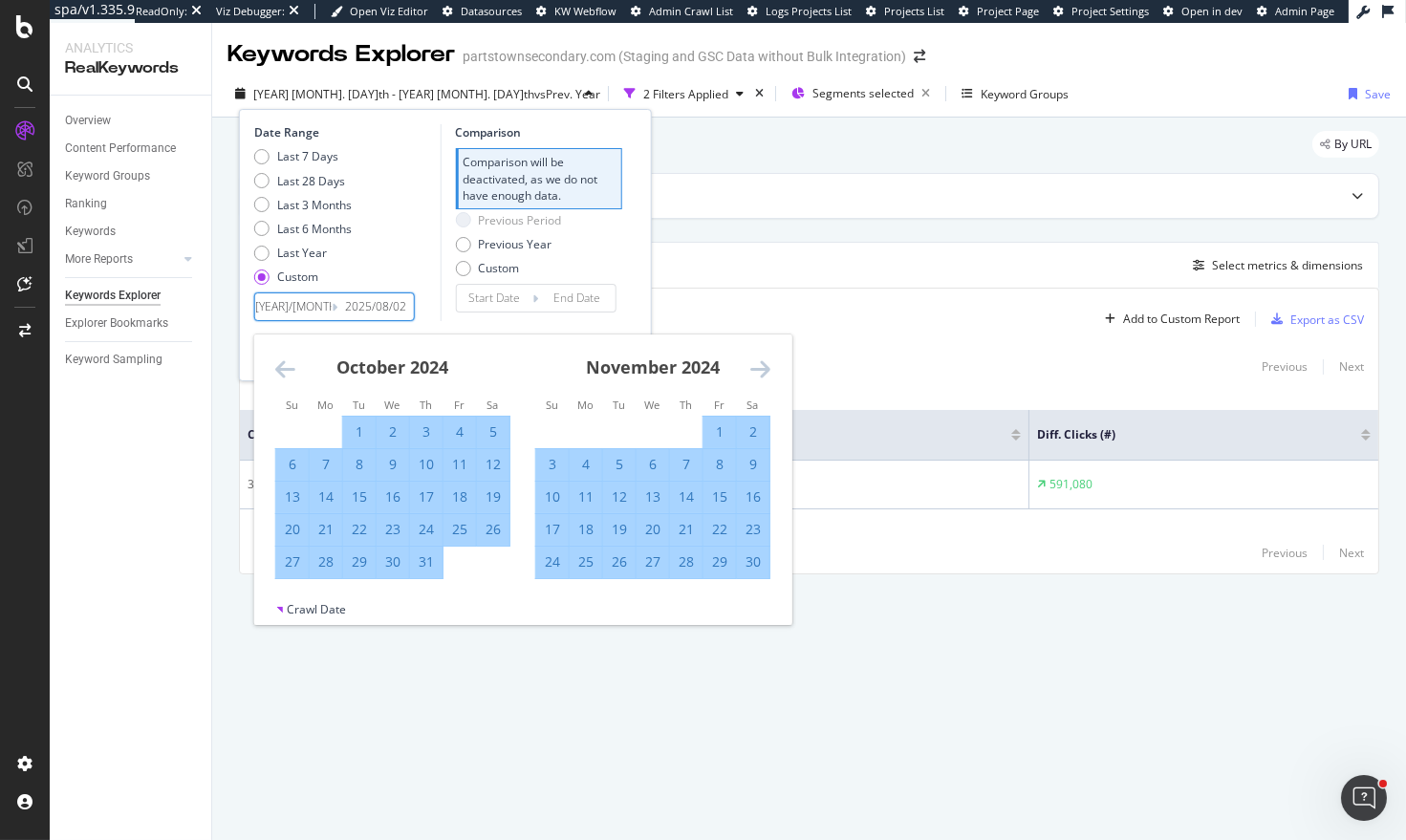 click at bounding box center (760, 369) 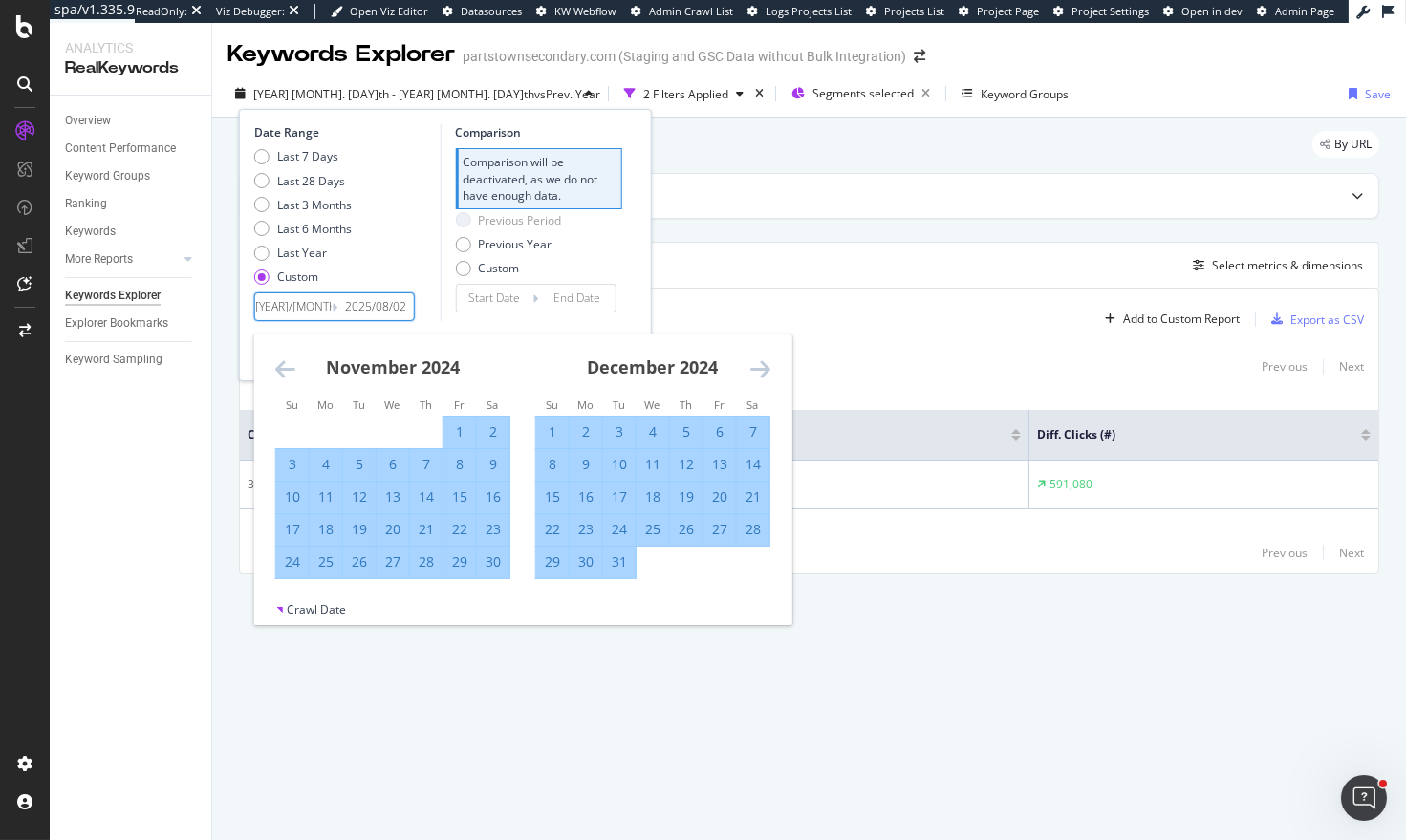 click at bounding box center [760, 369] 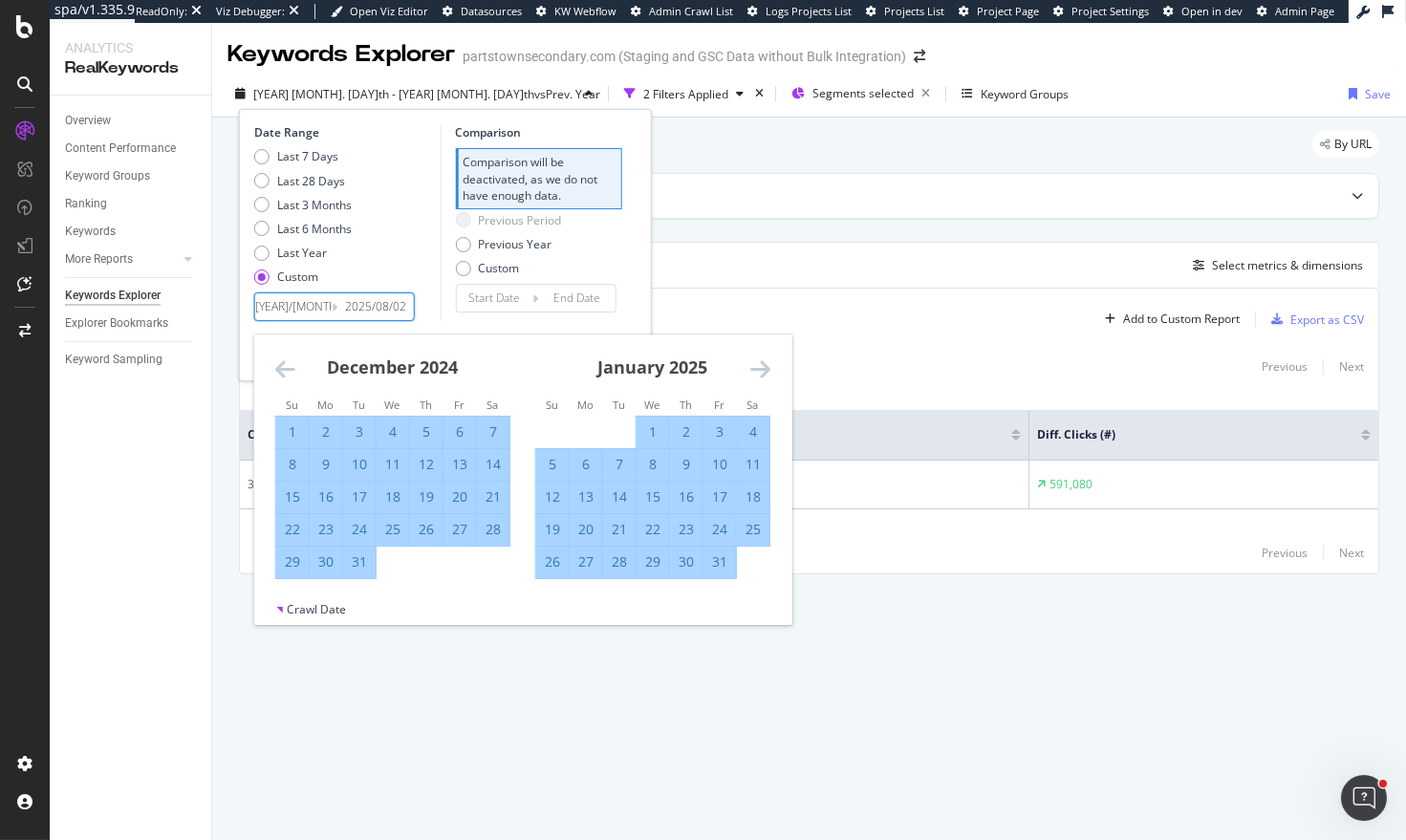 click at bounding box center [760, 369] 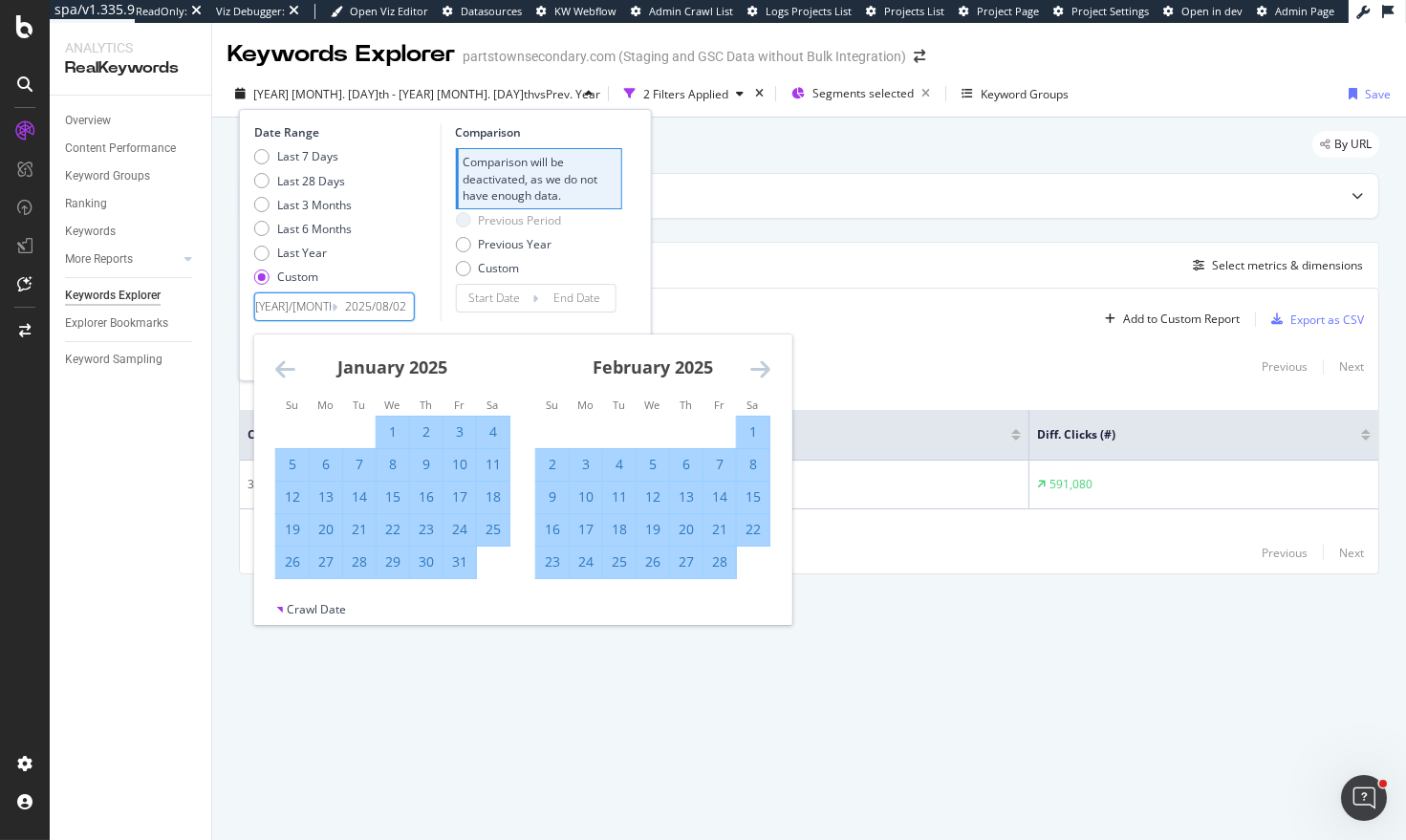 click at bounding box center (760, 369) 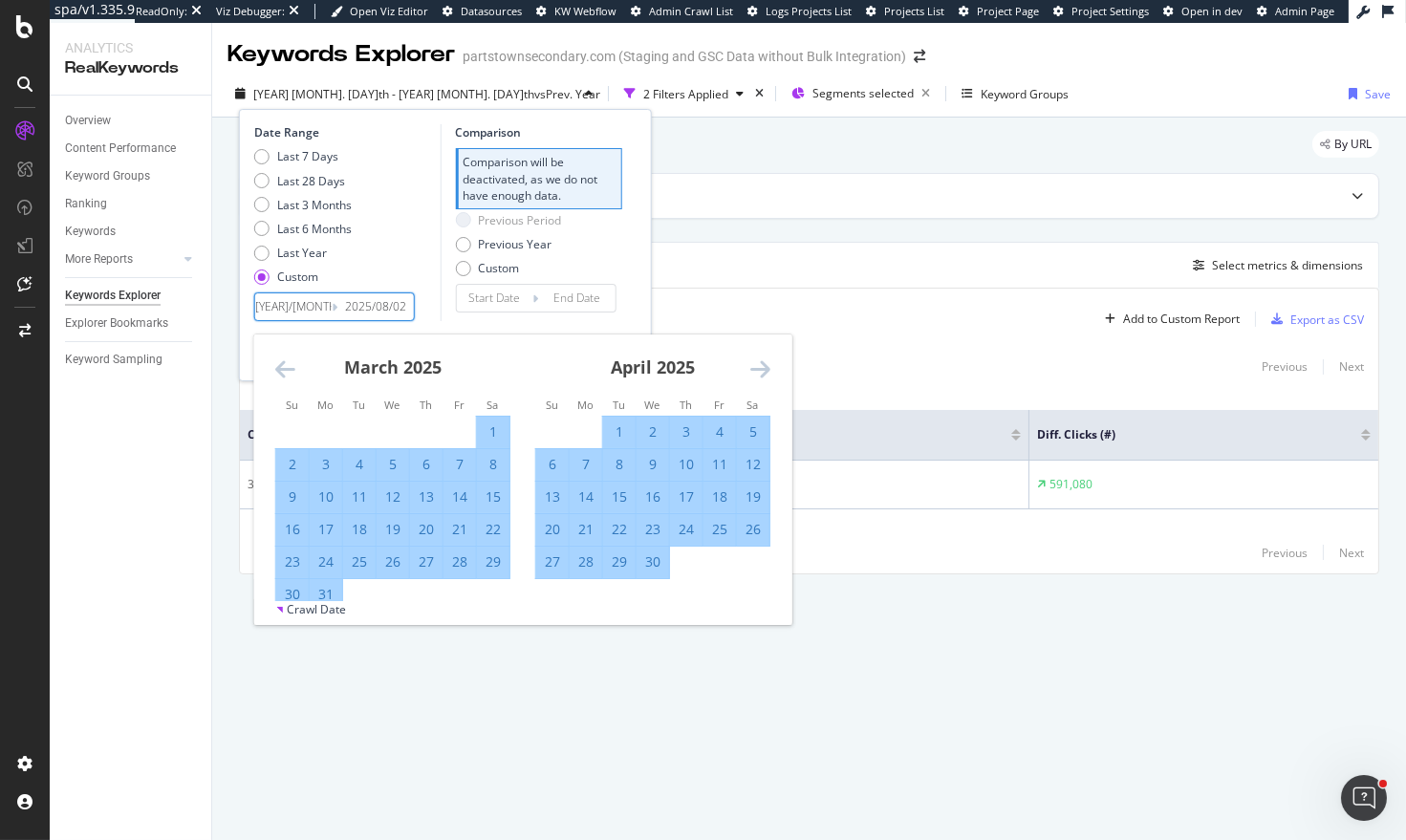 click at bounding box center [760, 369] 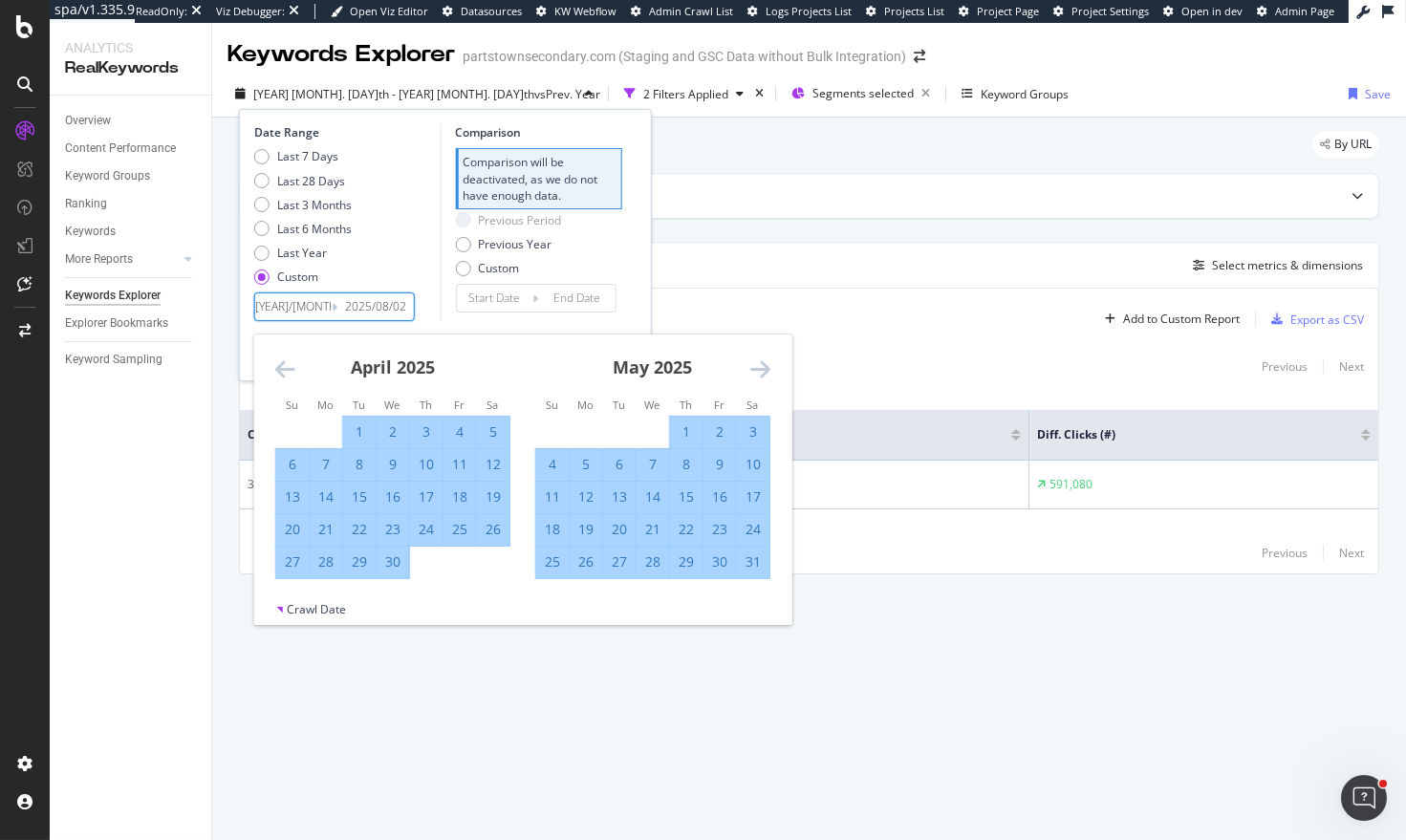 click at bounding box center [760, 369] 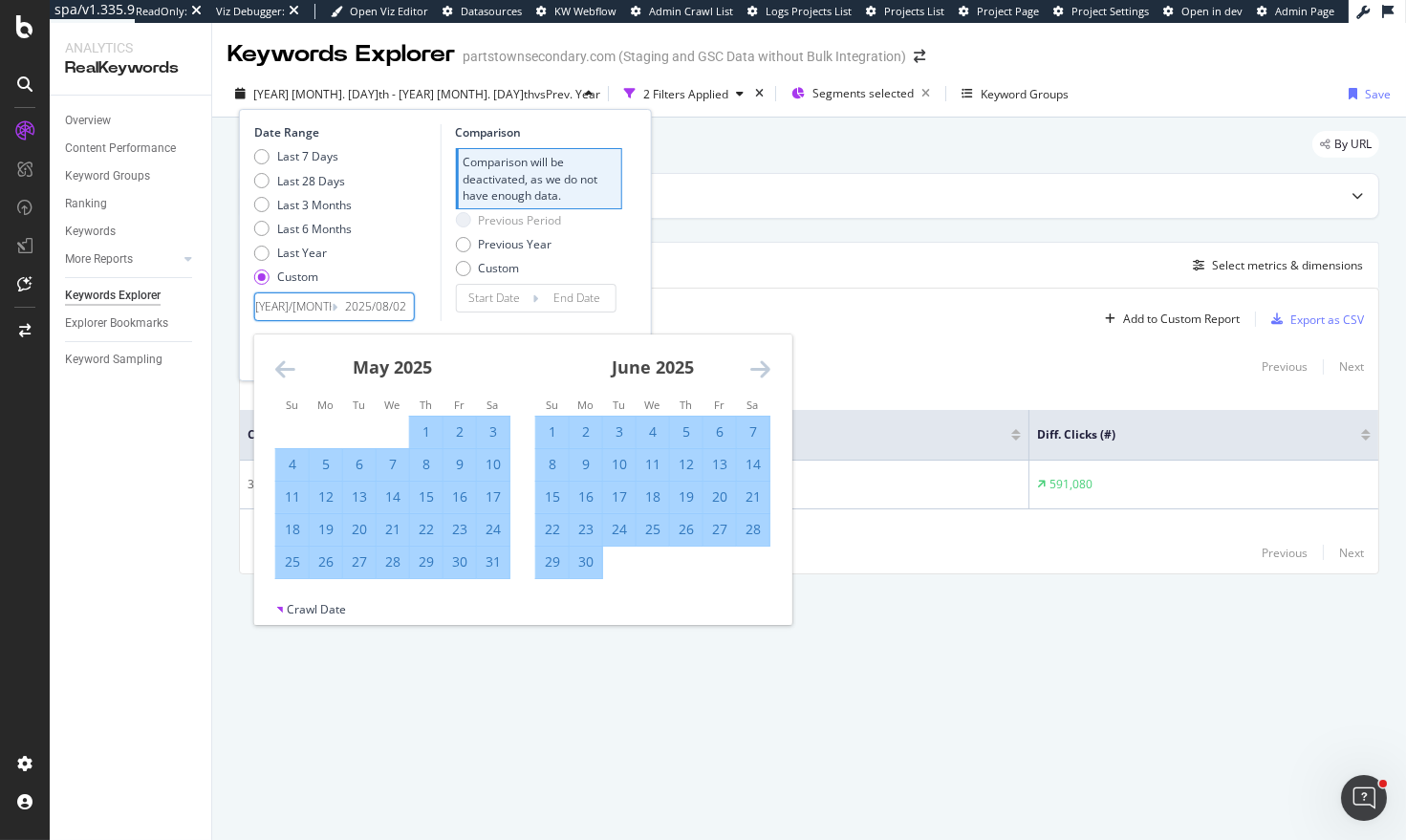click at bounding box center [760, 369] 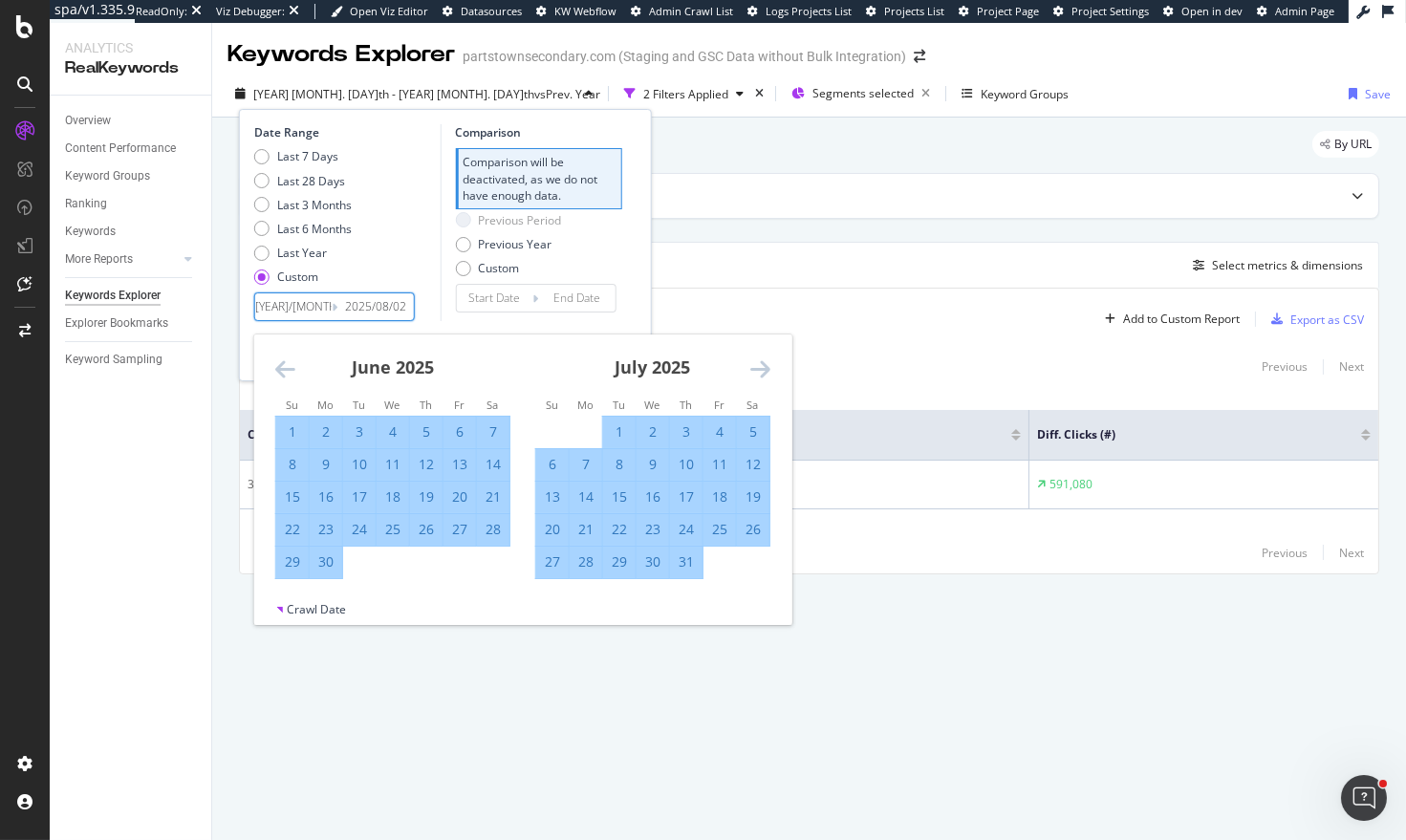 click on "31" at bounding box center [686, 562] 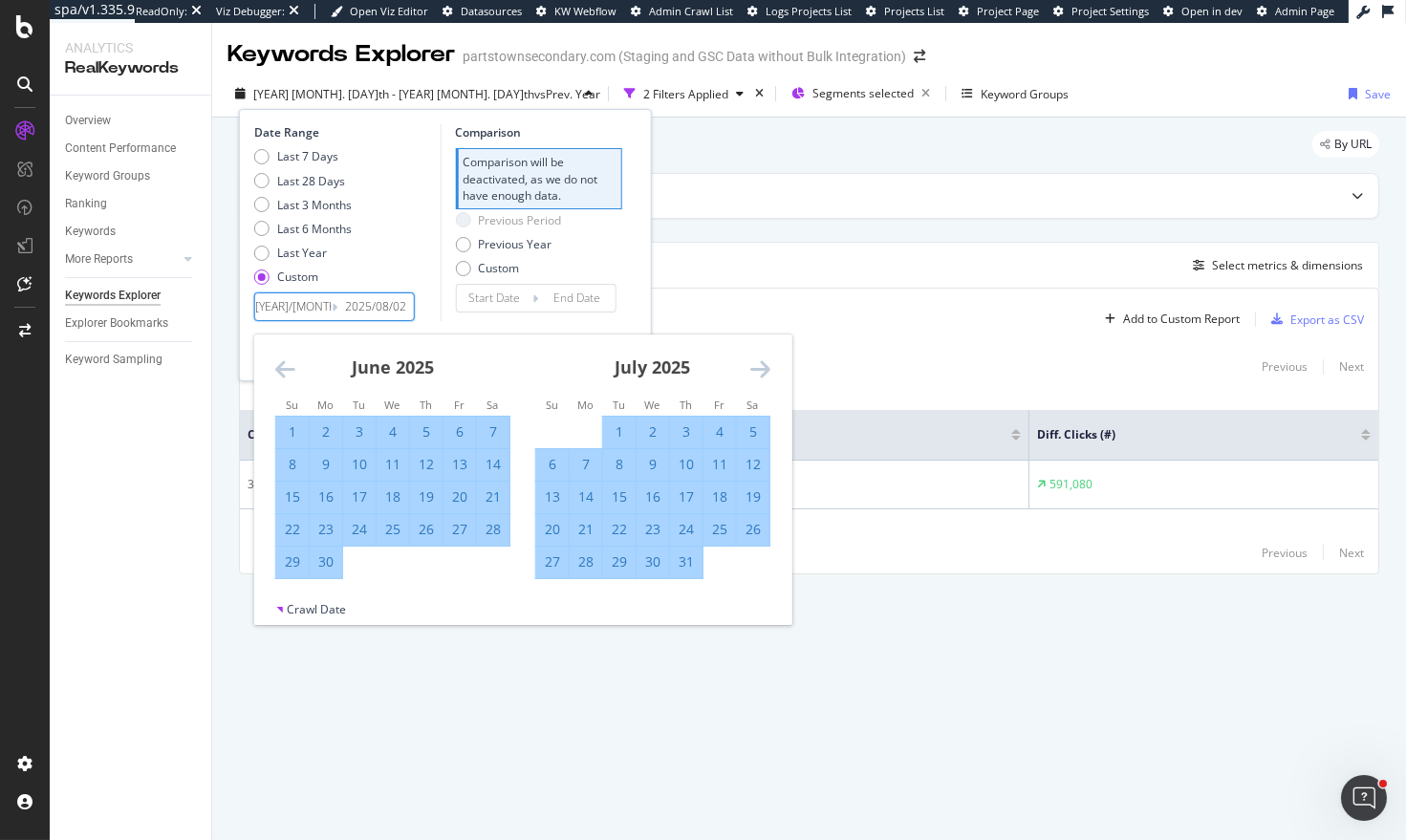 type on "2025/07/31" 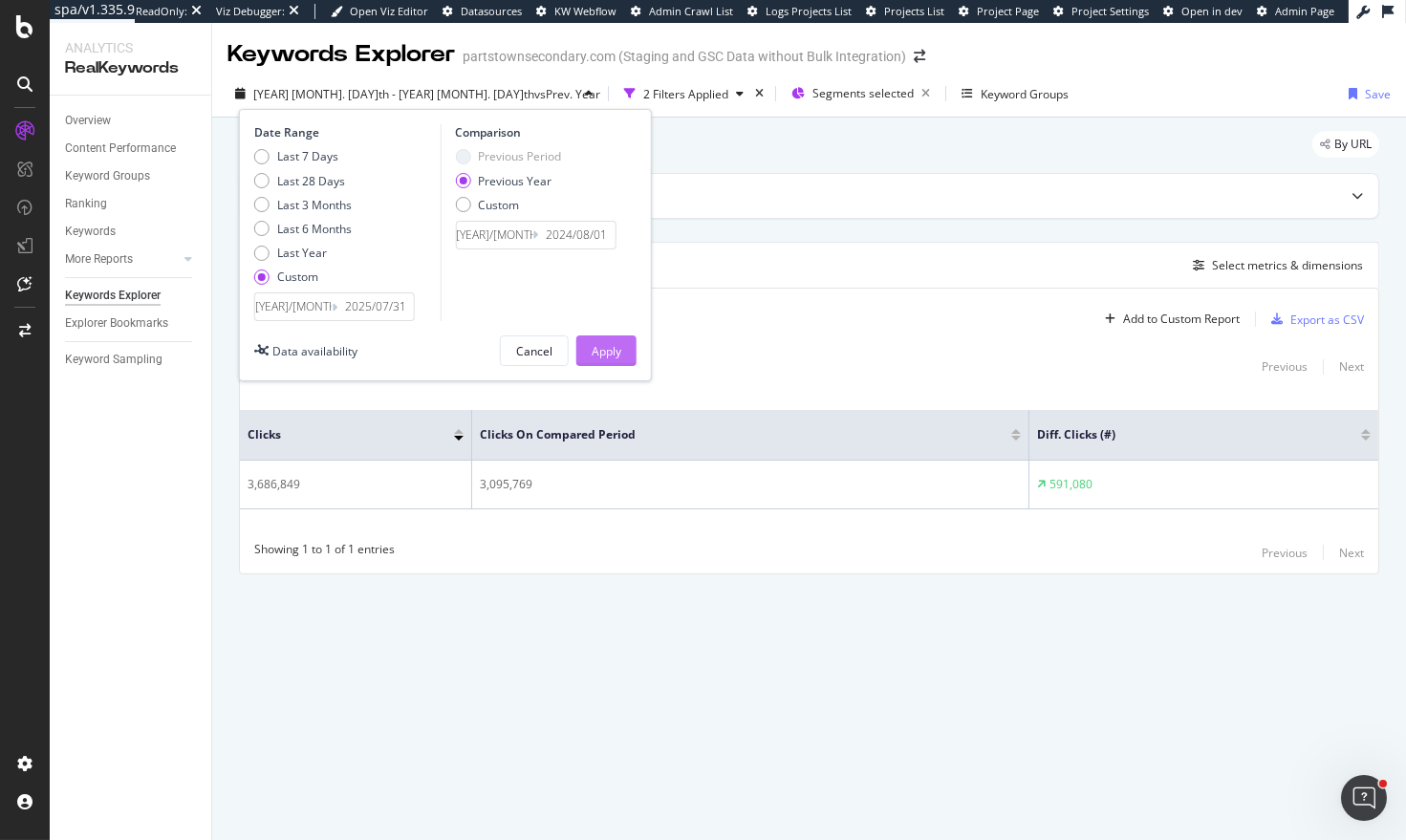 click on "Apply" at bounding box center [606, 351] 